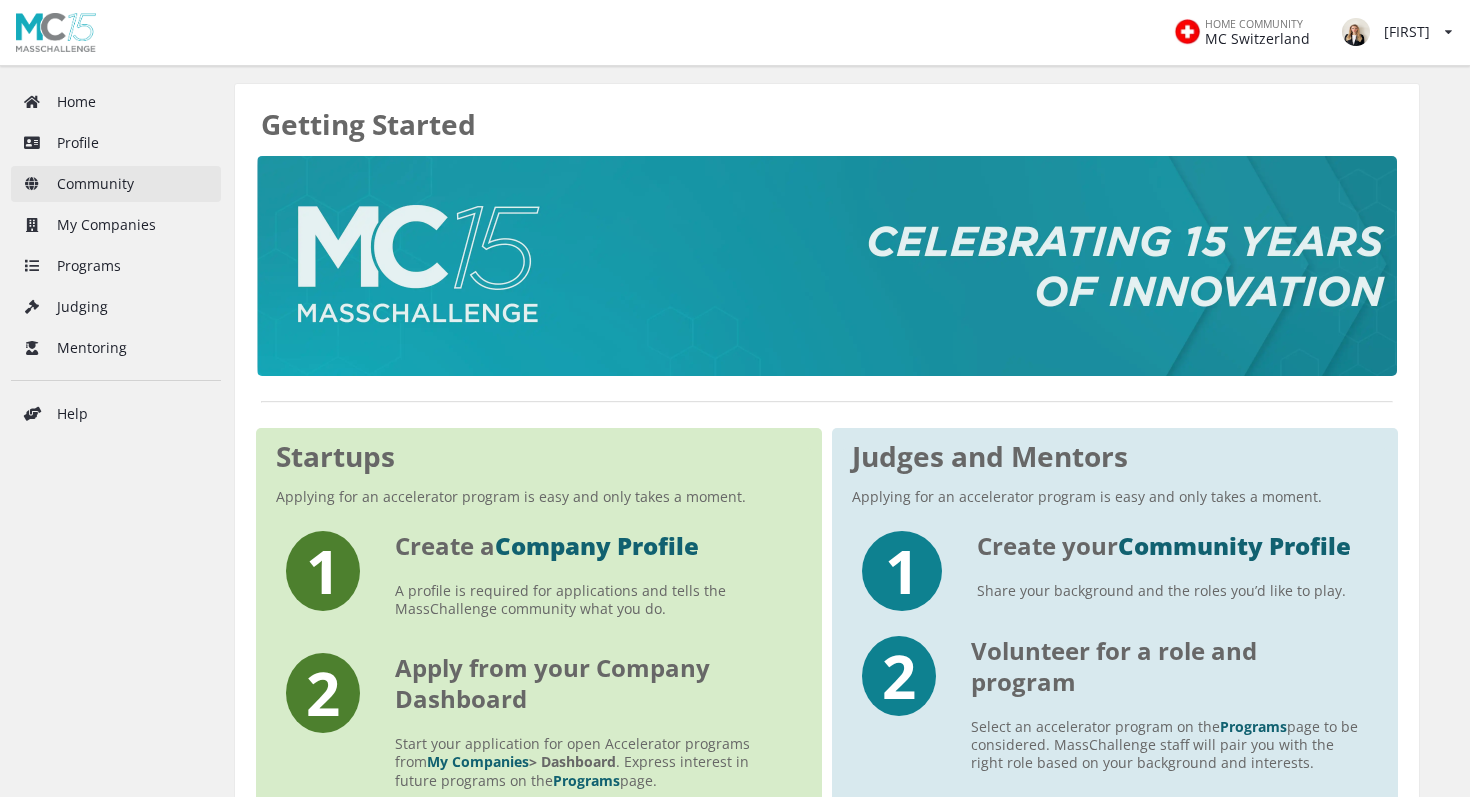 scroll, scrollTop: 0, scrollLeft: 0, axis: both 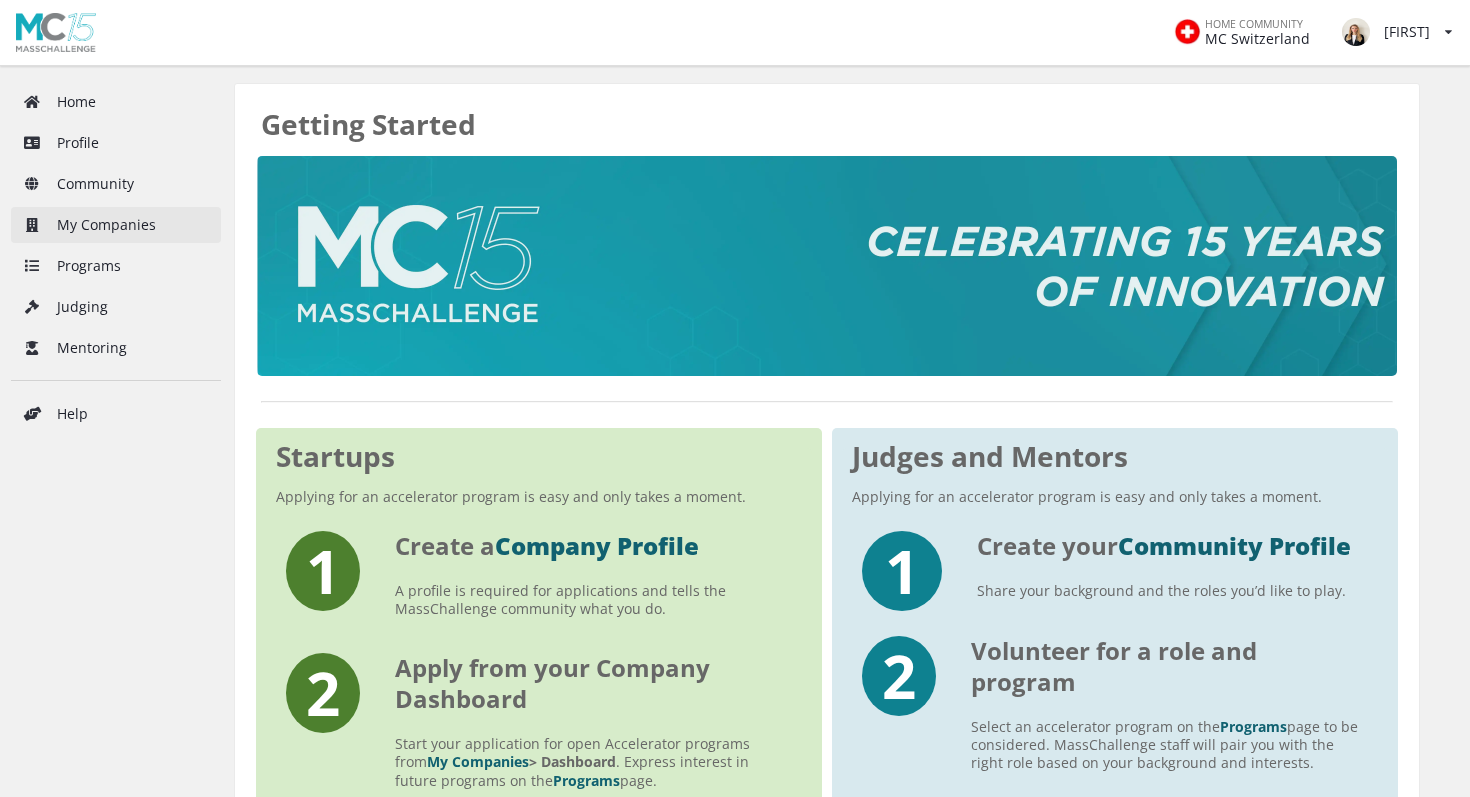 click on "My Companies" at bounding box center (116, 225) 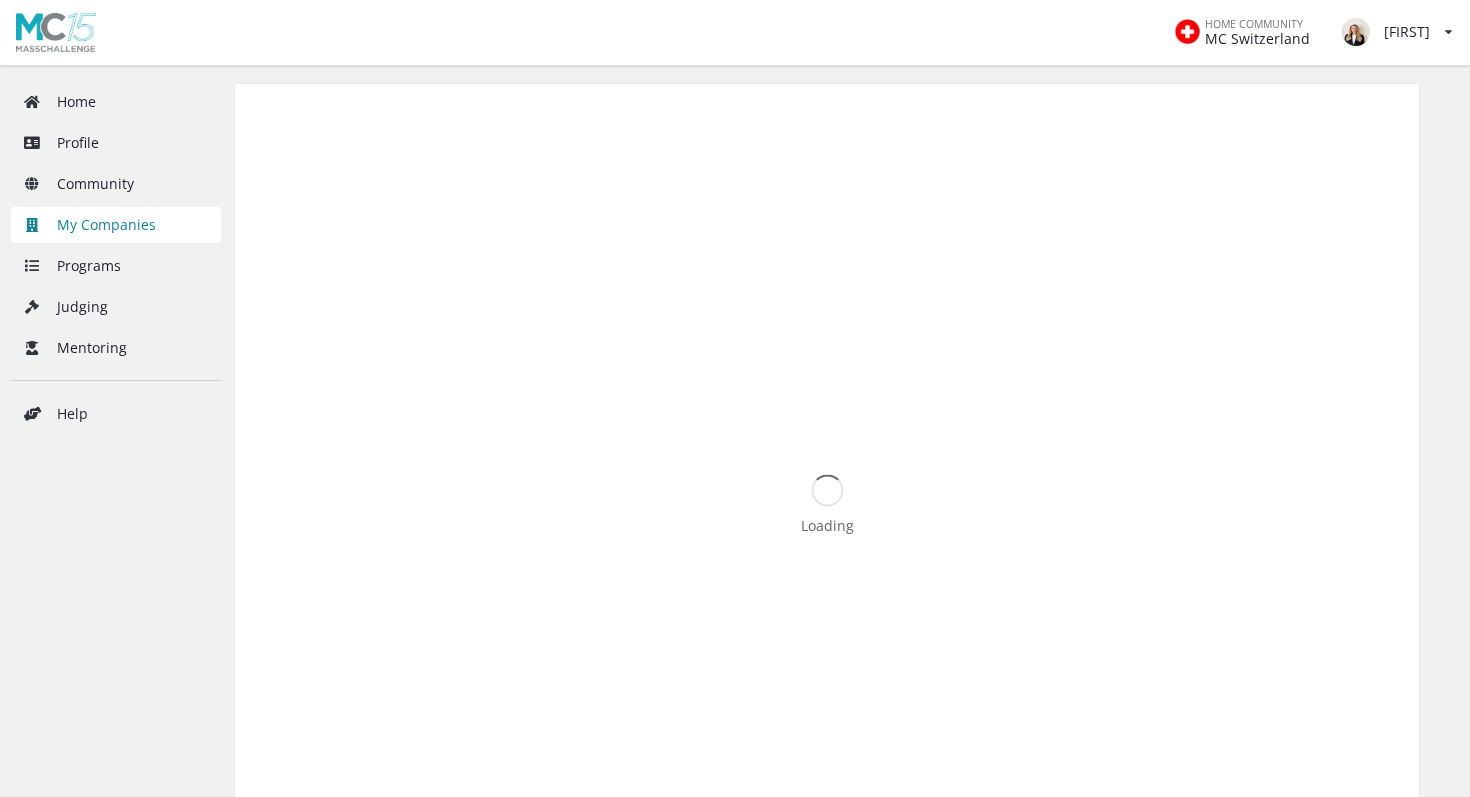 scroll, scrollTop: 0, scrollLeft: 0, axis: both 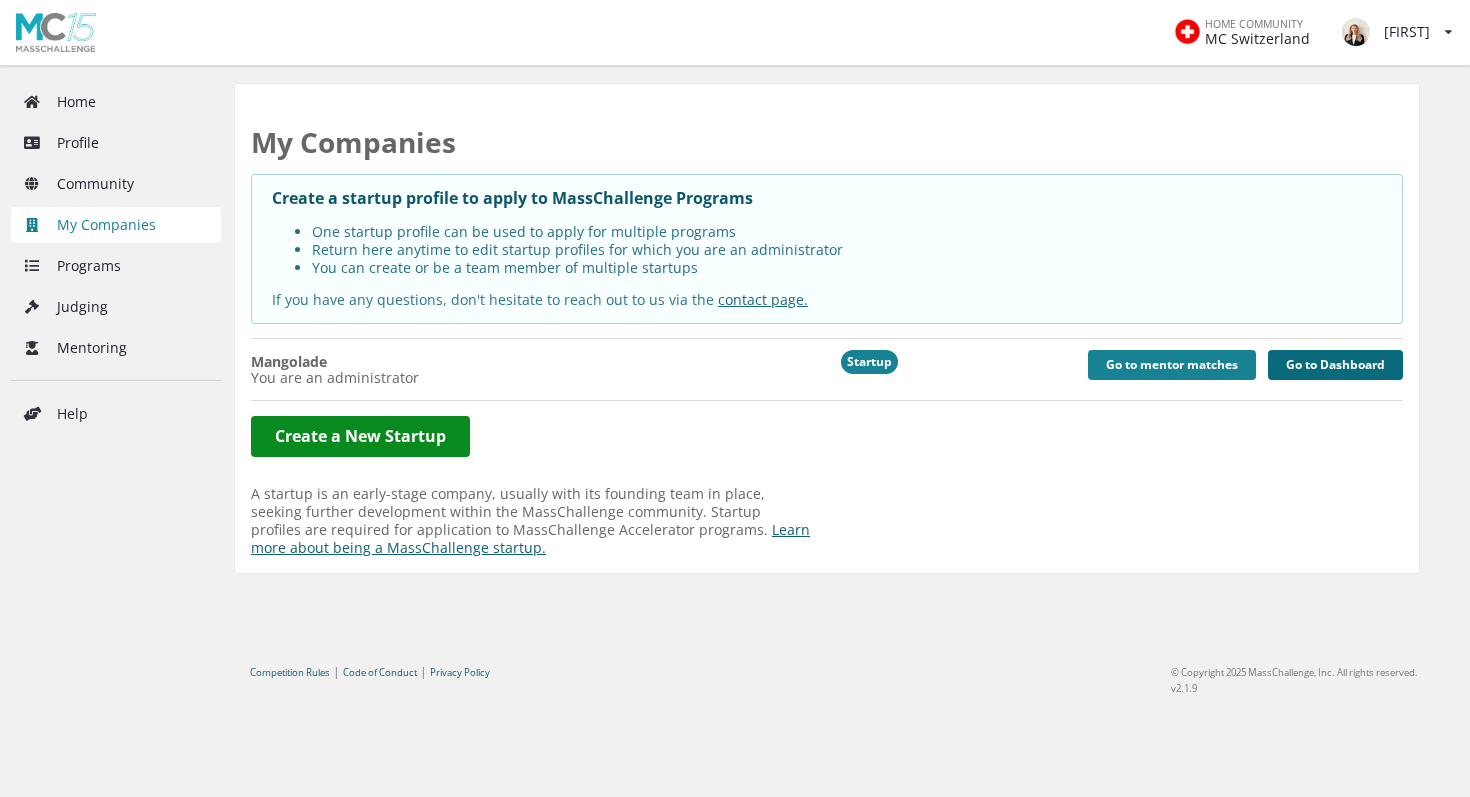 click on "Go to Dashboard" at bounding box center [1335, 365] 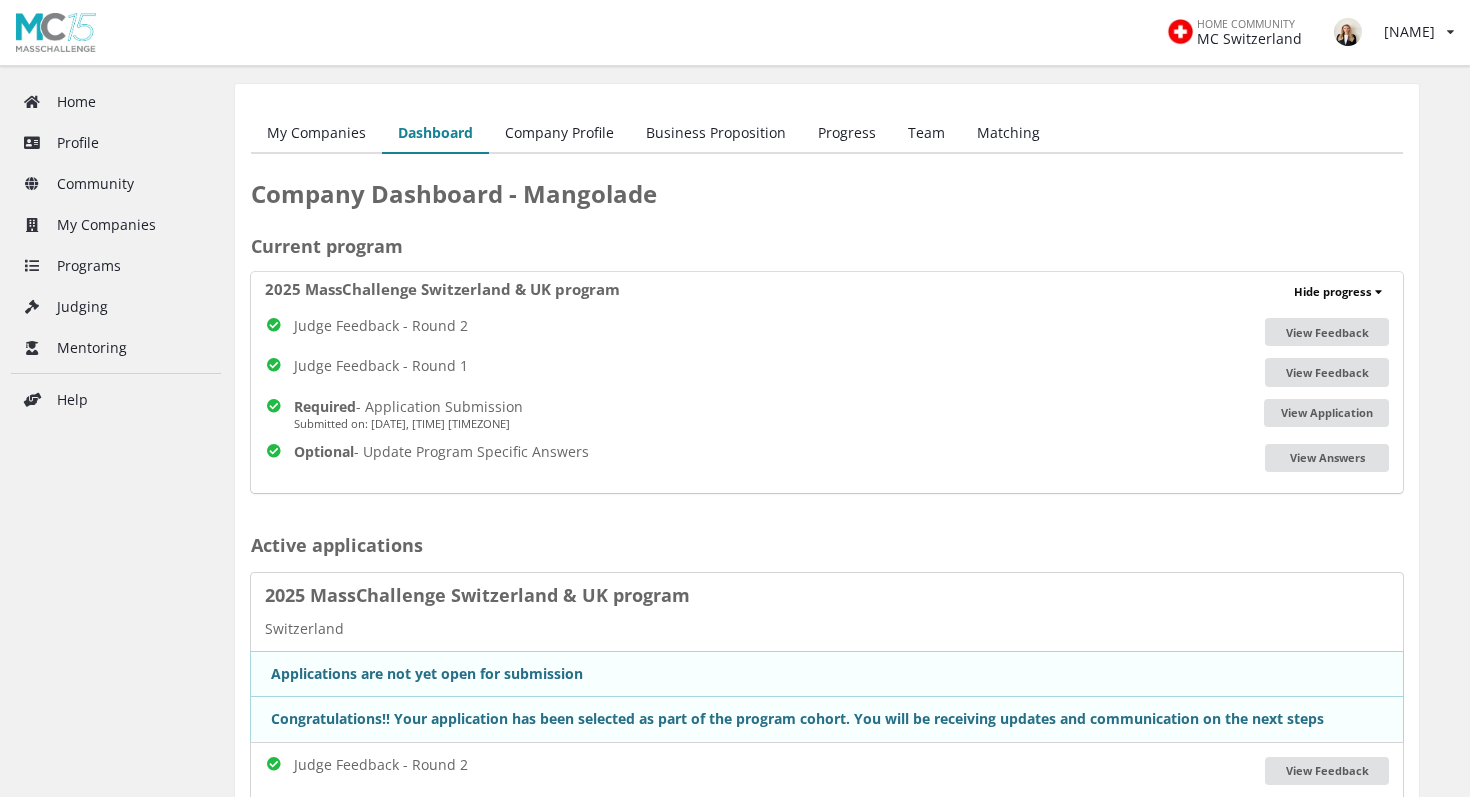 scroll, scrollTop: 0, scrollLeft: 0, axis: both 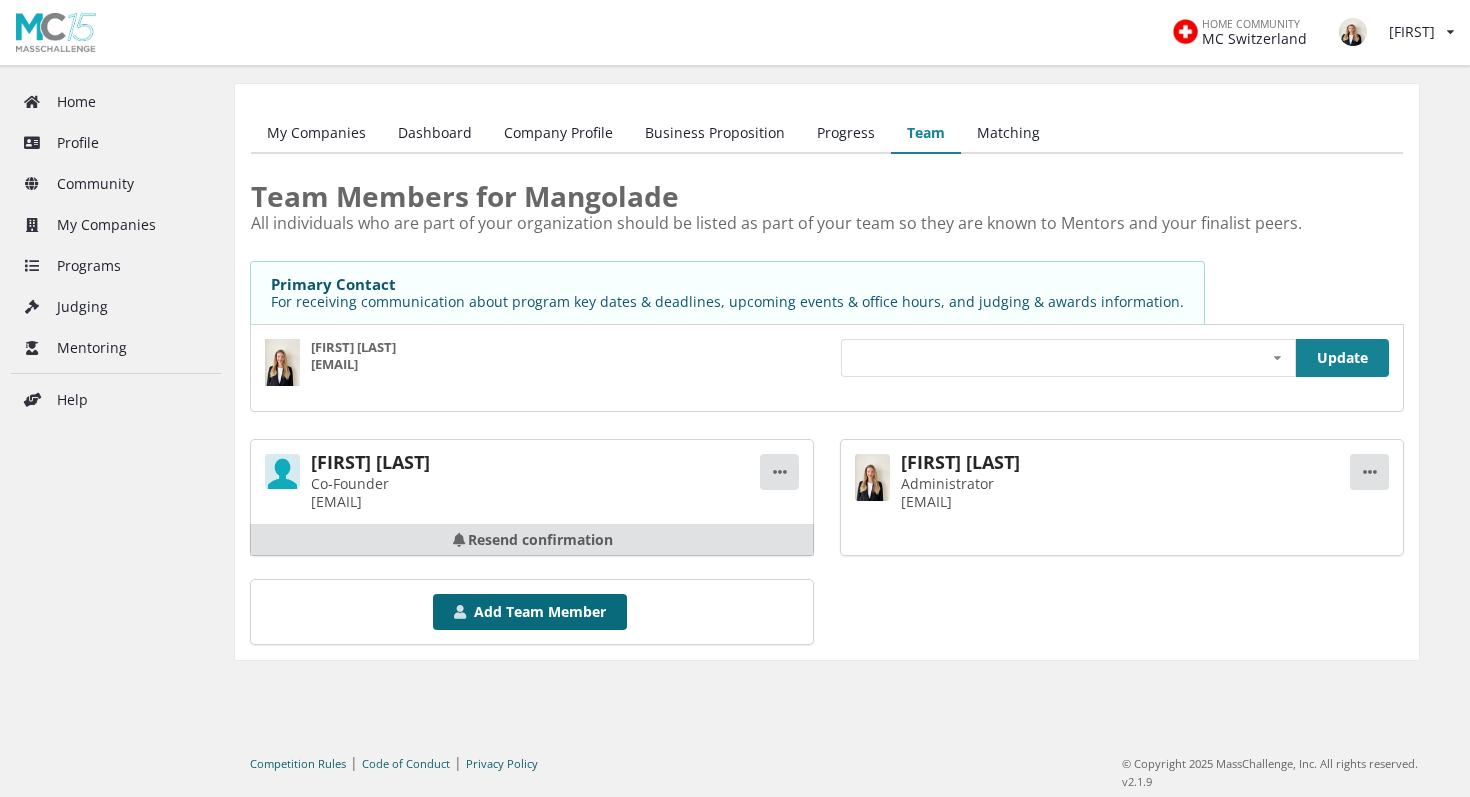 click on "Add Team Member" at bounding box center [530, 612] 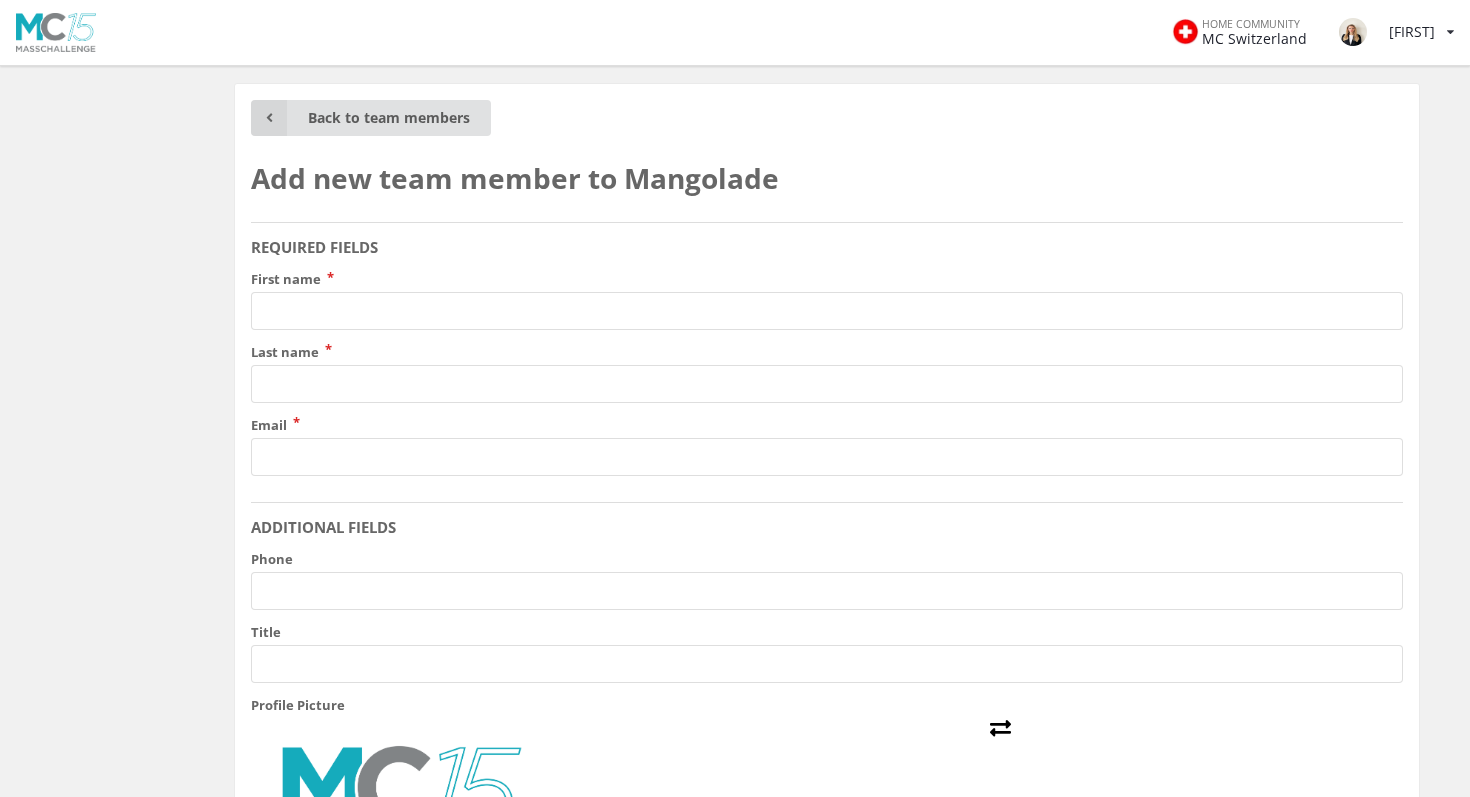 scroll, scrollTop: 0, scrollLeft: 0, axis: both 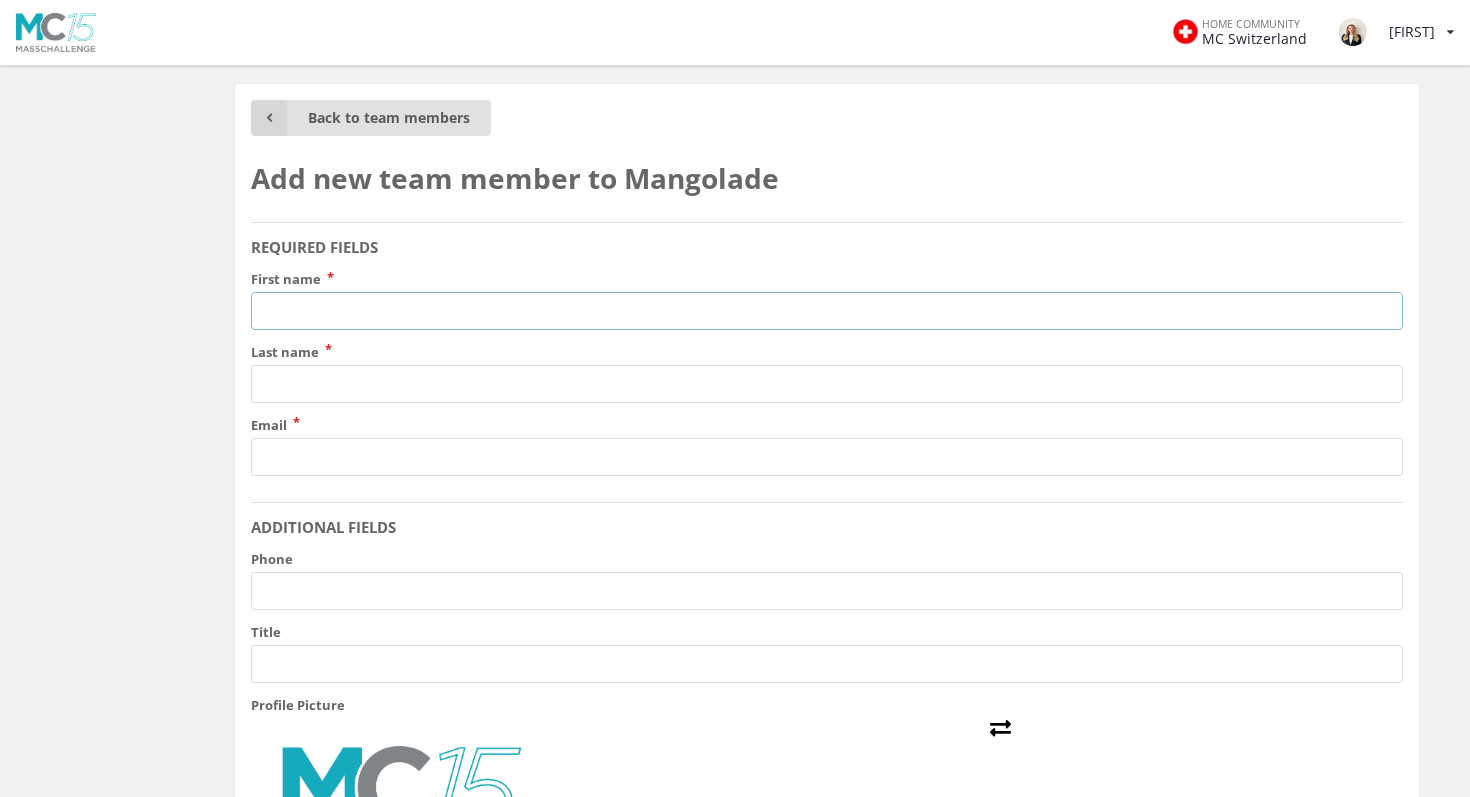 click on "First name" at bounding box center [827, 311] 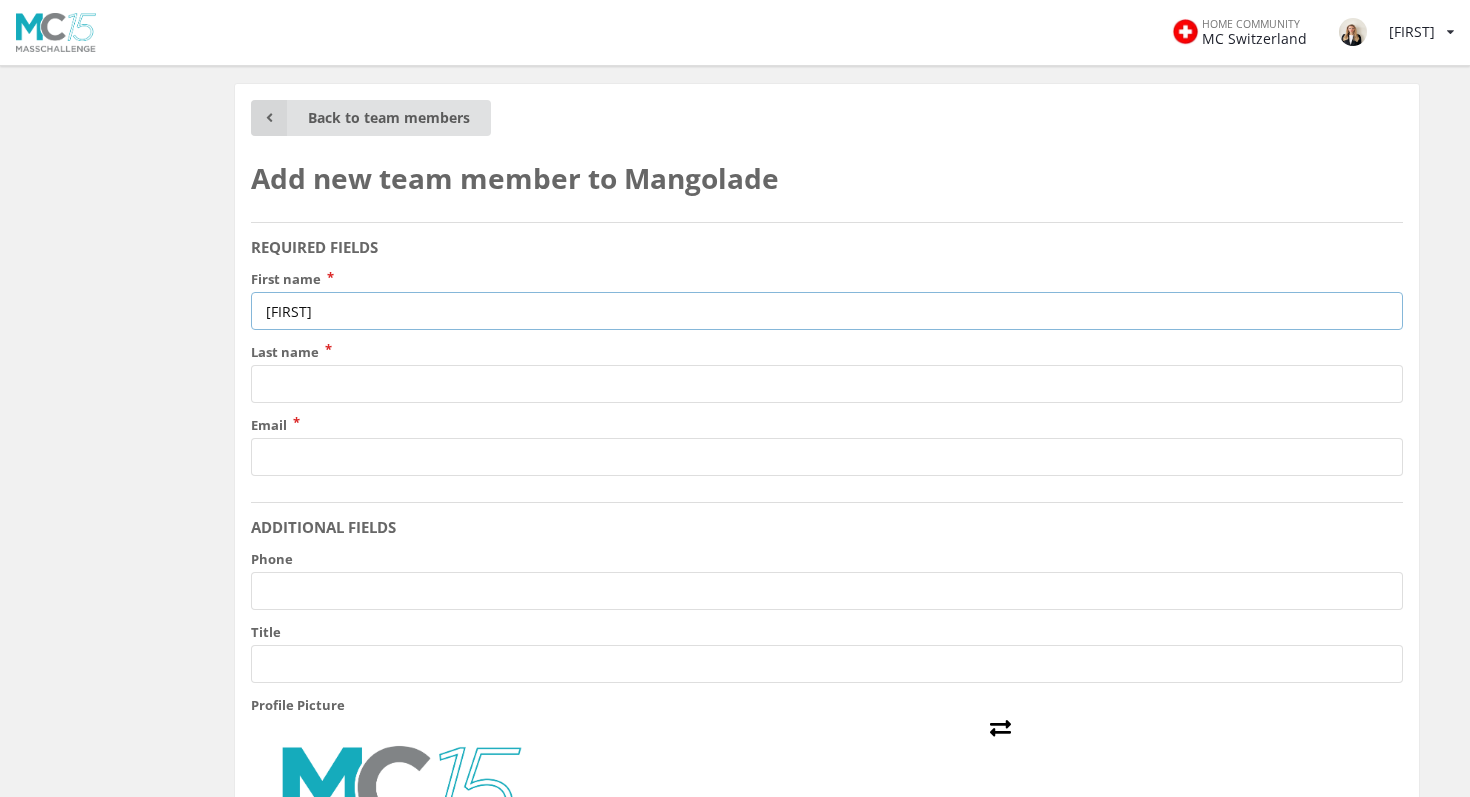 type on "[FIRST]" 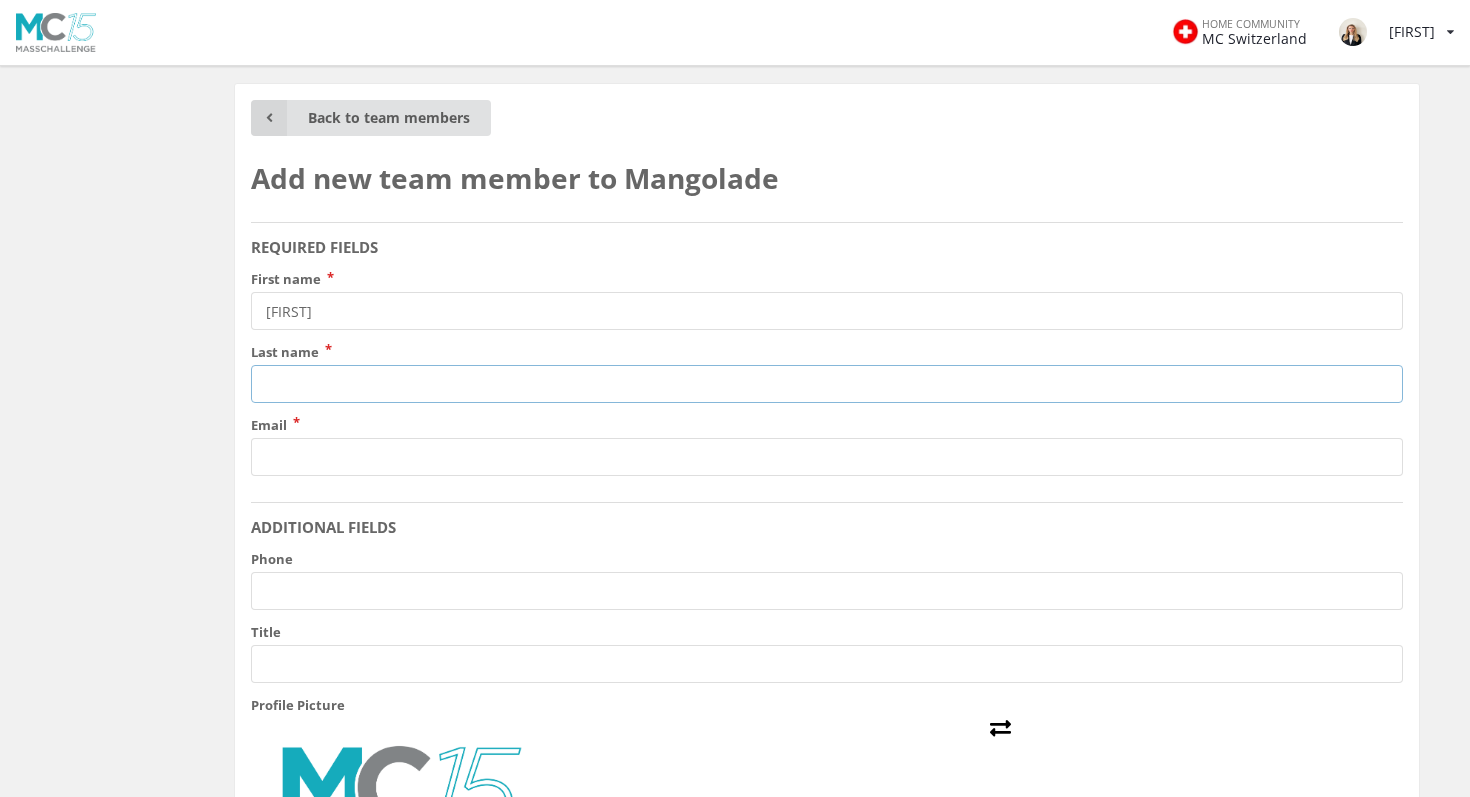 click on "Last name" at bounding box center (827, 384) 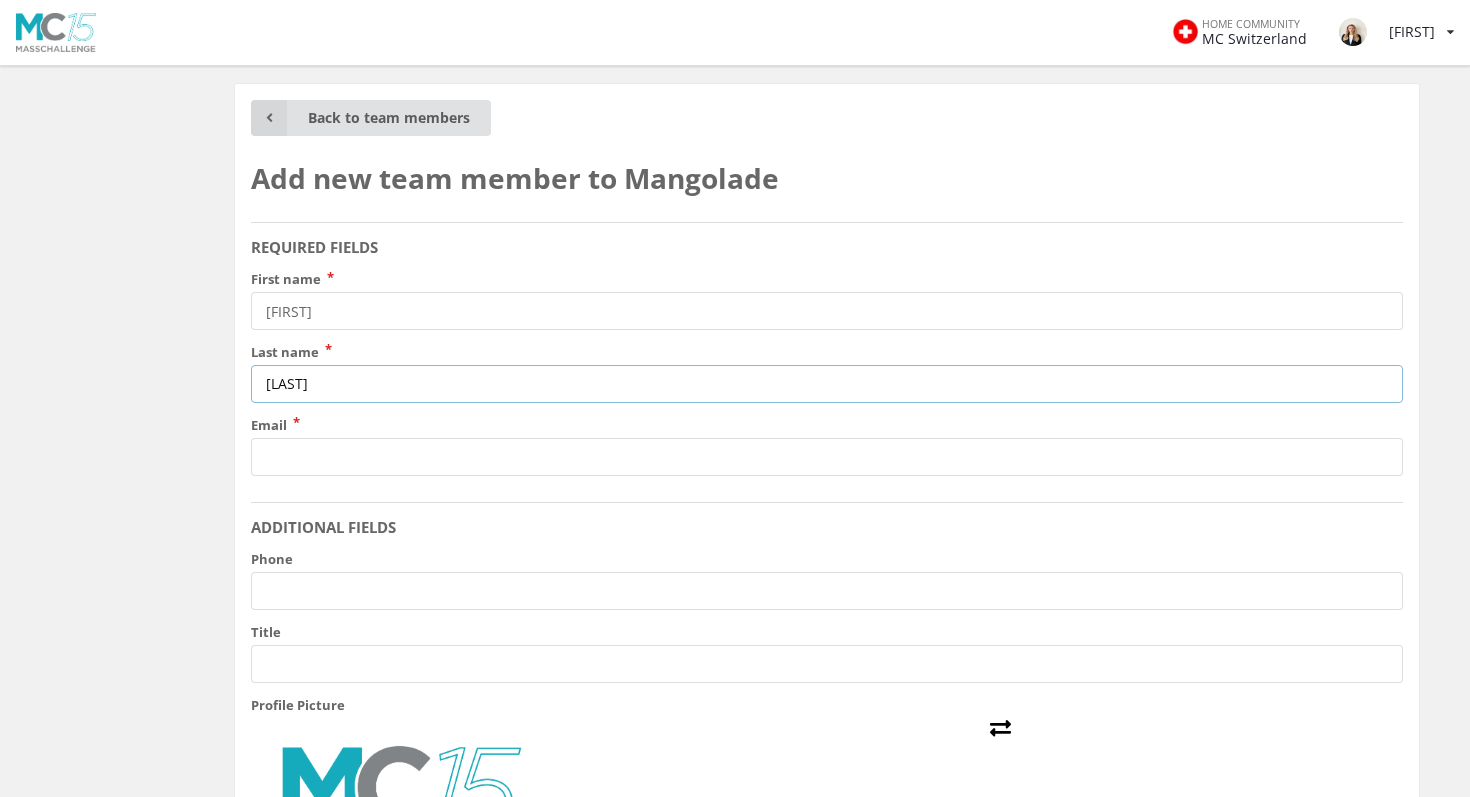 type on "Almaddah" 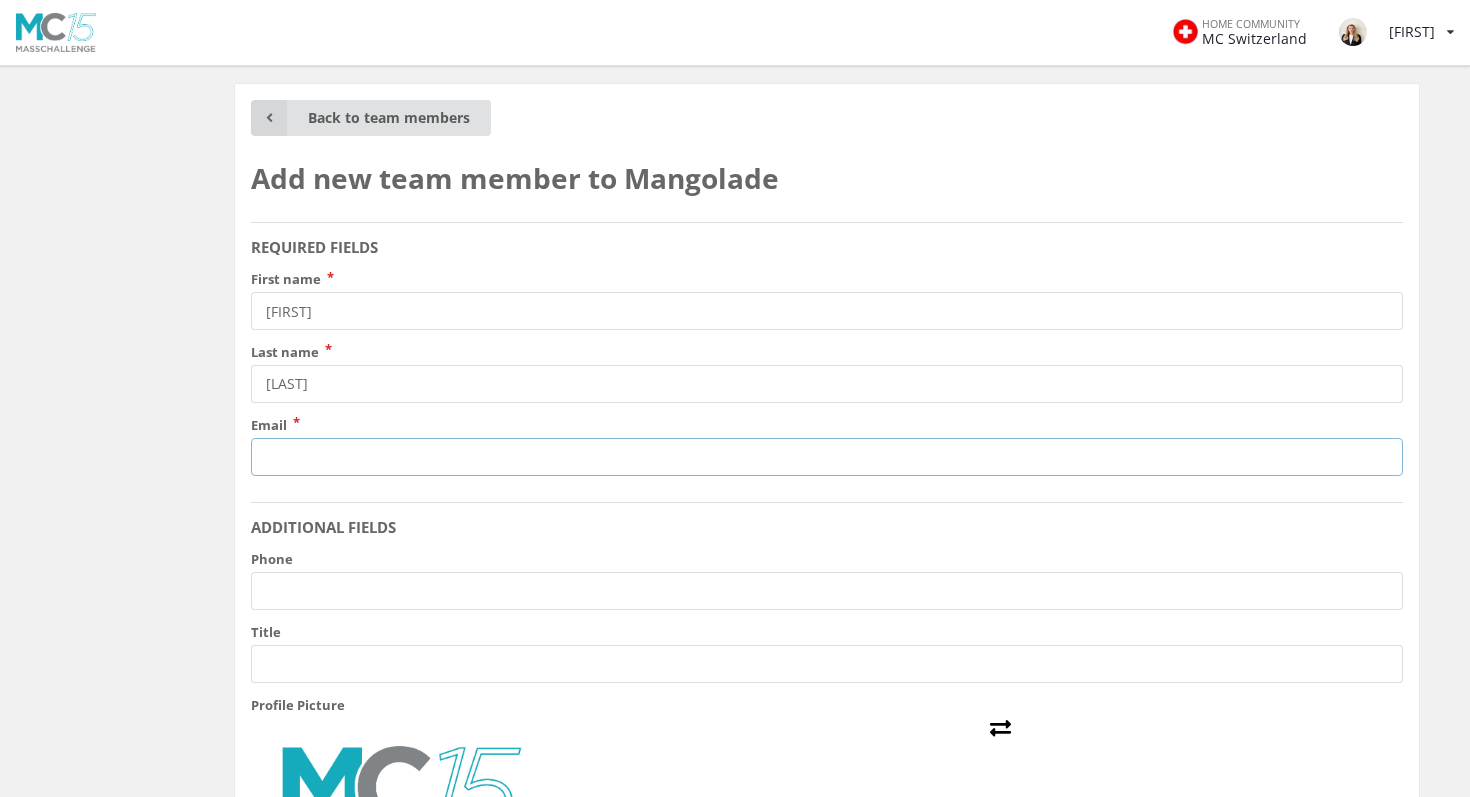 click on "Email" at bounding box center [827, 457] 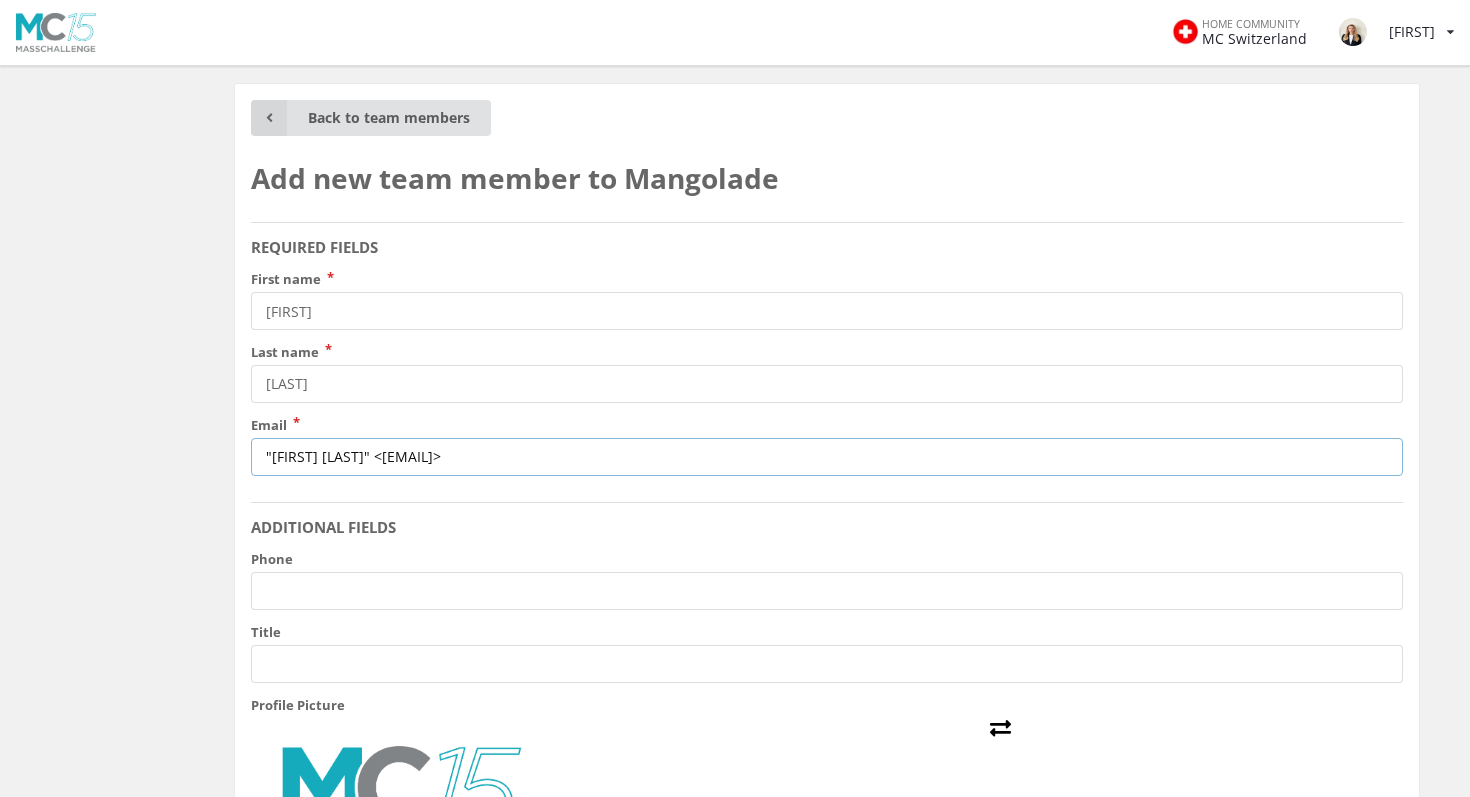 scroll, scrollTop: 1, scrollLeft: 0, axis: vertical 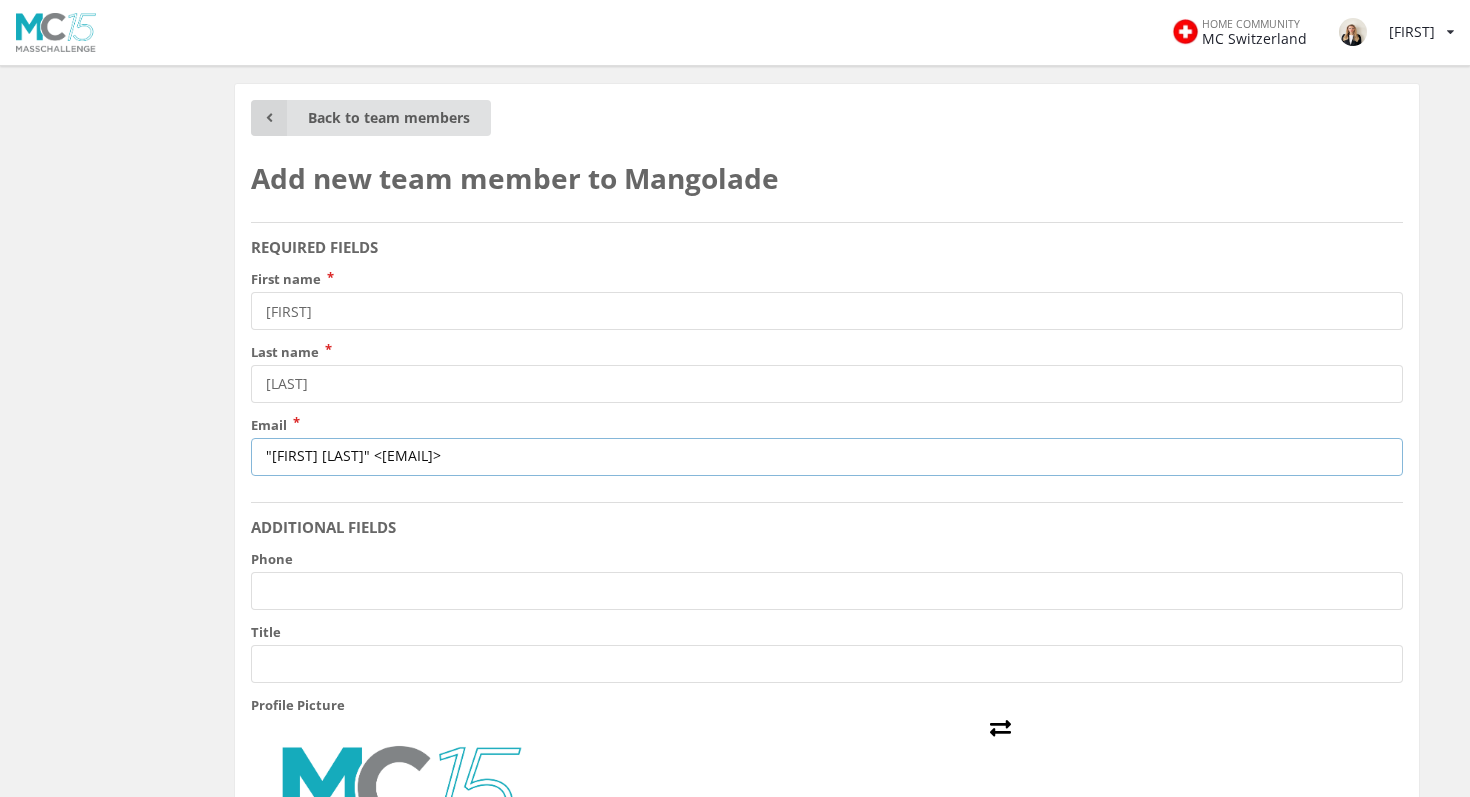 drag, startPoint x: 347, startPoint y: 465, endPoint x: 145, endPoint y: 465, distance: 202 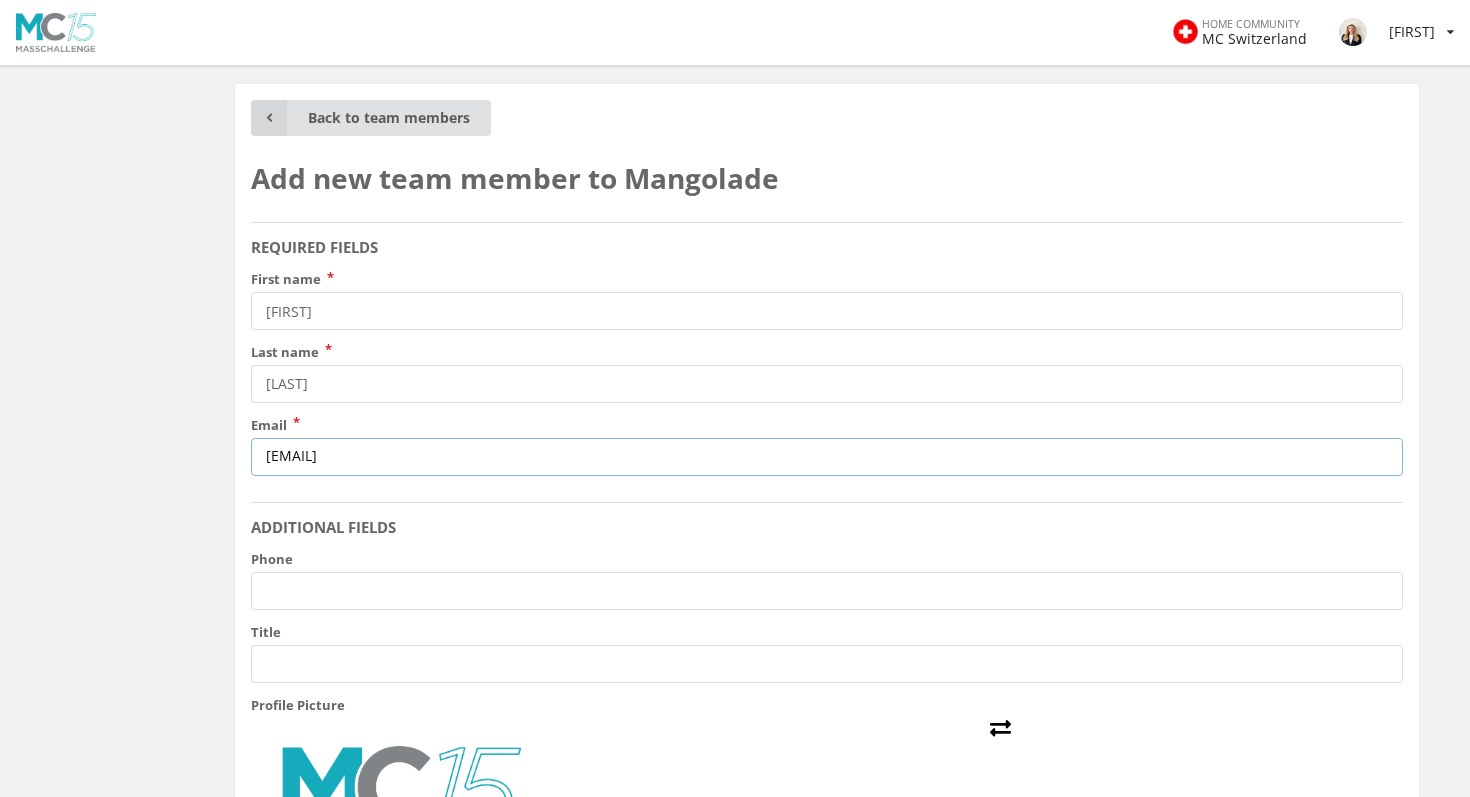 click on "Narjes.almaddah@gmail.com>" at bounding box center [827, 457] 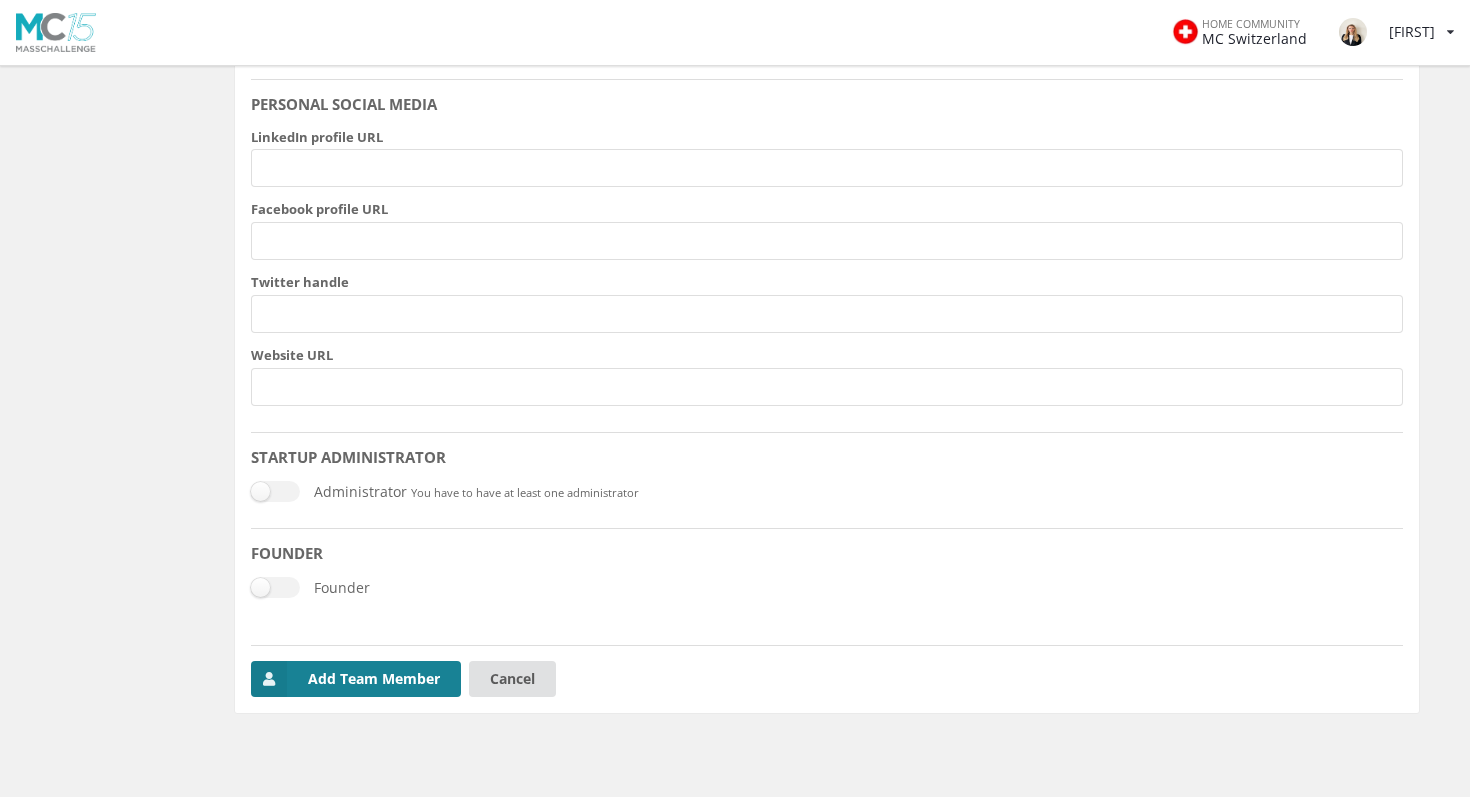 scroll, scrollTop: 924, scrollLeft: 0, axis: vertical 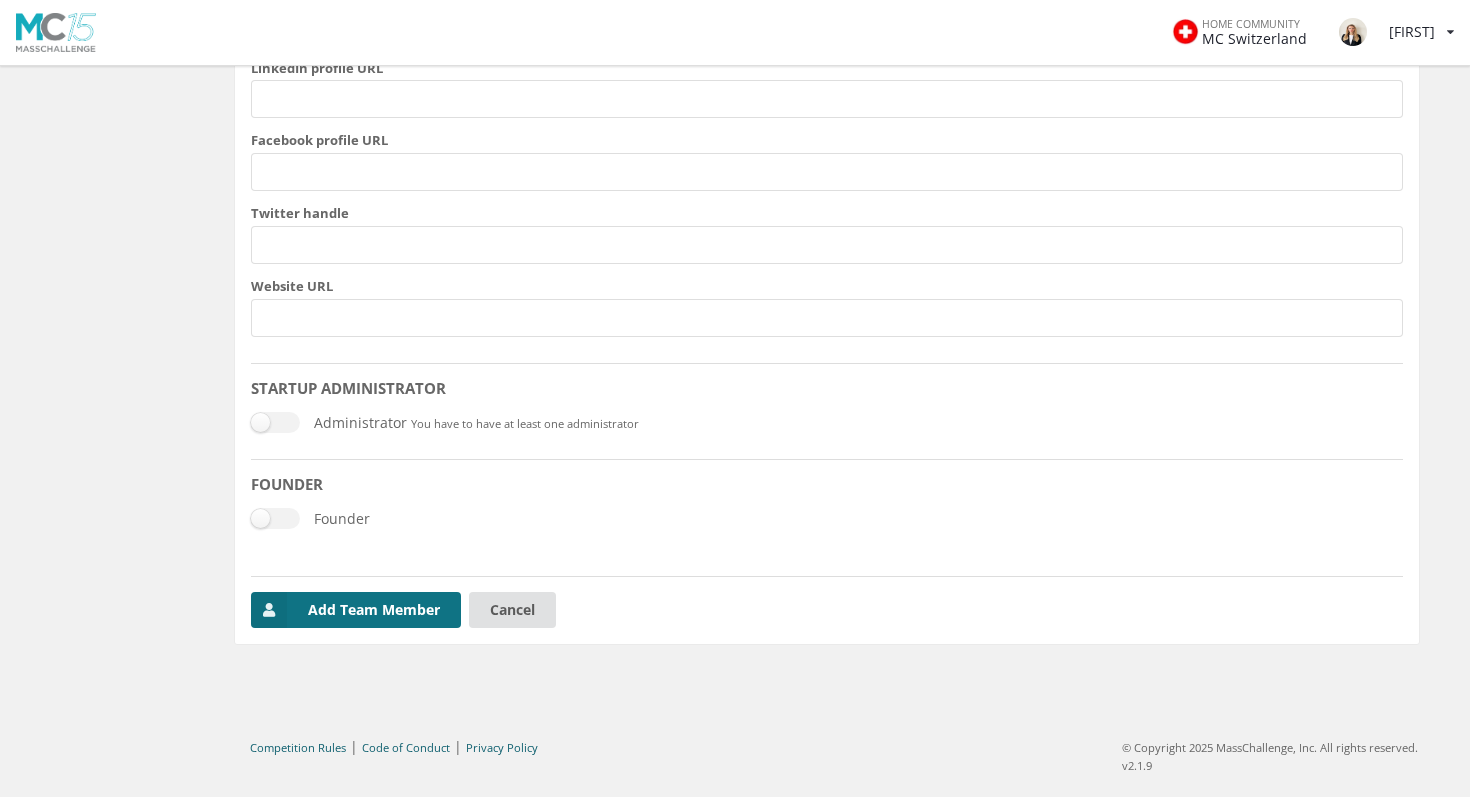 type on "Narjes.almaddah@gmail.com" 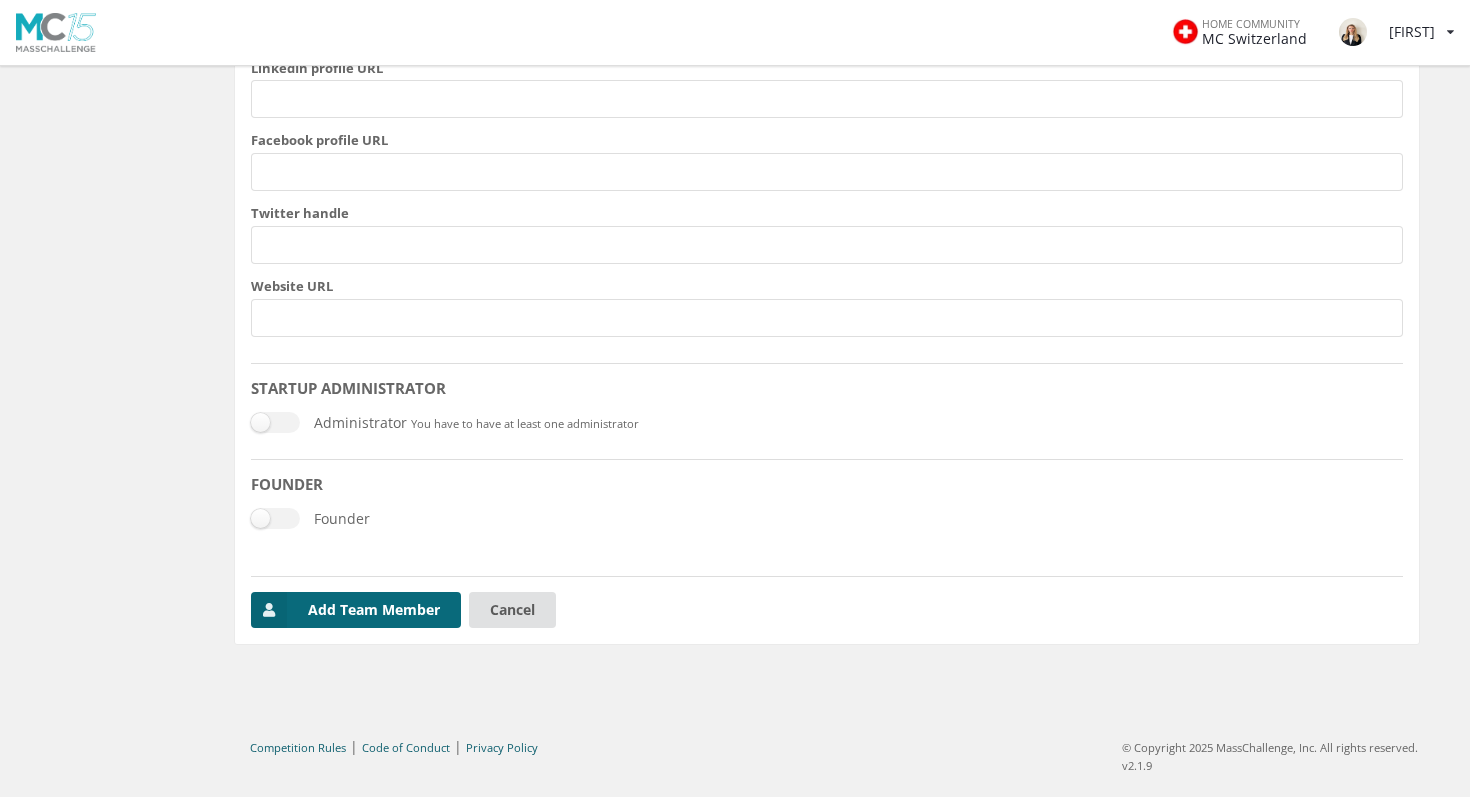 click on "Add Team Member" at bounding box center [356, 610] 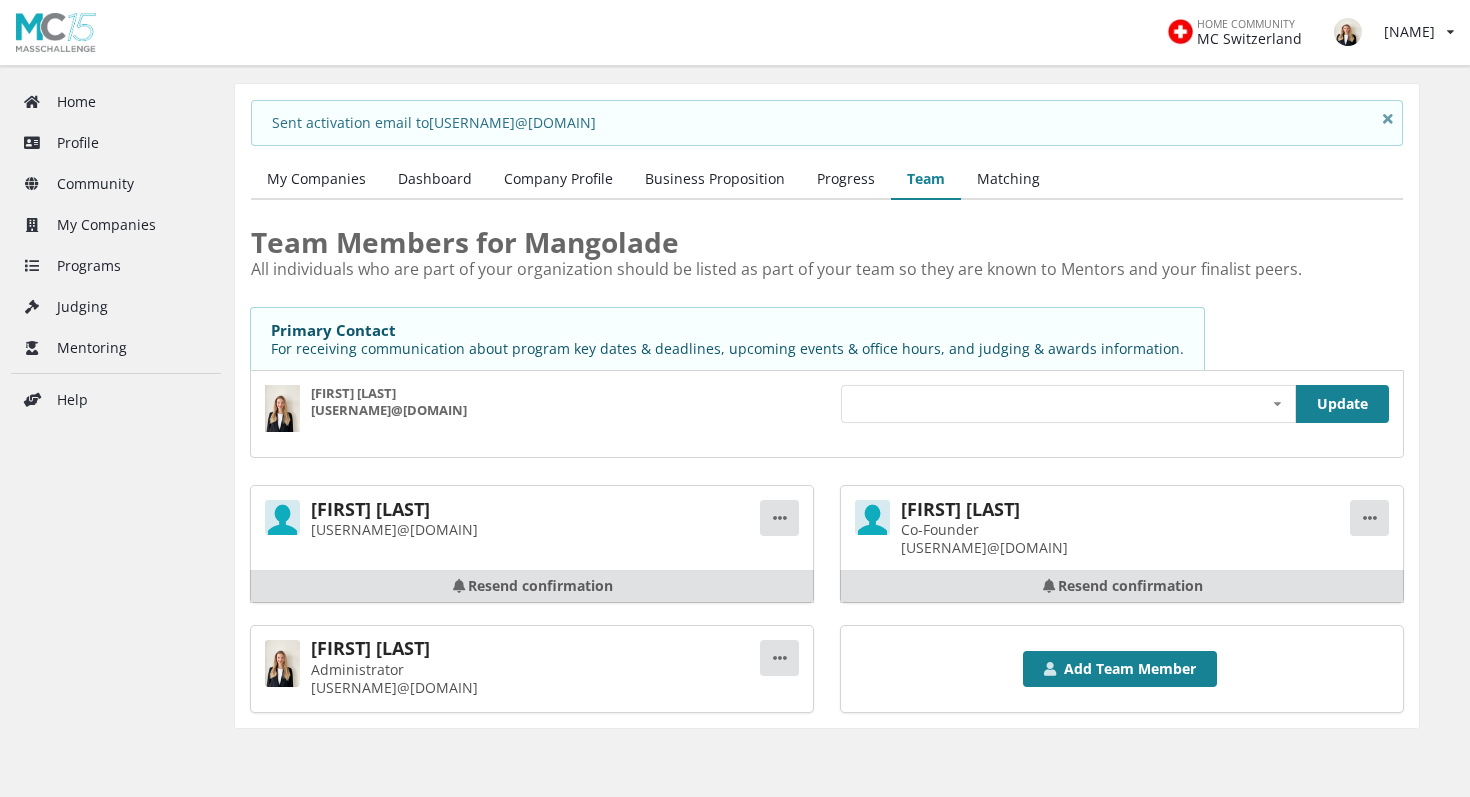 scroll, scrollTop: 0, scrollLeft: 0, axis: both 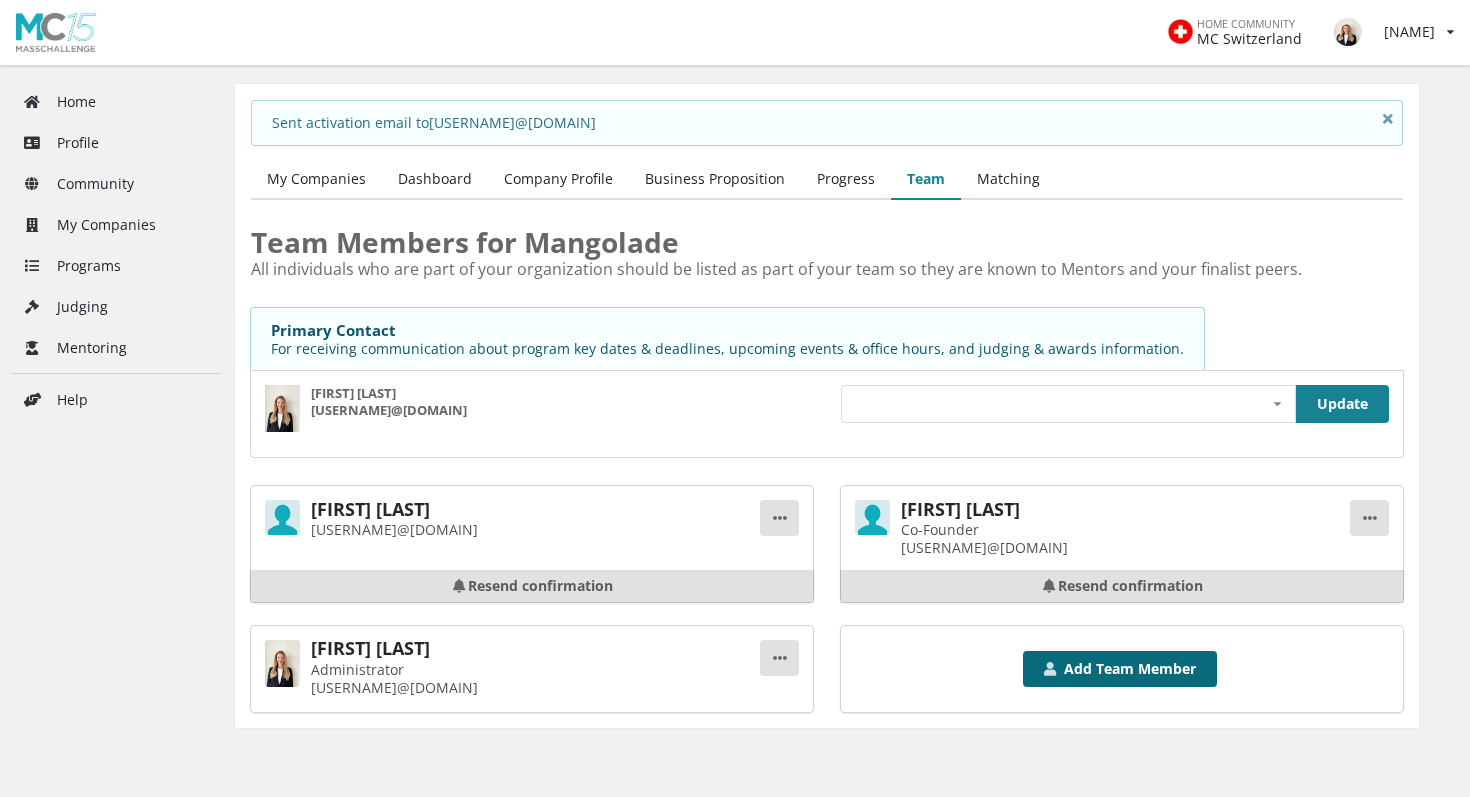 click at bounding box center [1049, 669] 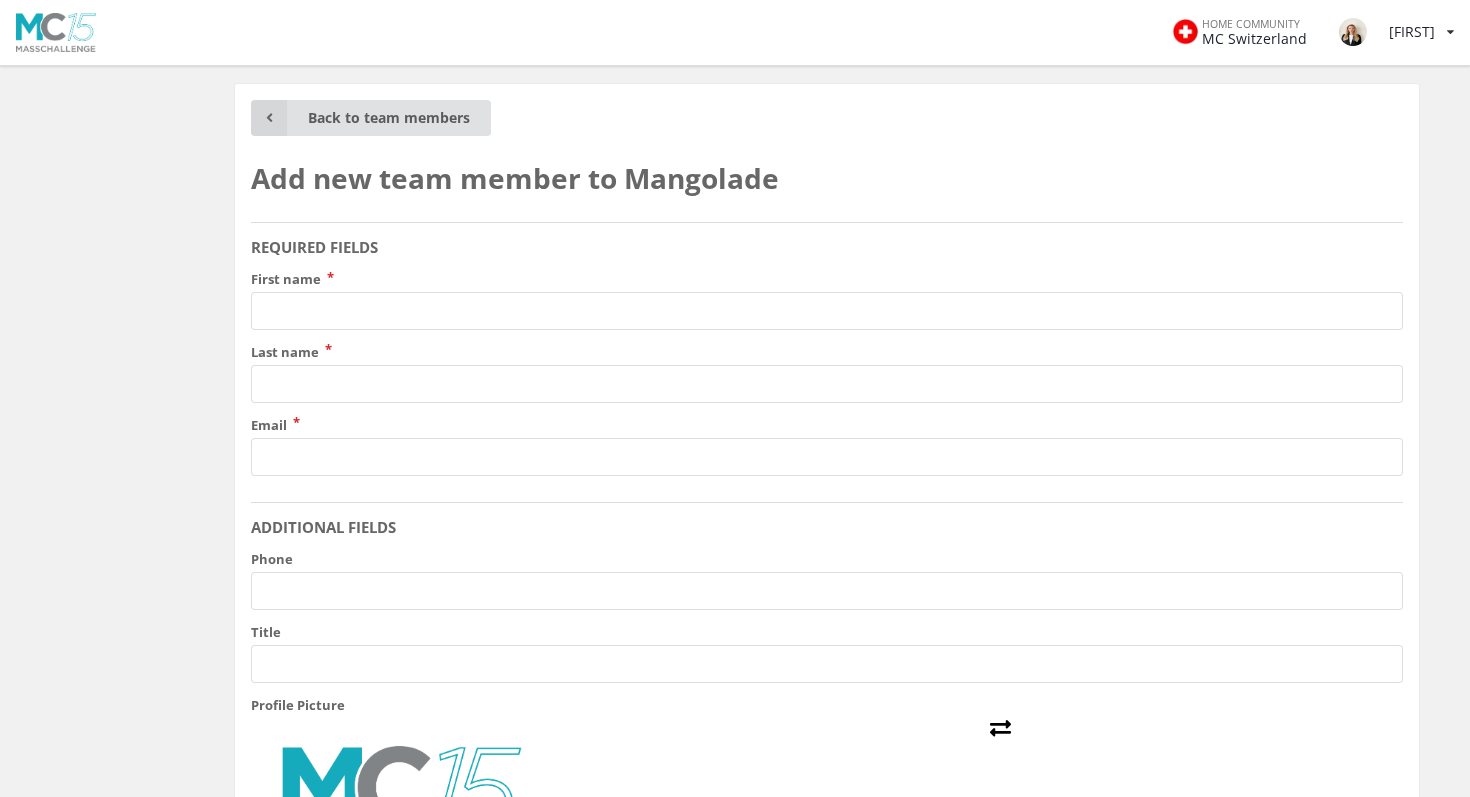 scroll, scrollTop: 0, scrollLeft: 0, axis: both 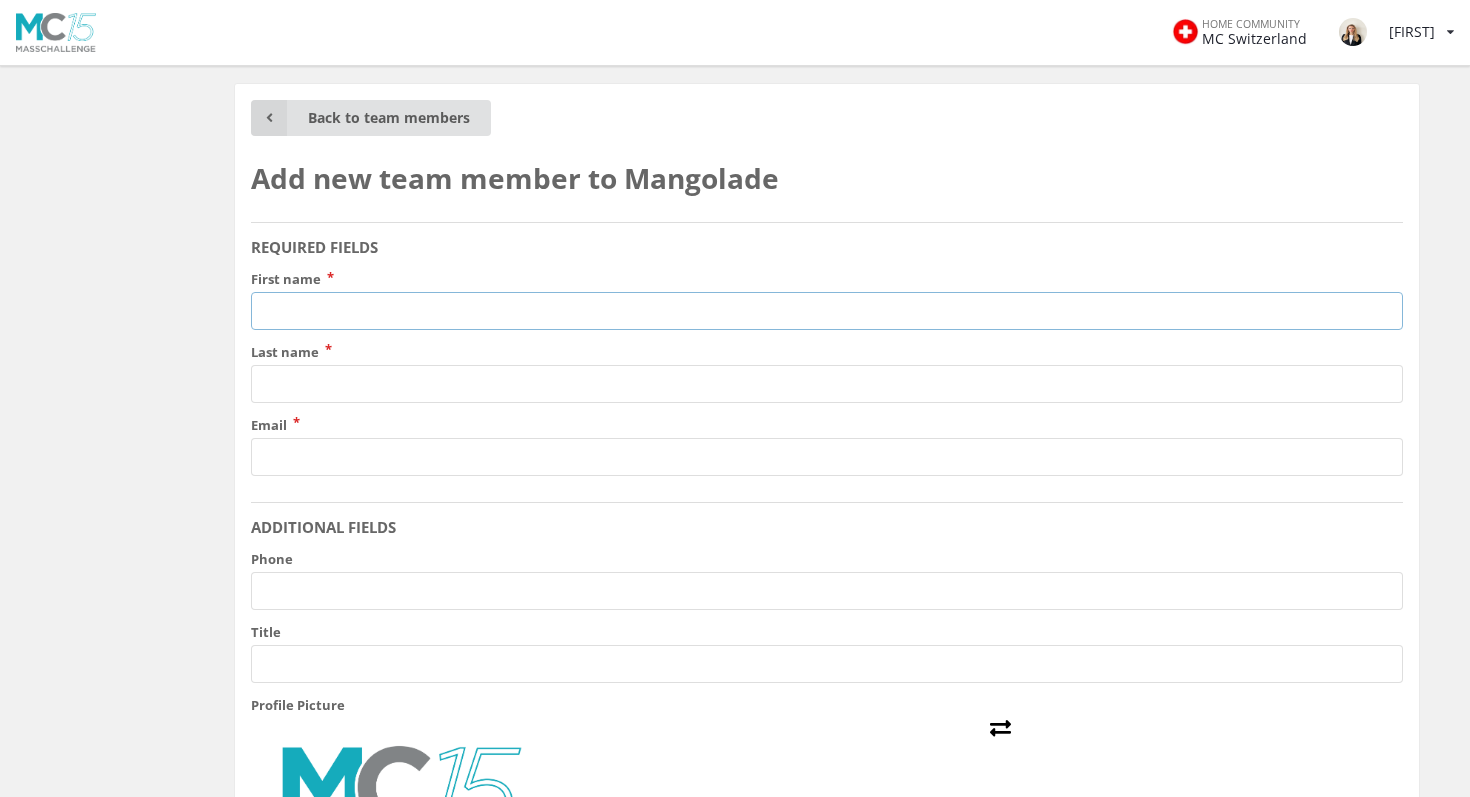 click on "First name" at bounding box center (827, 311) 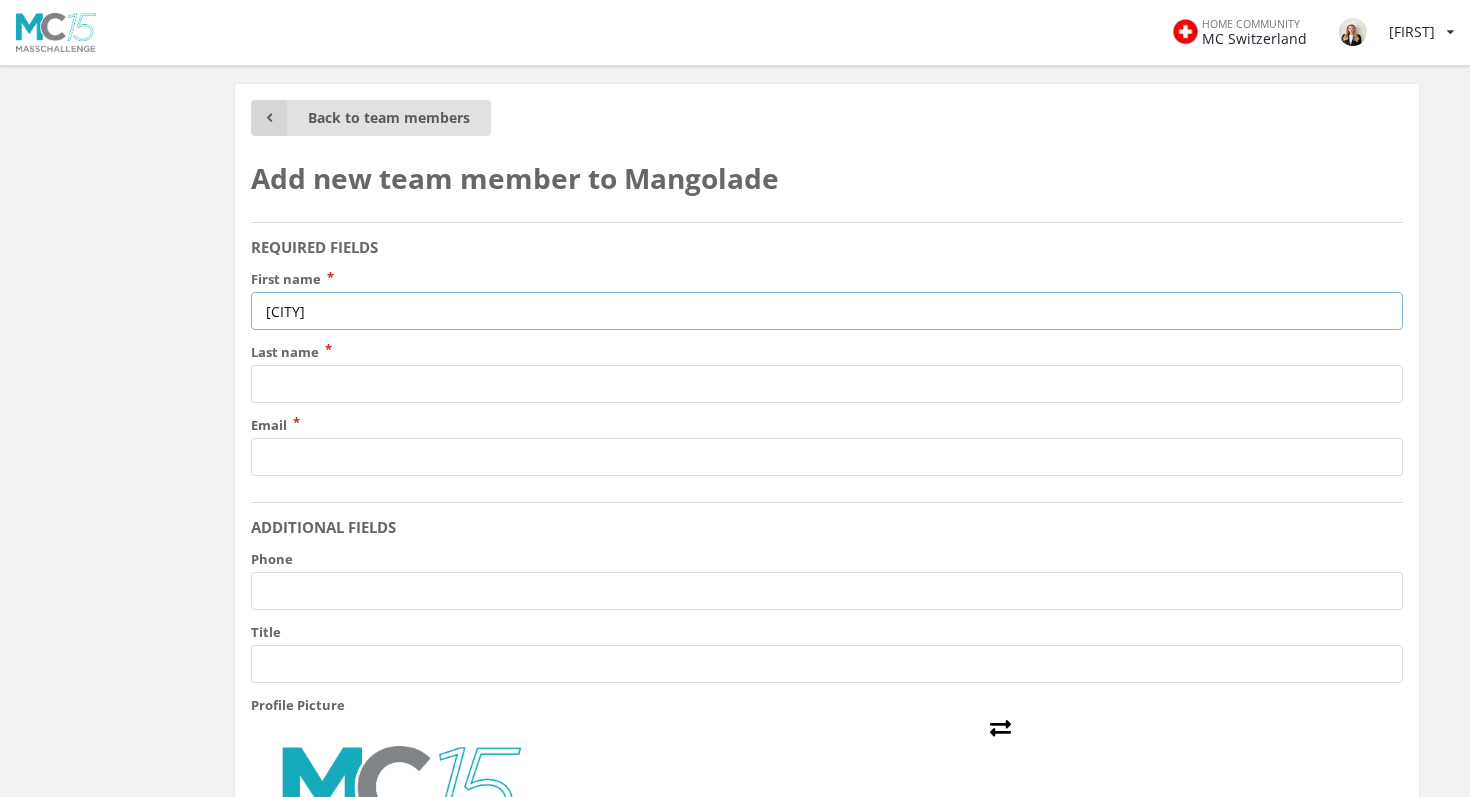 type on "Doha" 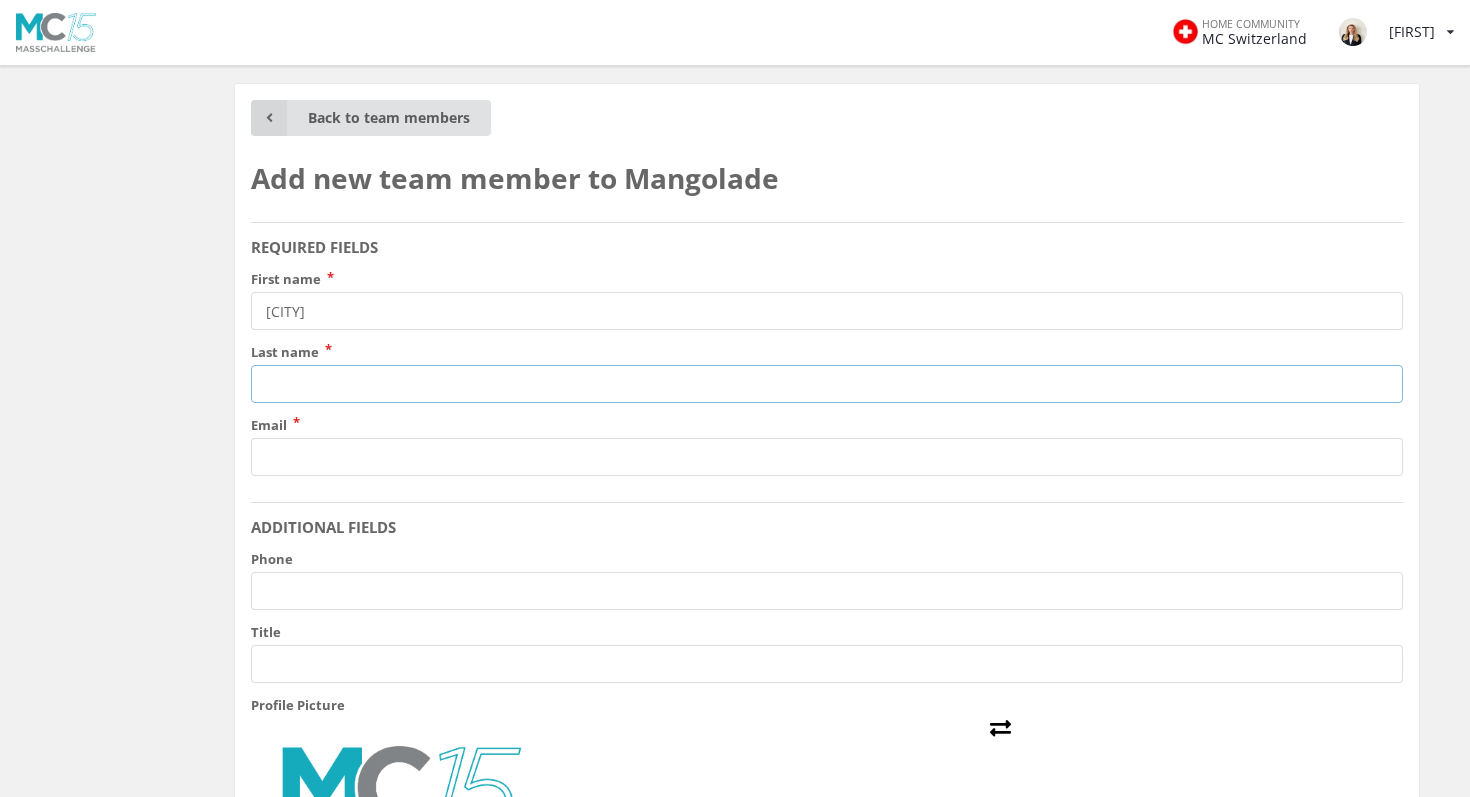click on "Last name" at bounding box center (827, 384) 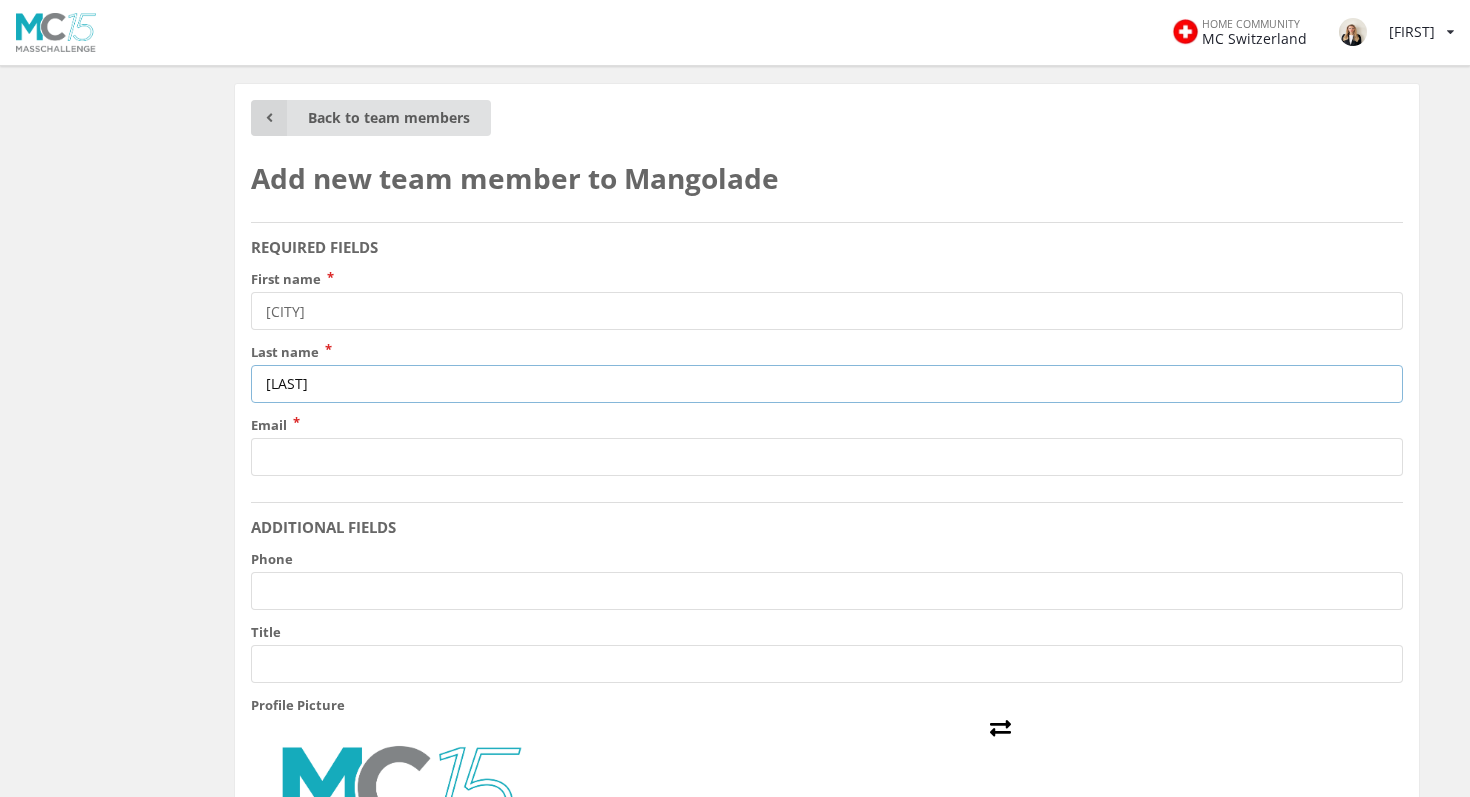 type on "Kasem" 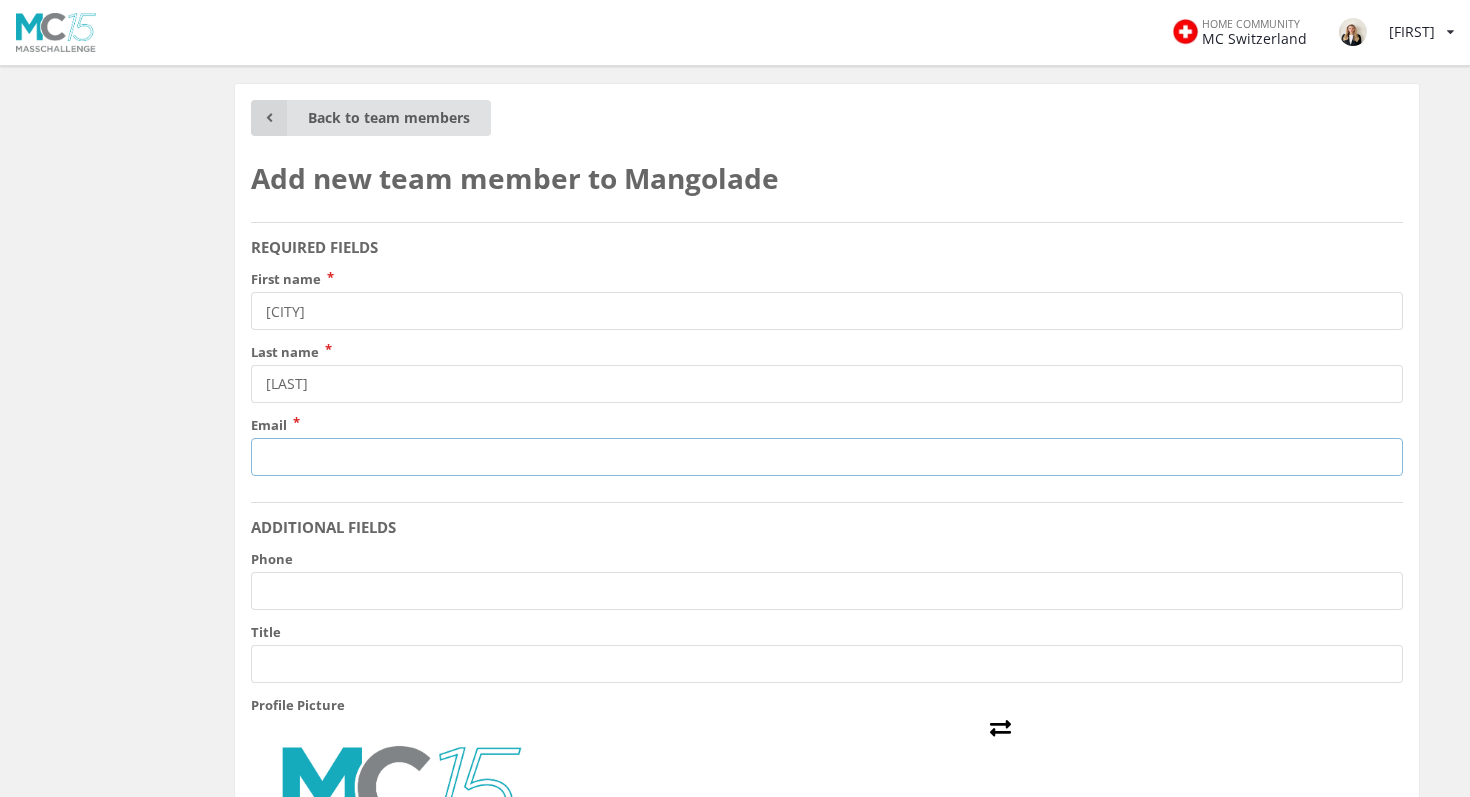 click on "Email" at bounding box center [827, 457] 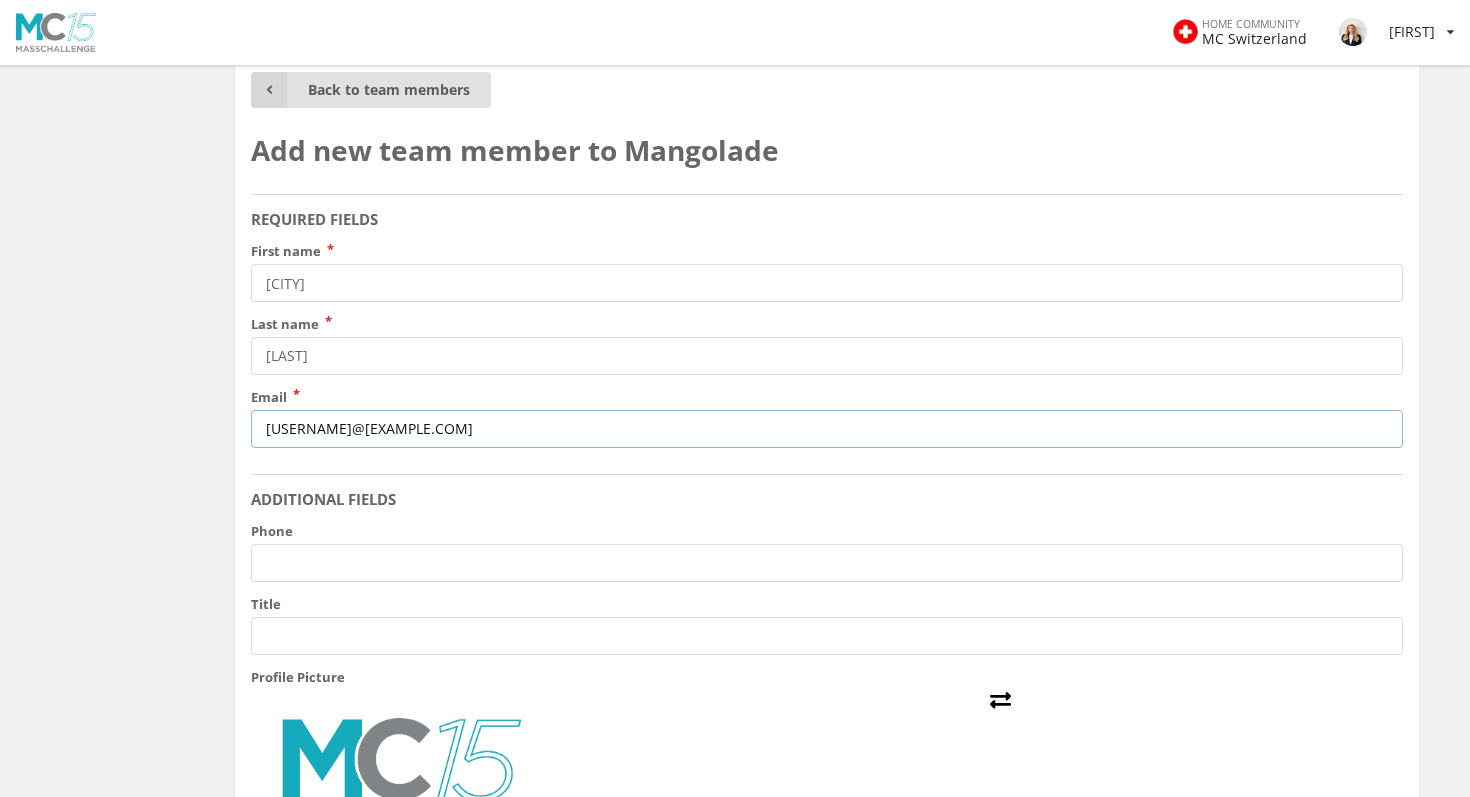 scroll, scrollTop: 52, scrollLeft: 0, axis: vertical 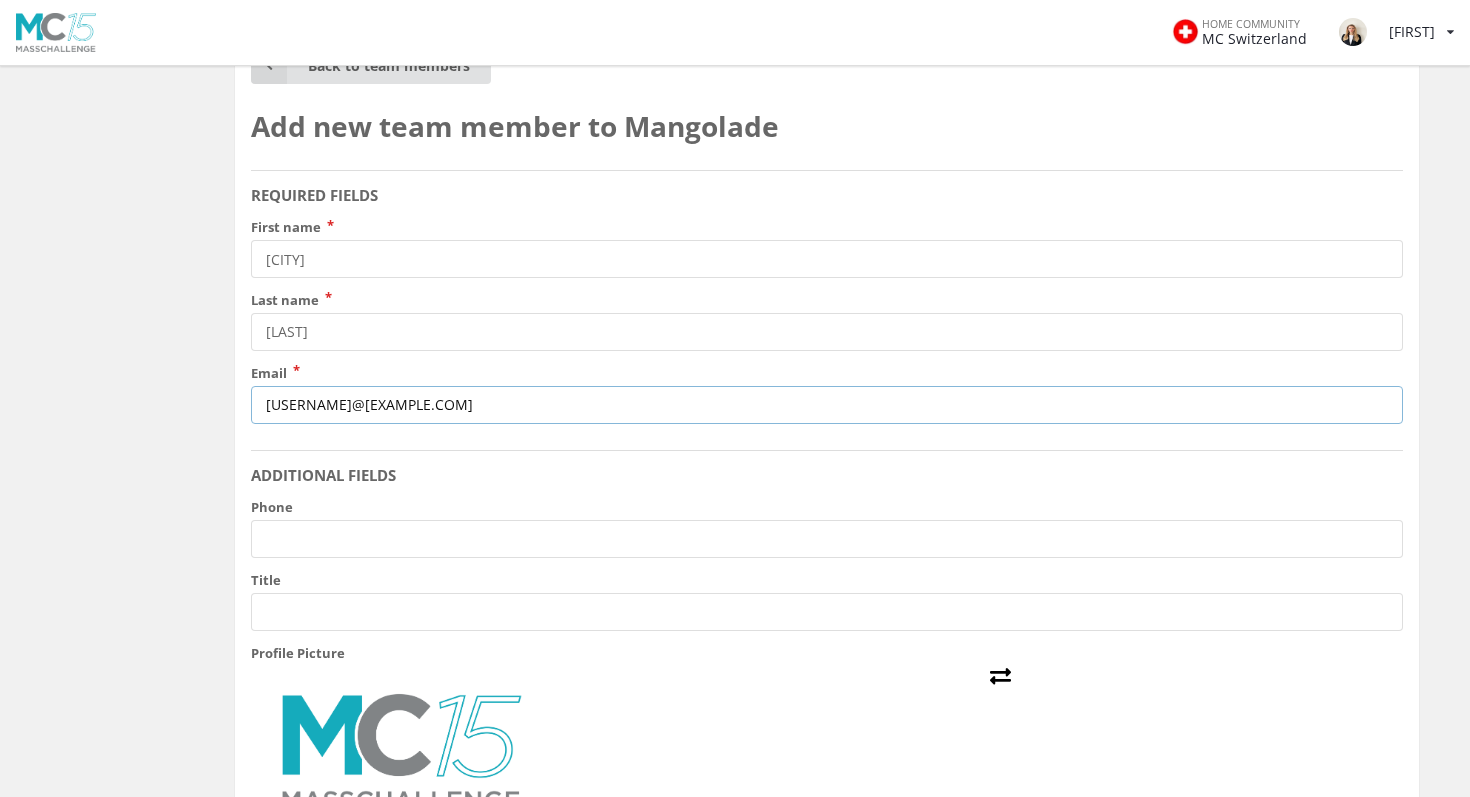 click on "[EMAIL]" at bounding box center (827, 405) 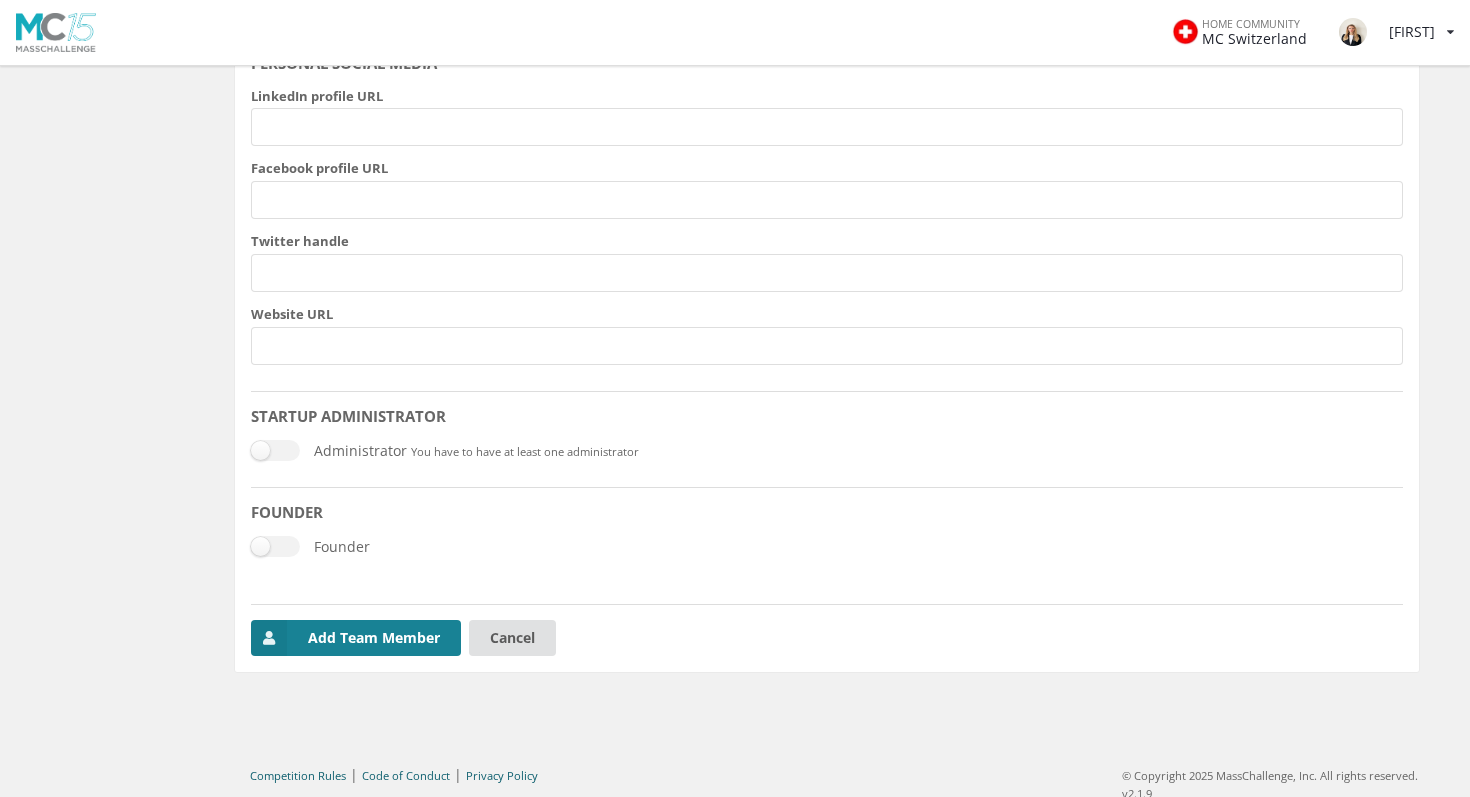 scroll, scrollTop: 924, scrollLeft: 0, axis: vertical 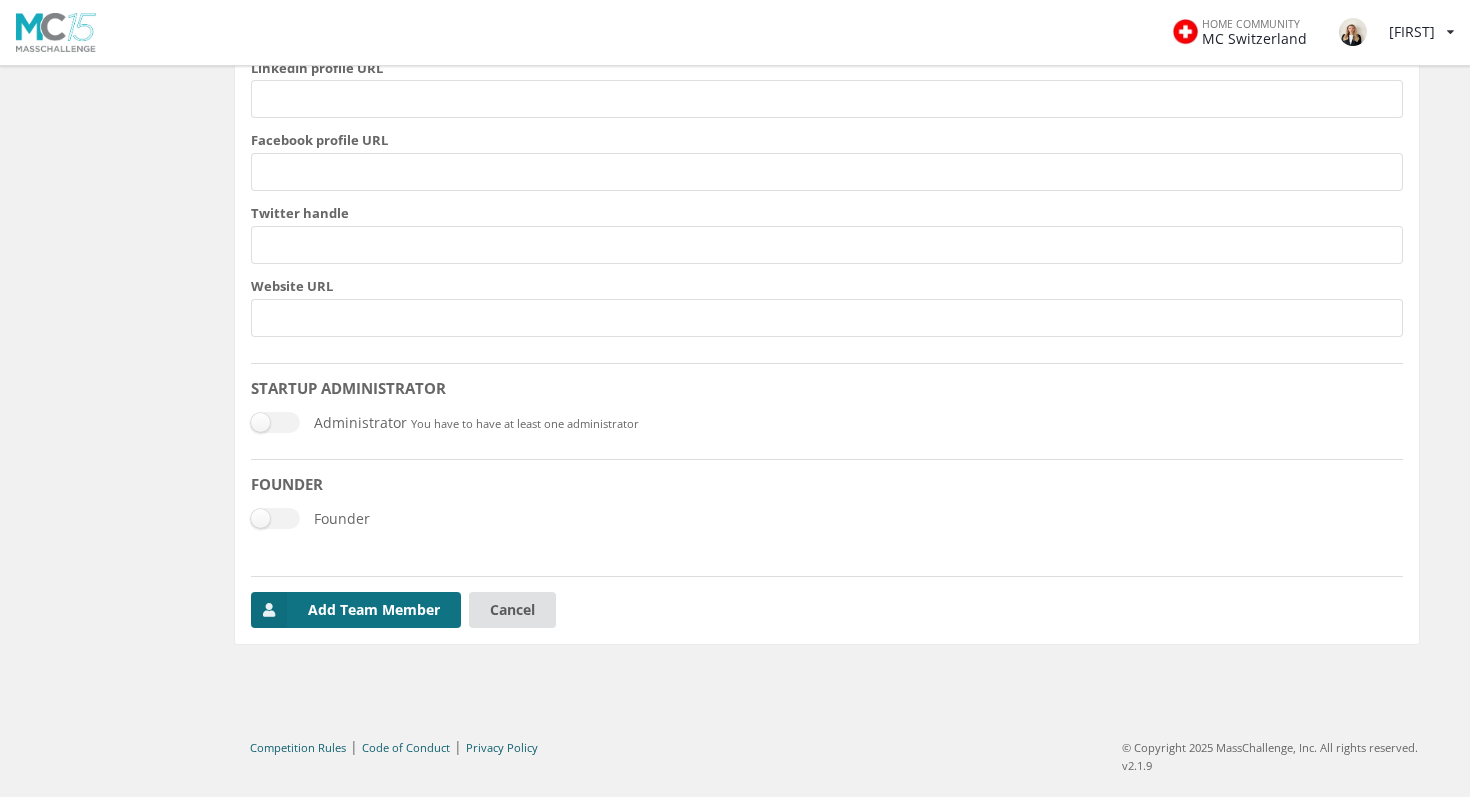 type on "[EMAIL]" 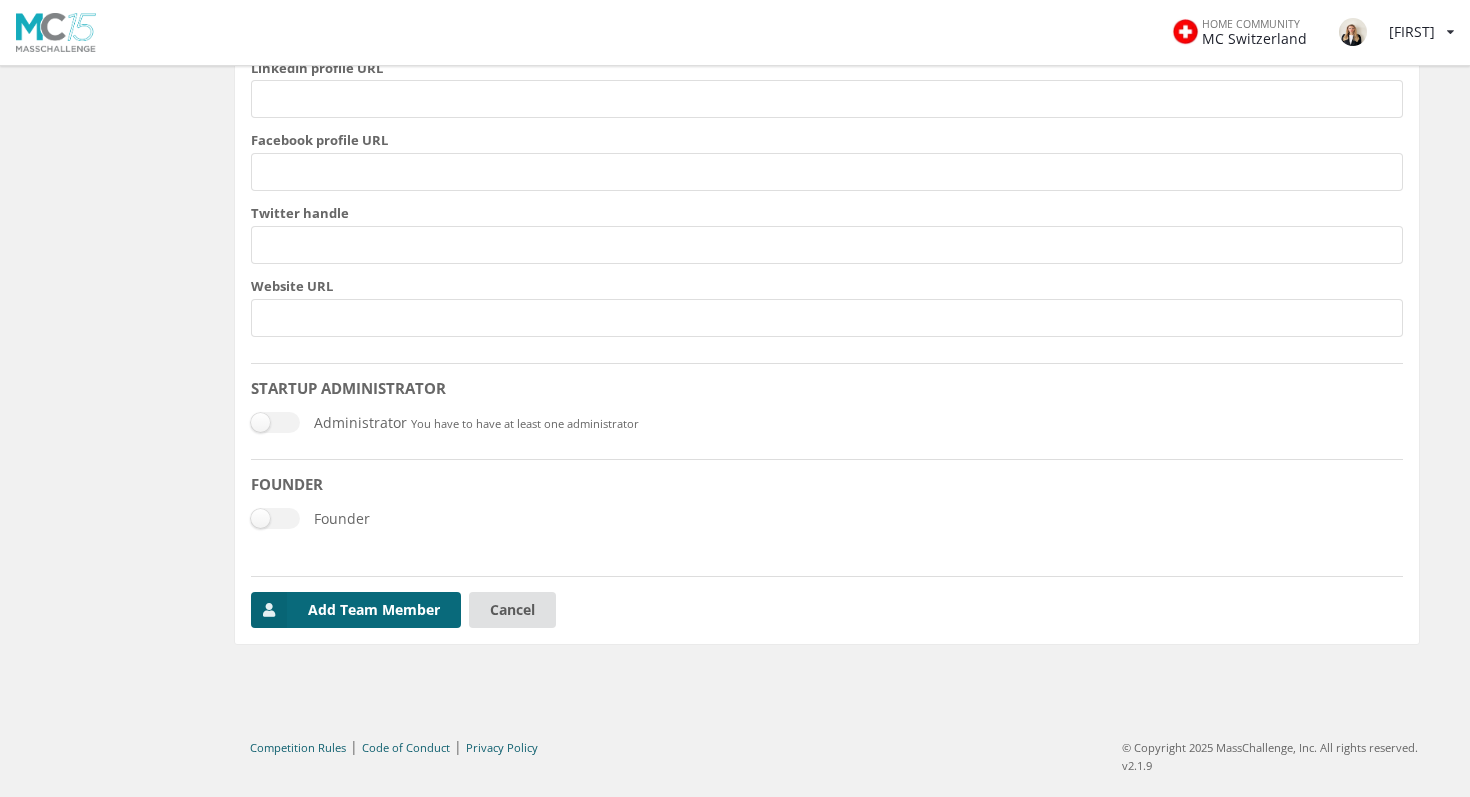 click on "Add Team Member" at bounding box center [356, 610] 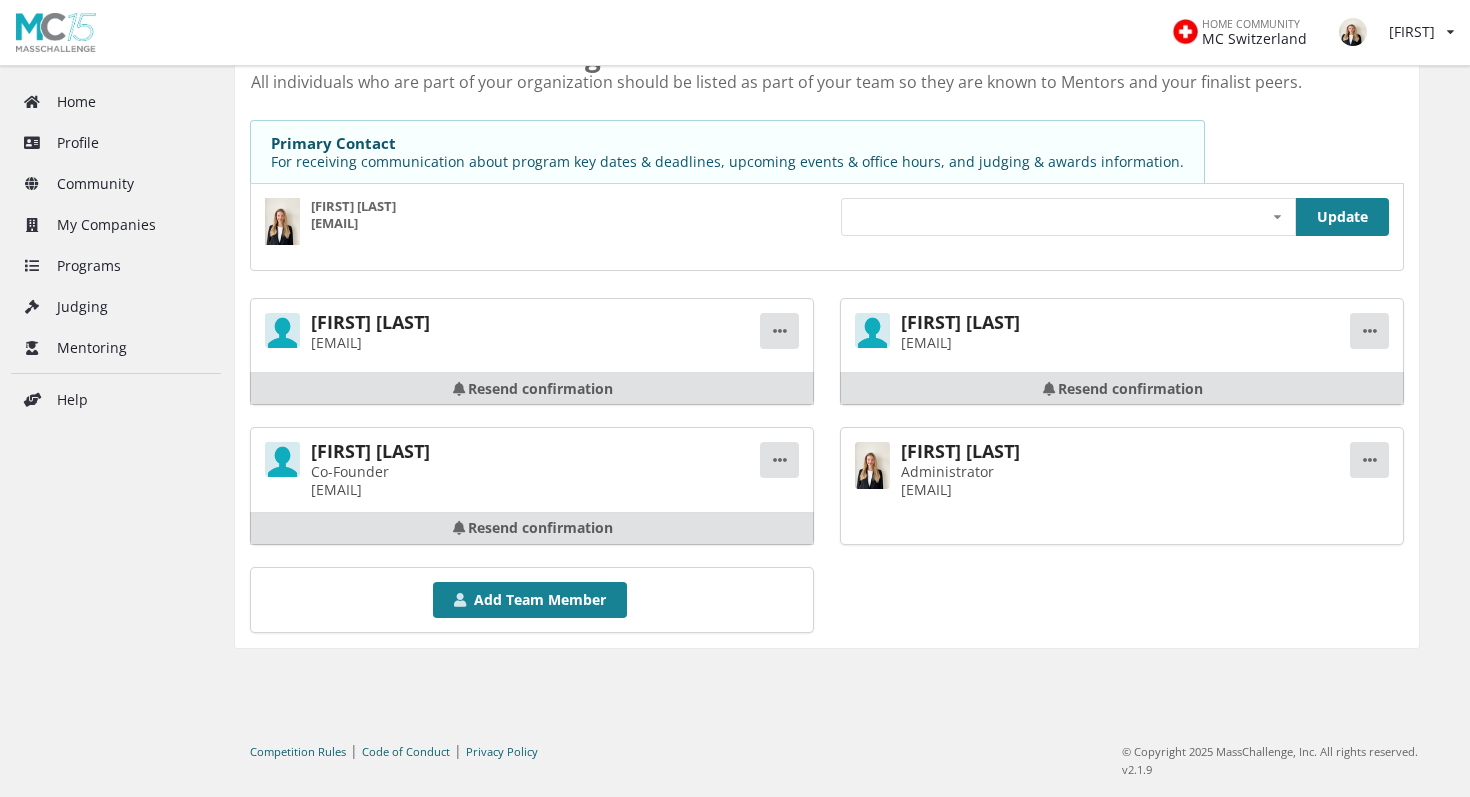 scroll, scrollTop: 192, scrollLeft: 0, axis: vertical 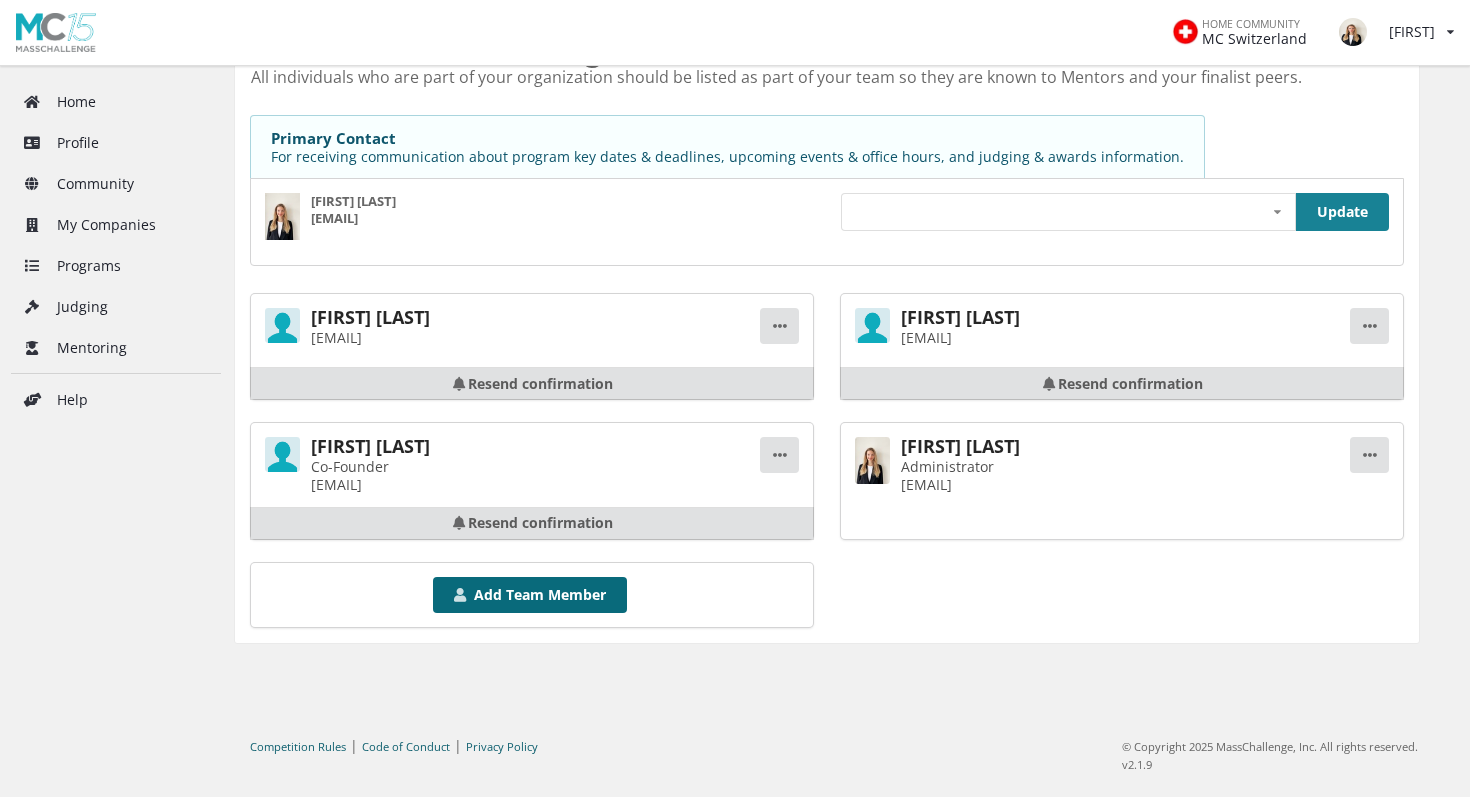 click on "Add Team Member" at bounding box center (530, 595) 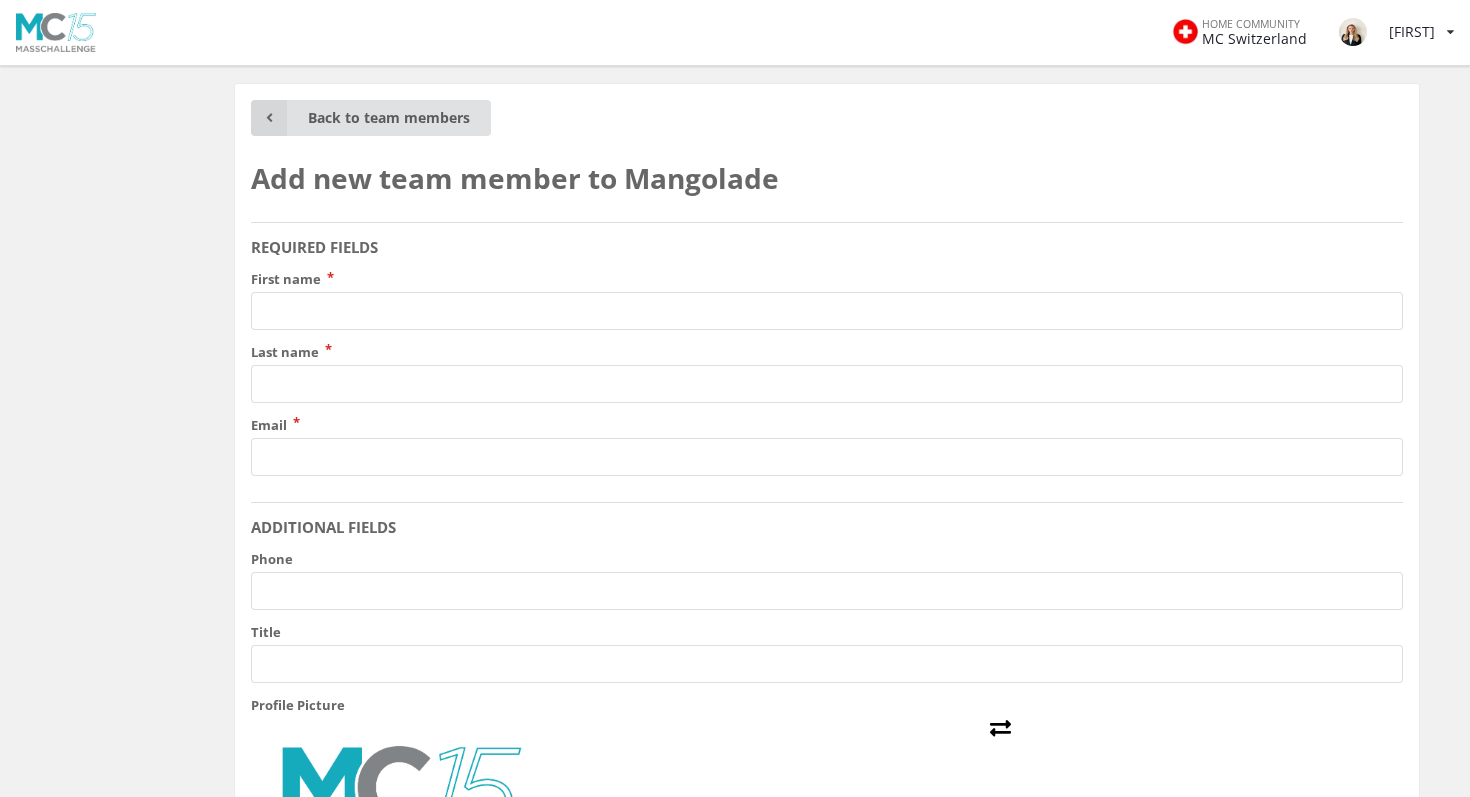 scroll, scrollTop: 0, scrollLeft: 0, axis: both 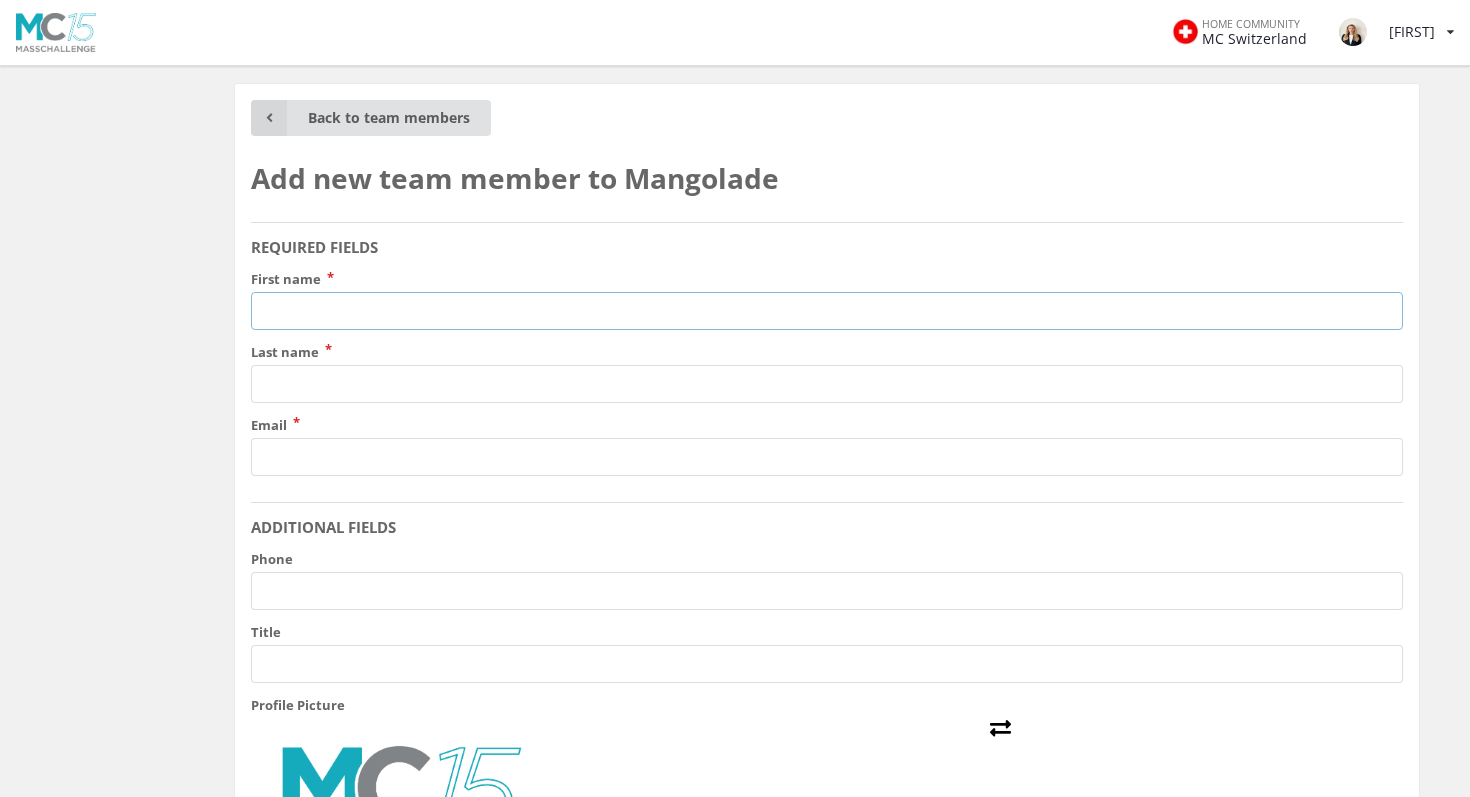 click on "First name" at bounding box center (827, 311) 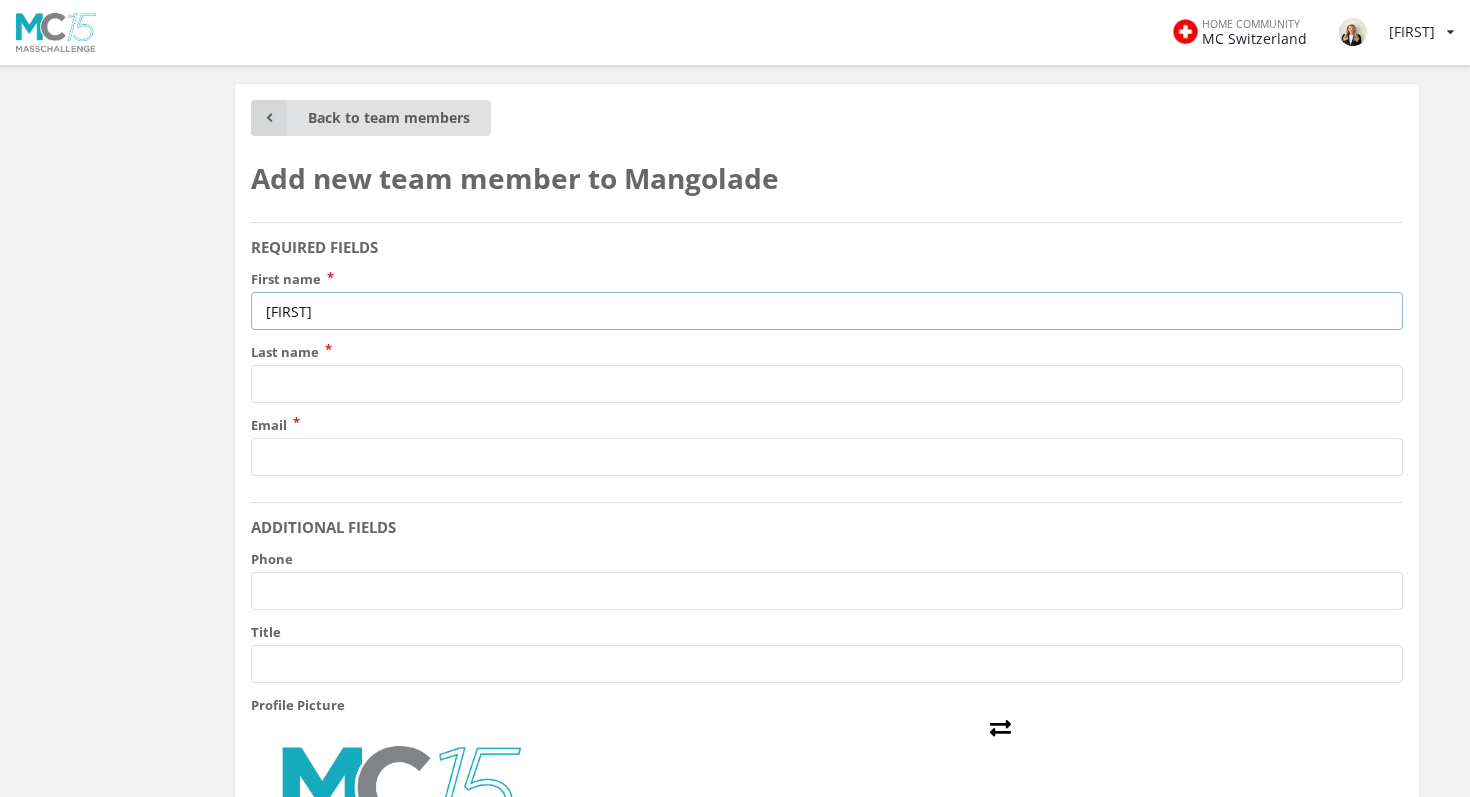 type on "[FIRST]" 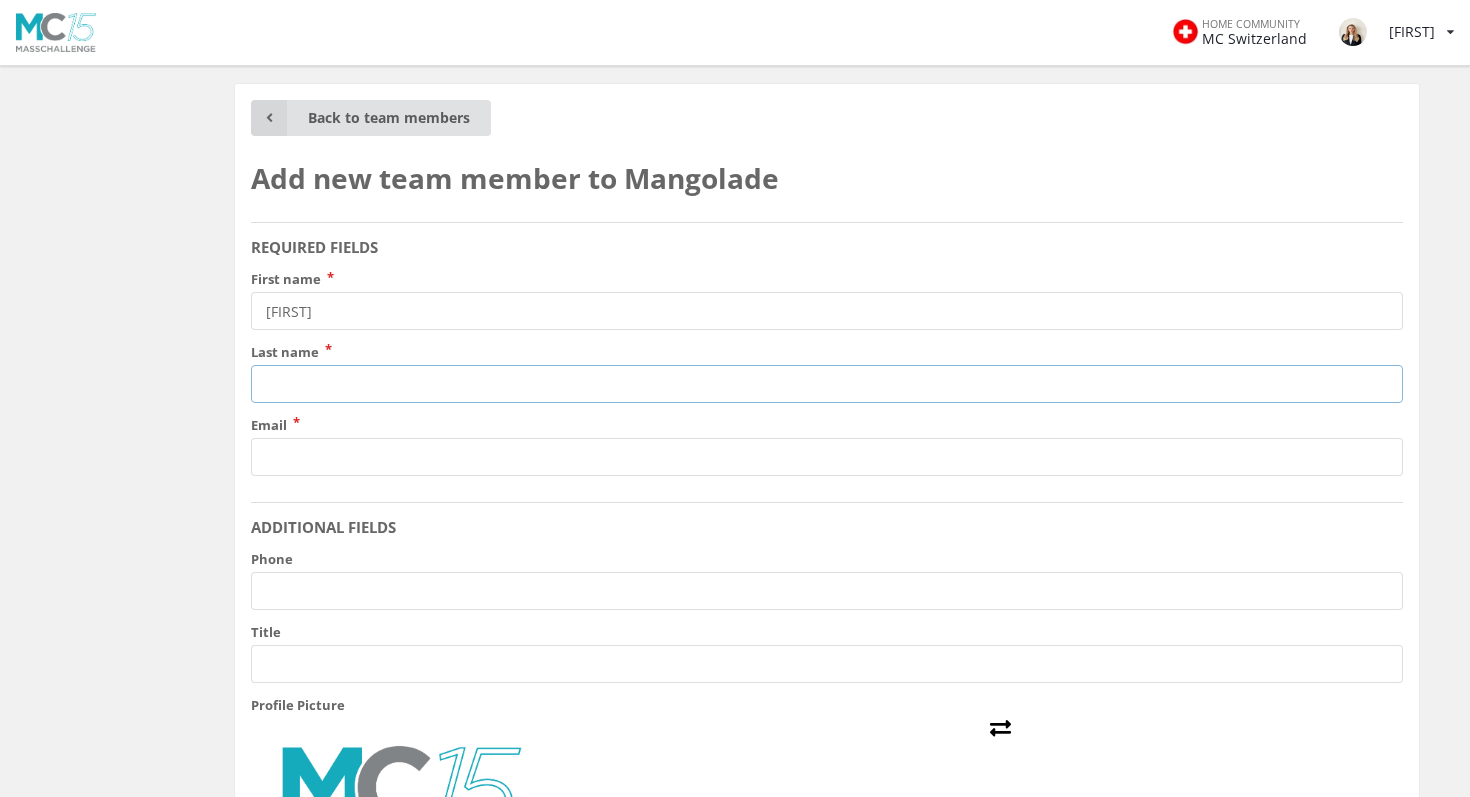 click on "Last name" at bounding box center (827, 384) 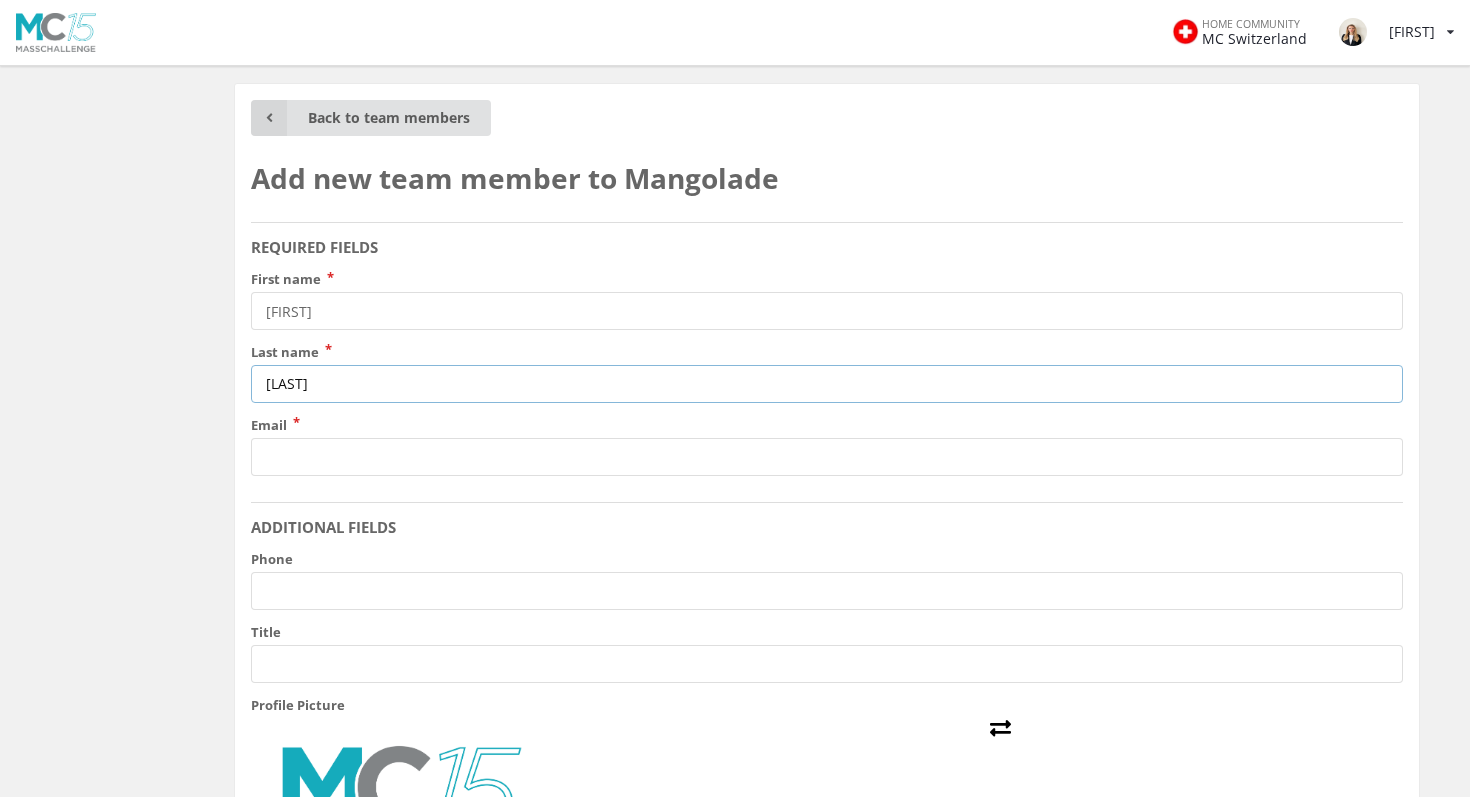 type on "Ilahi" 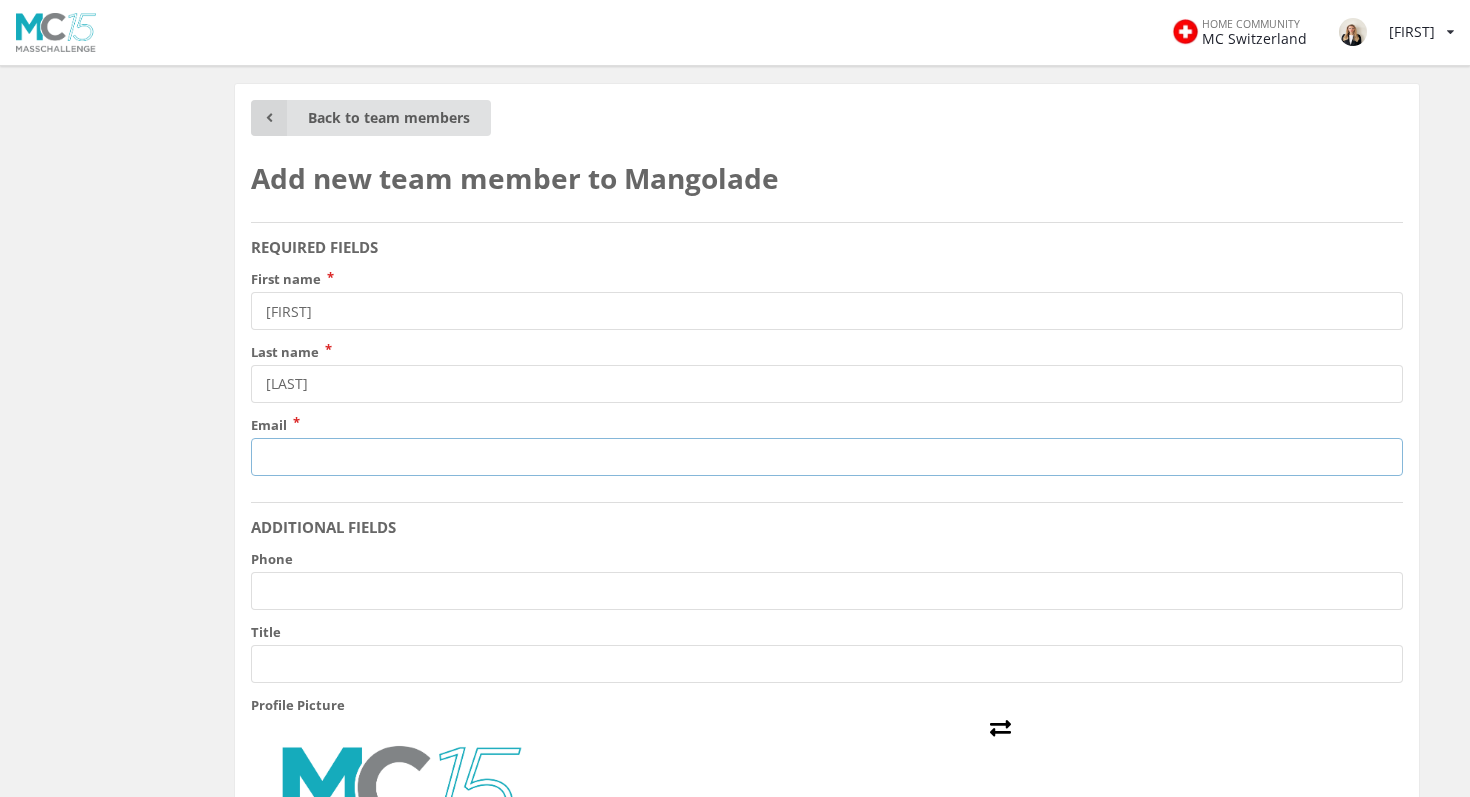click on "Email" at bounding box center (827, 457) 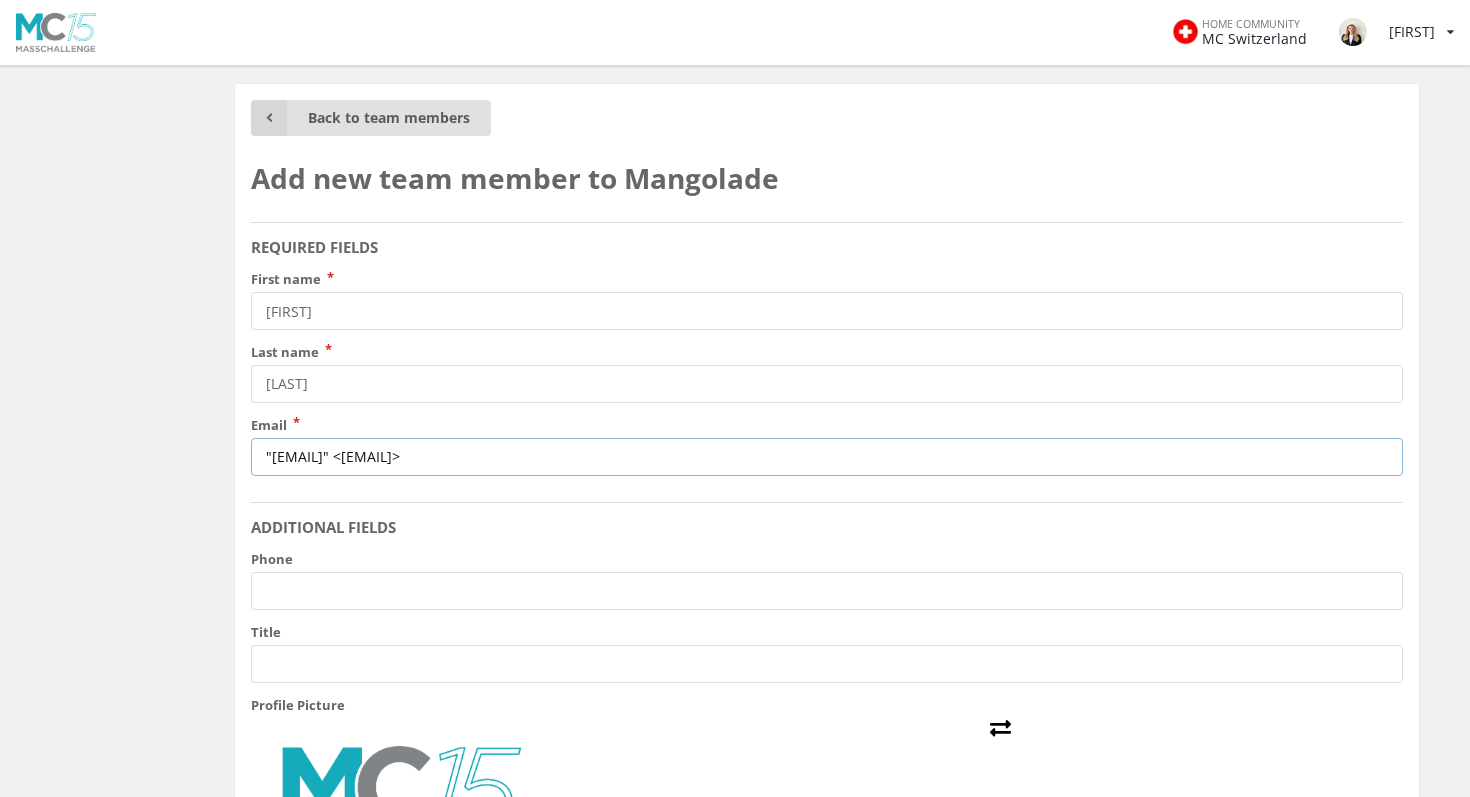 scroll, scrollTop: 1, scrollLeft: 0, axis: vertical 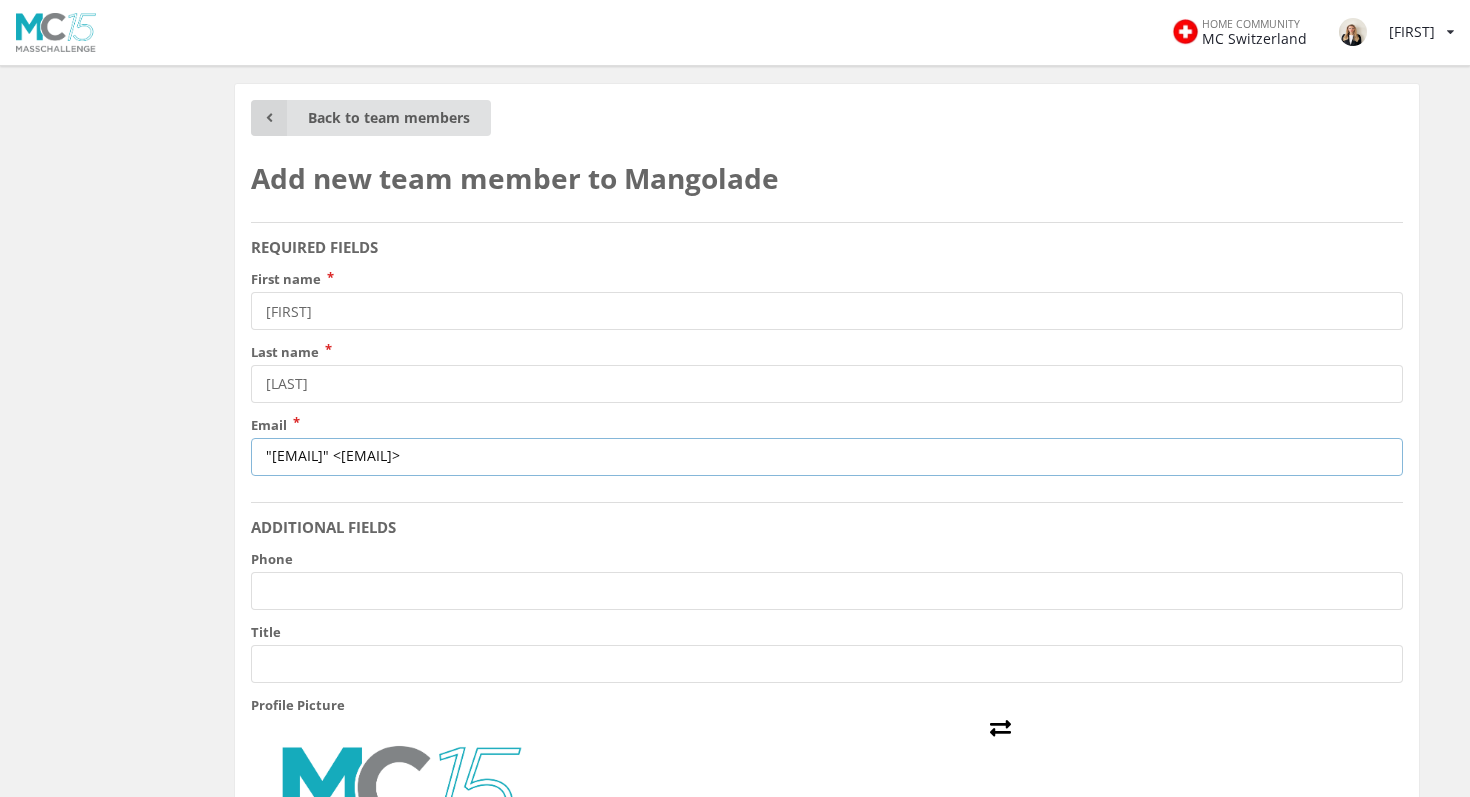 drag, startPoint x: 632, startPoint y: 459, endPoint x: 426, endPoint y: 458, distance: 206.00243 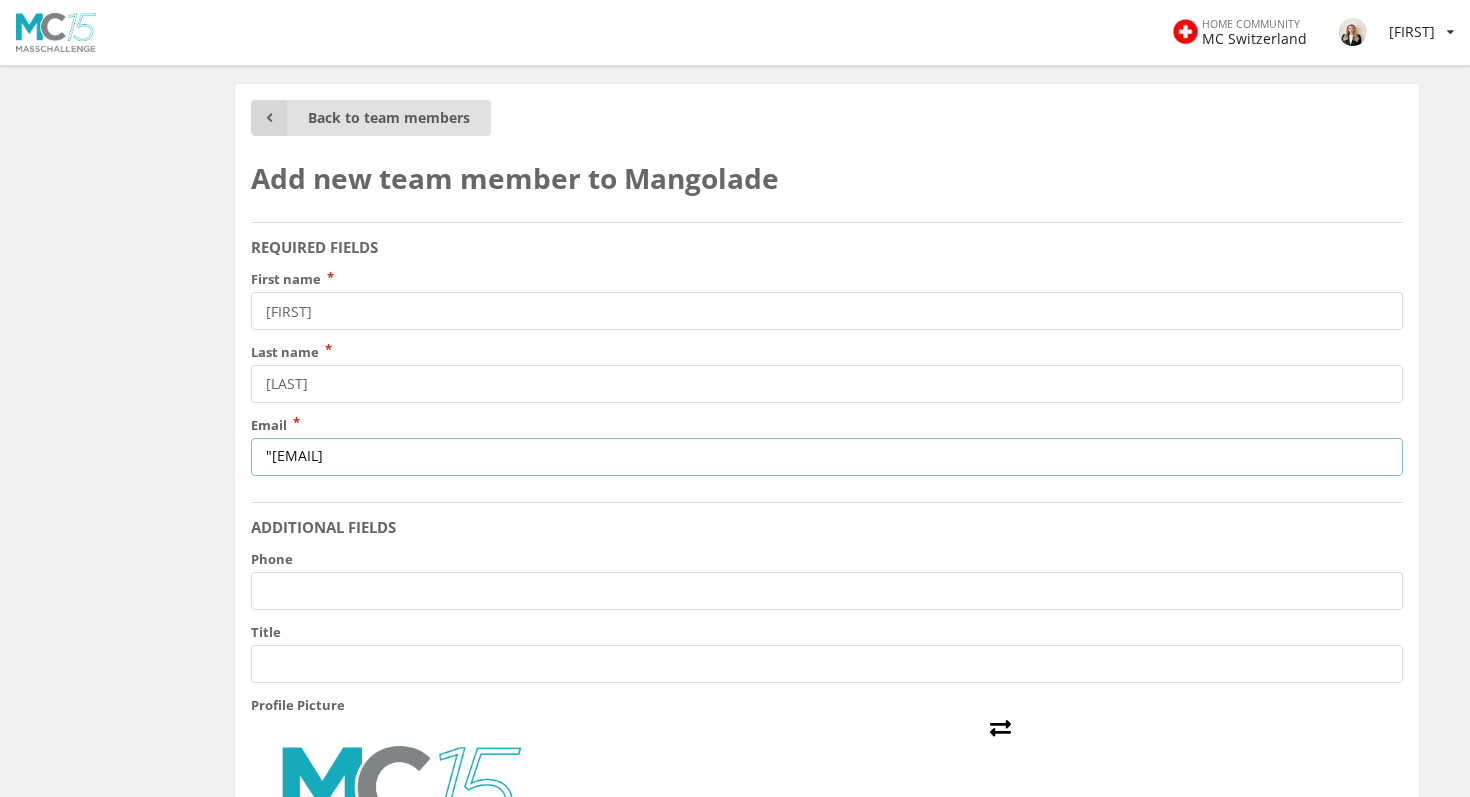 click on ""Nouha-ilahi@hotmail.de" at bounding box center (827, 457) 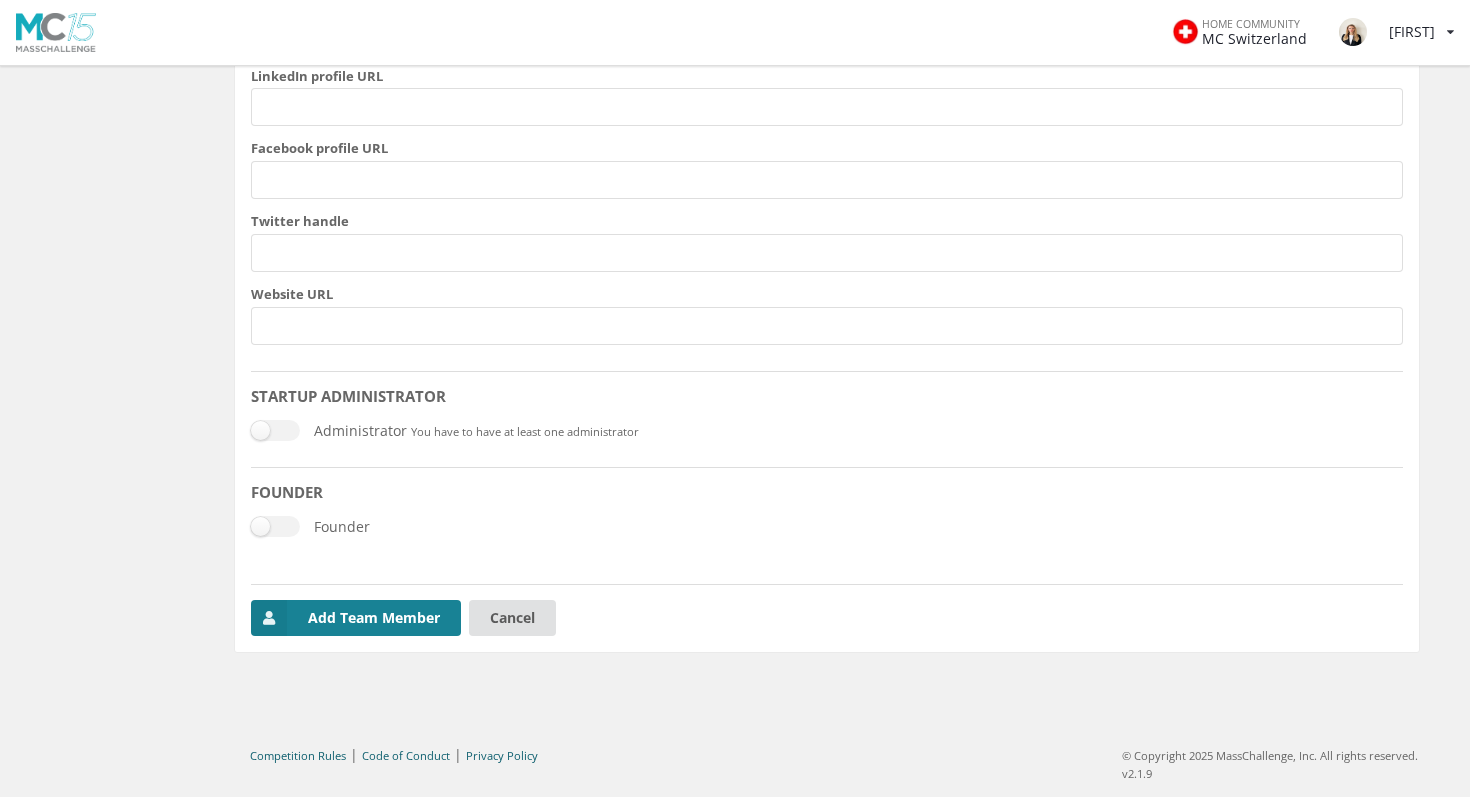 scroll, scrollTop: 924, scrollLeft: 0, axis: vertical 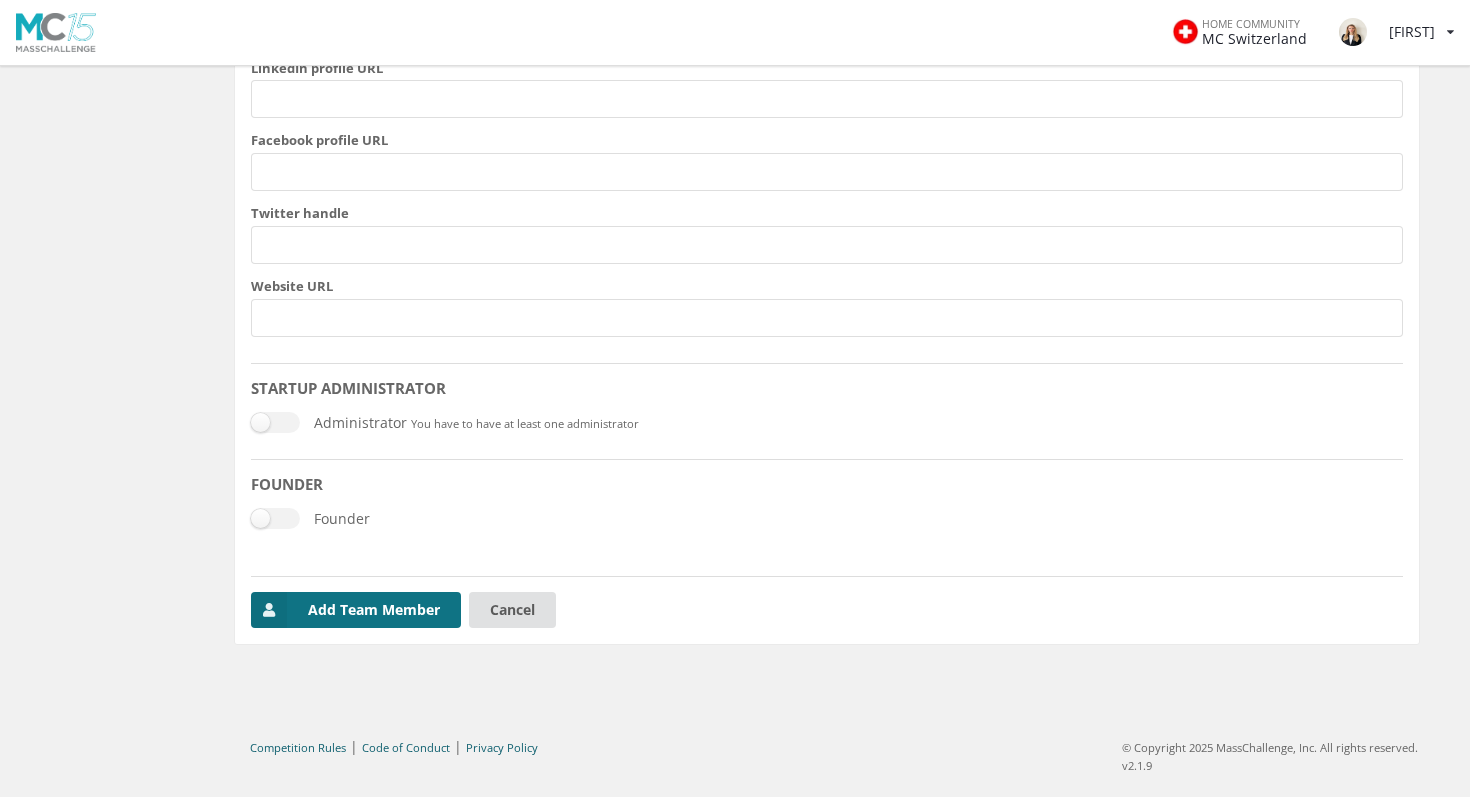 type on "[EMAIL]" 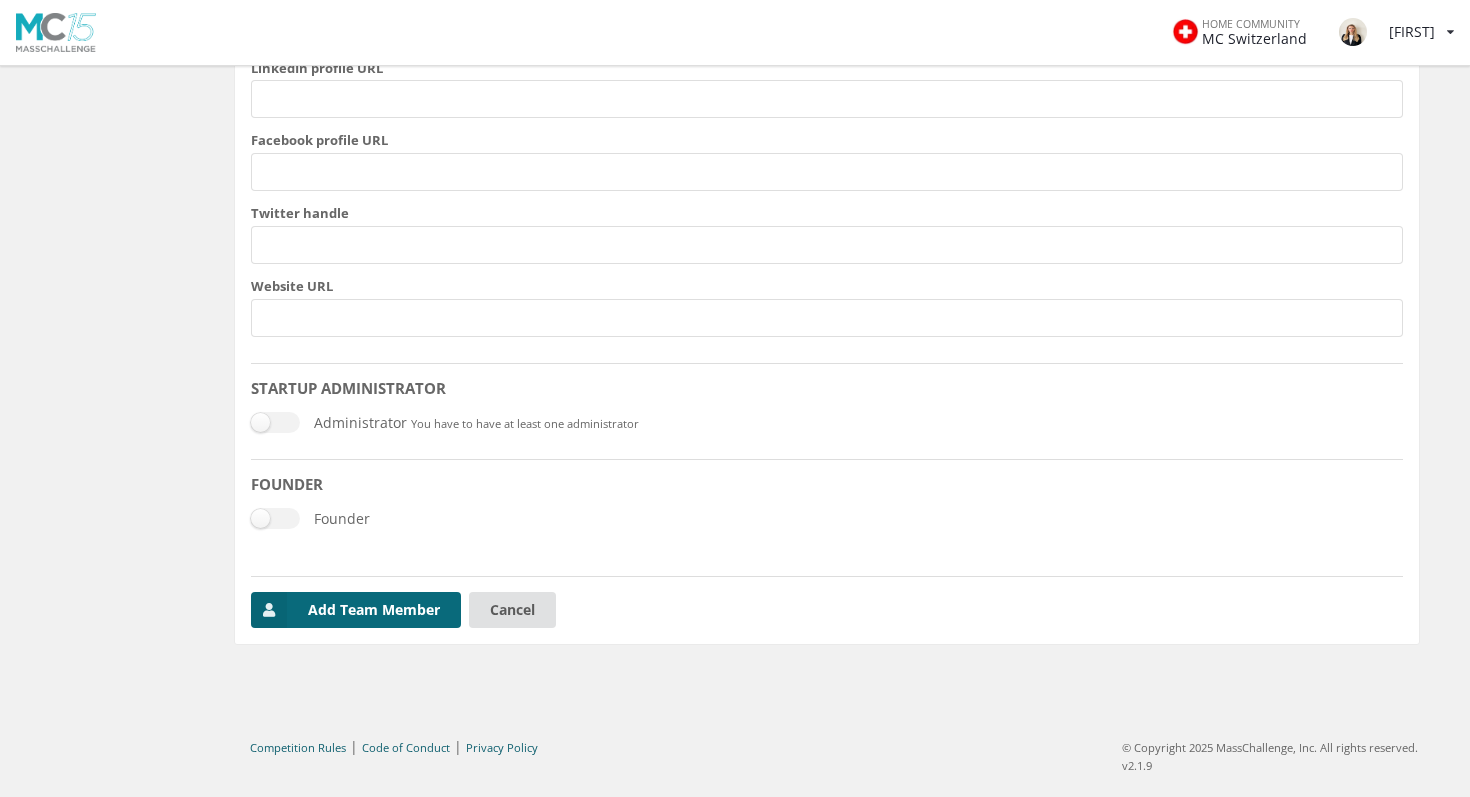 scroll, scrollTop: 0, scrollLeft: 0, axis: both 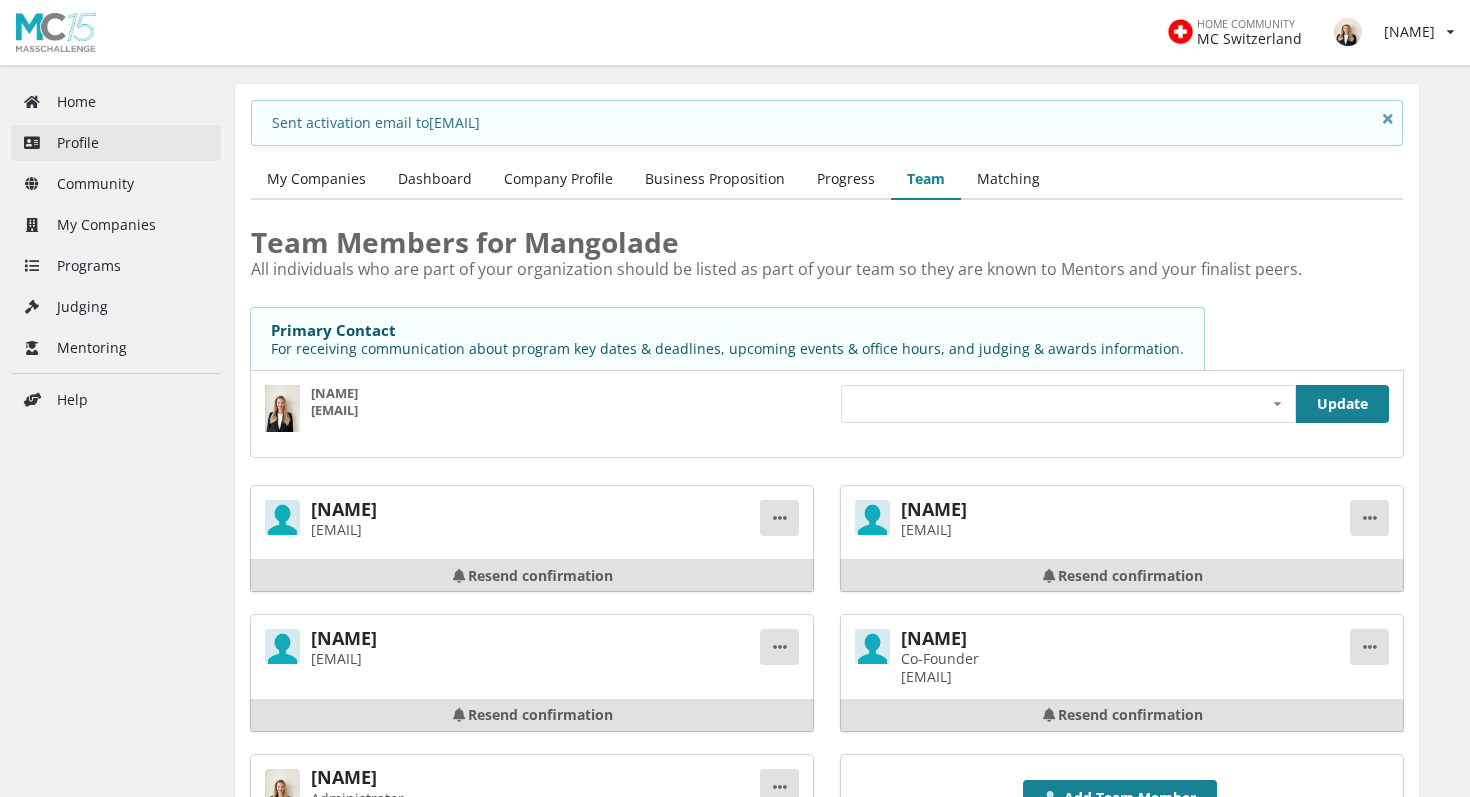 click on "Profile" at bounding box center (116, 143) 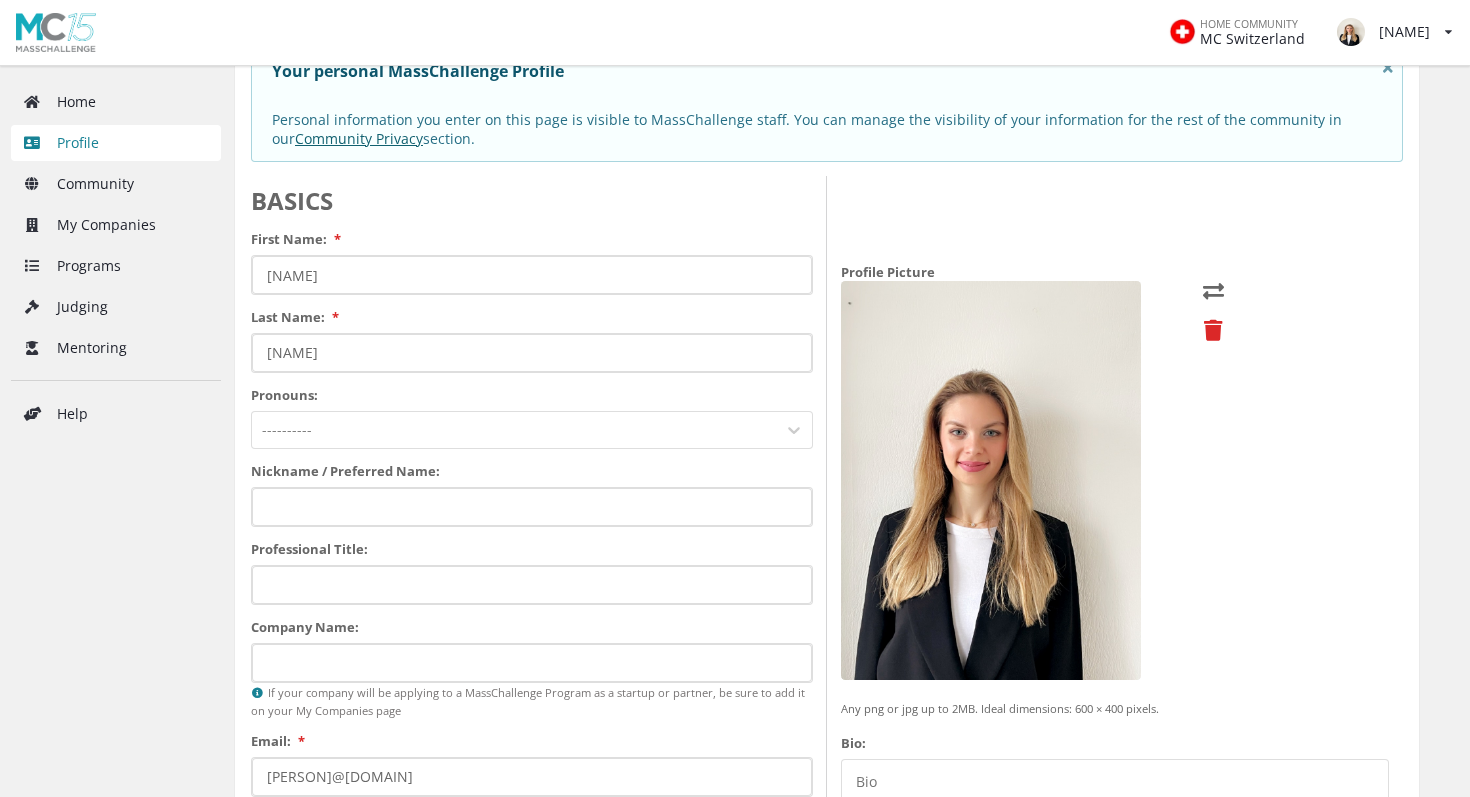 scroll, scrollTop: 192, scrollLeft: 0, axis: vertical 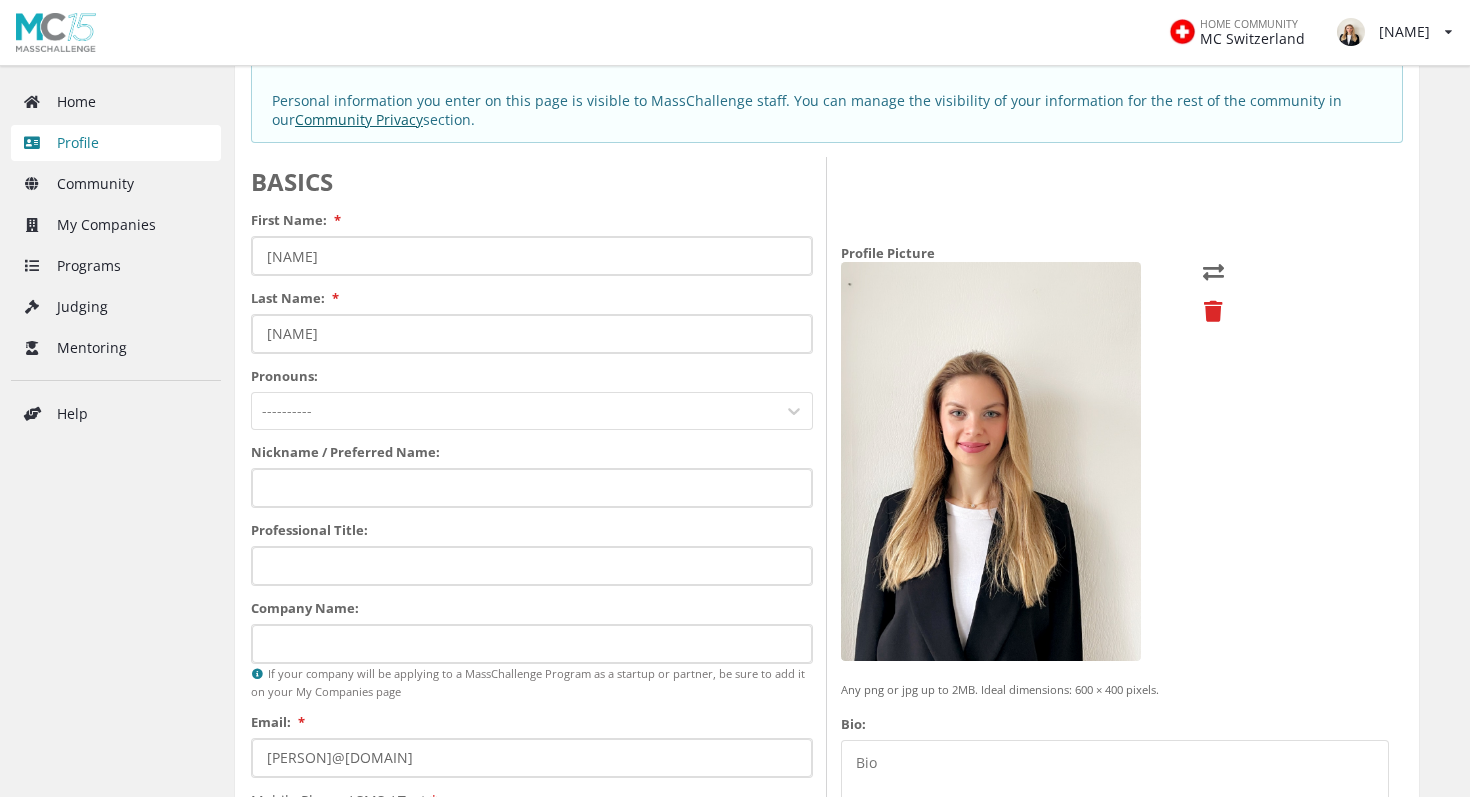 click at bounding box center (514, 411) 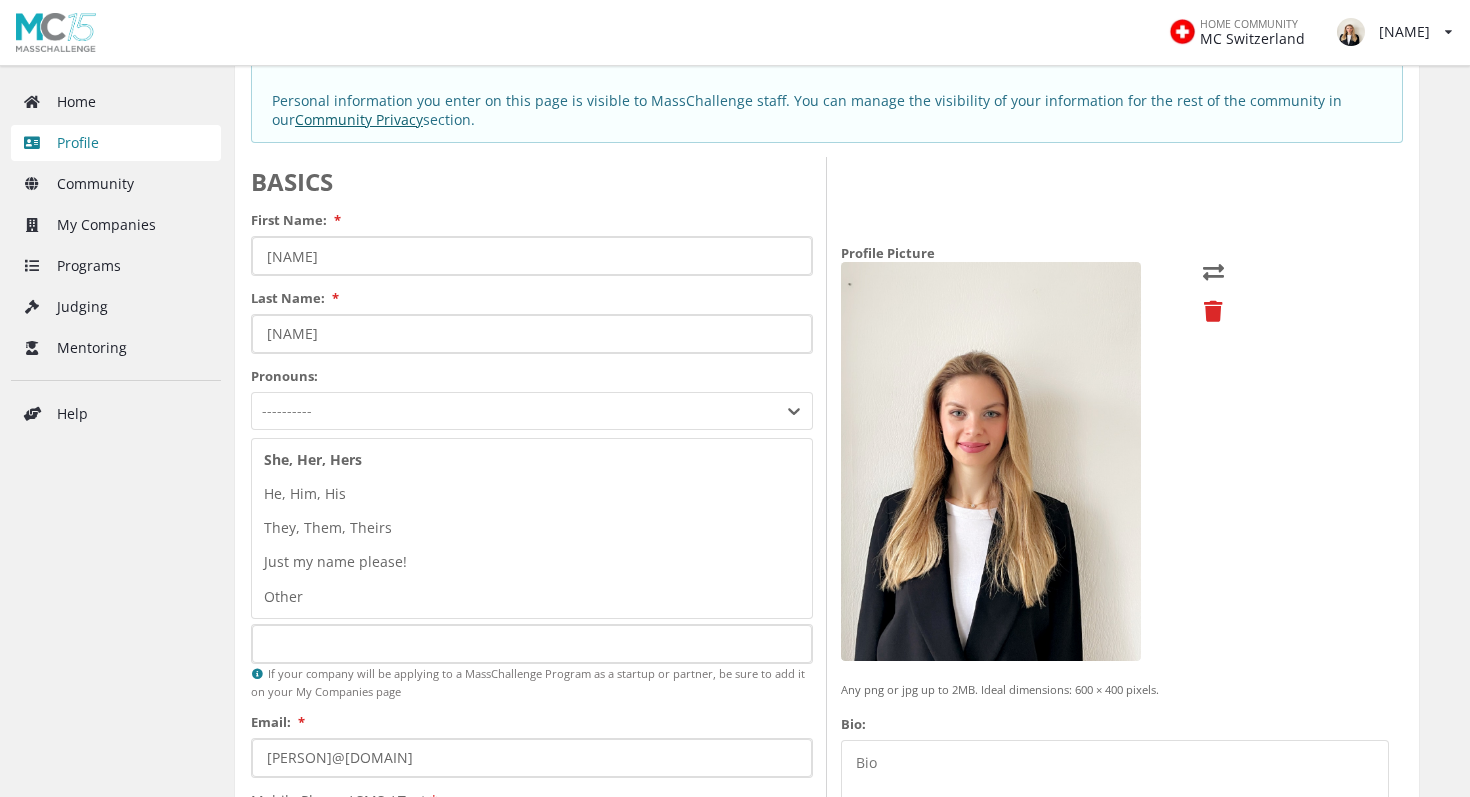click on "She, Her, Hers" at bounding box center (532, 460) 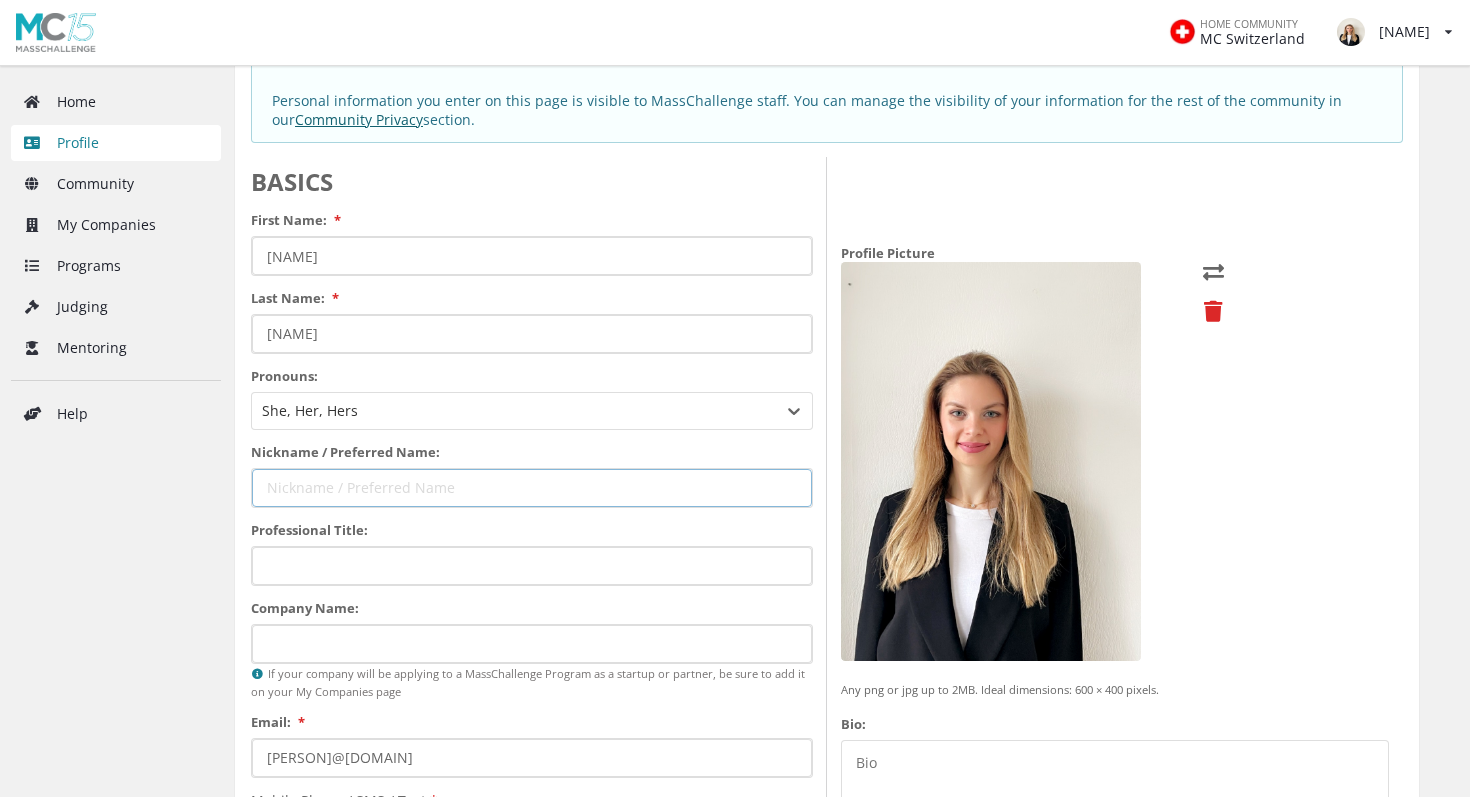 click on "Nickname / Preferred Name:" at bounding box center (532, 488) 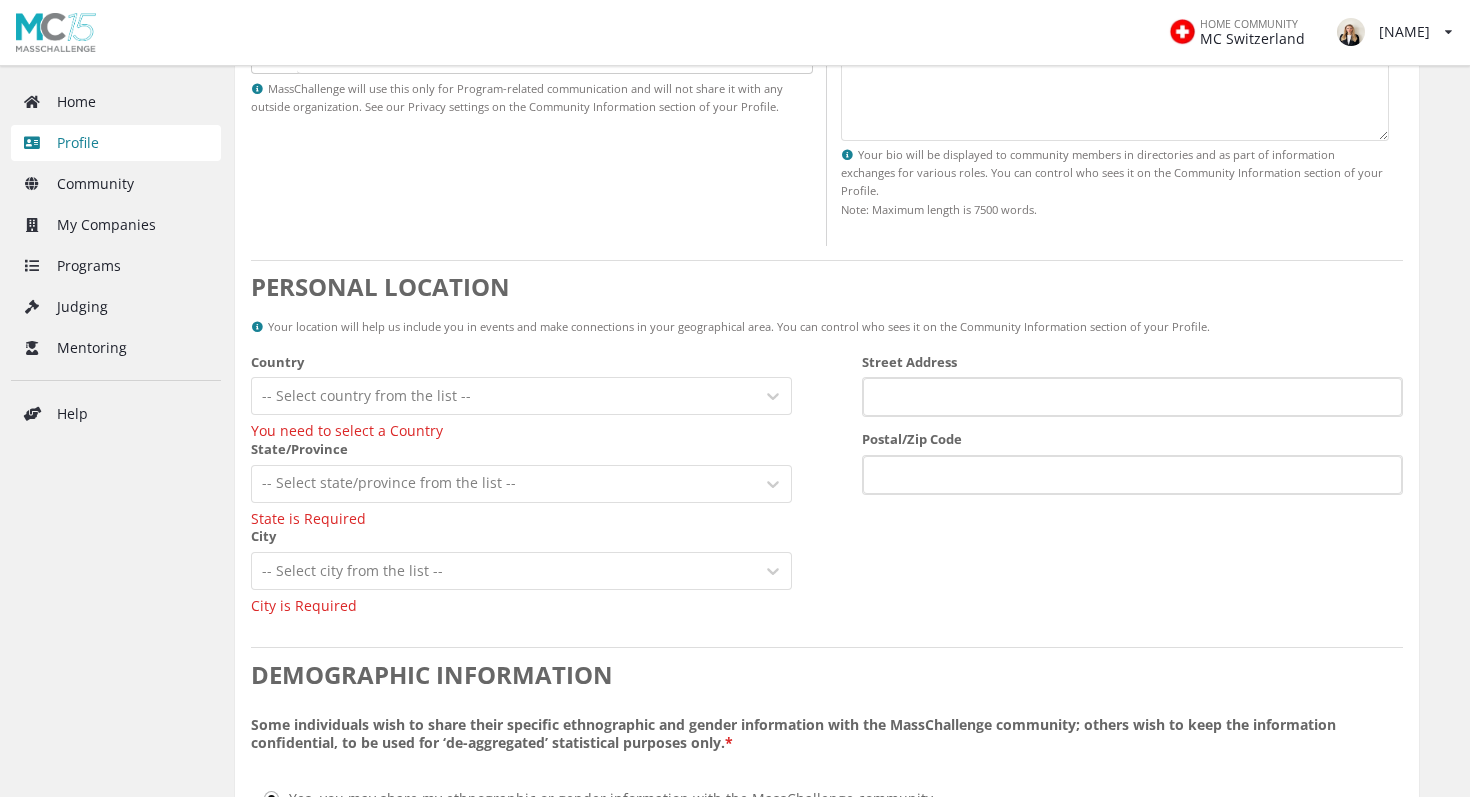 scroll, scrollTop: 985, scrollLeft: 0, axis: vertical 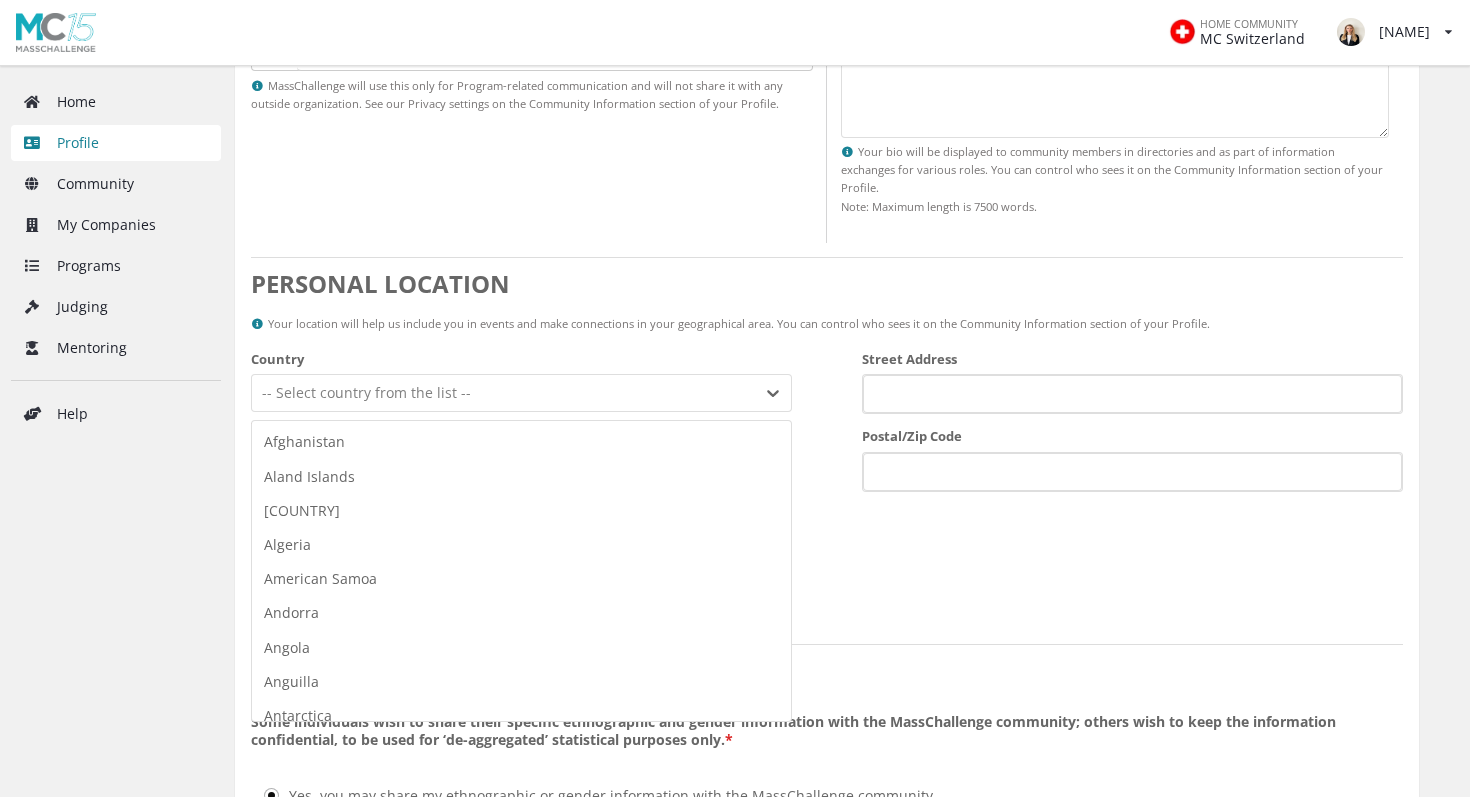 click at bounding box center (503, 393) 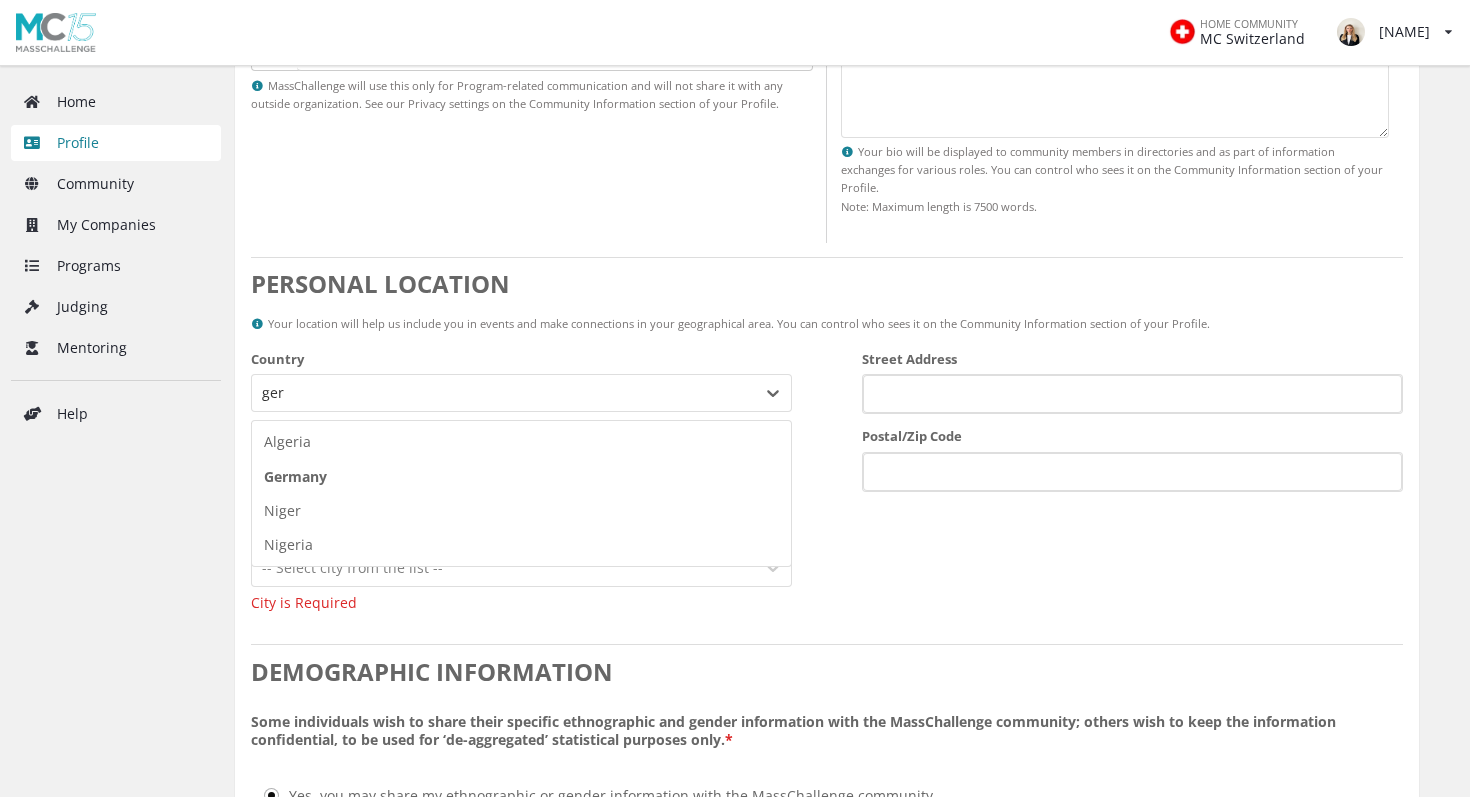 click on "Germany" at bounding box center (521, 477) 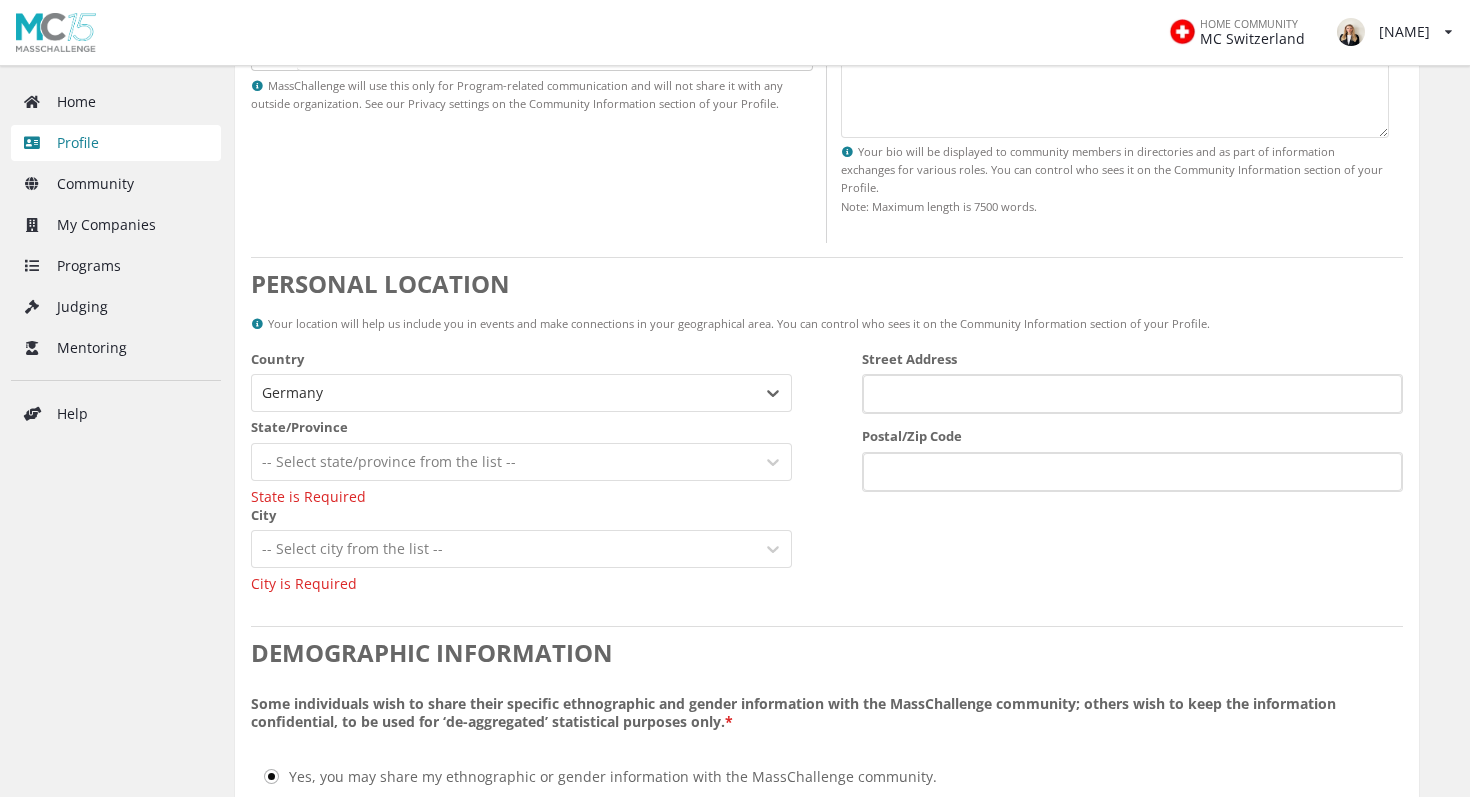 click at bounding box center (503, 462) 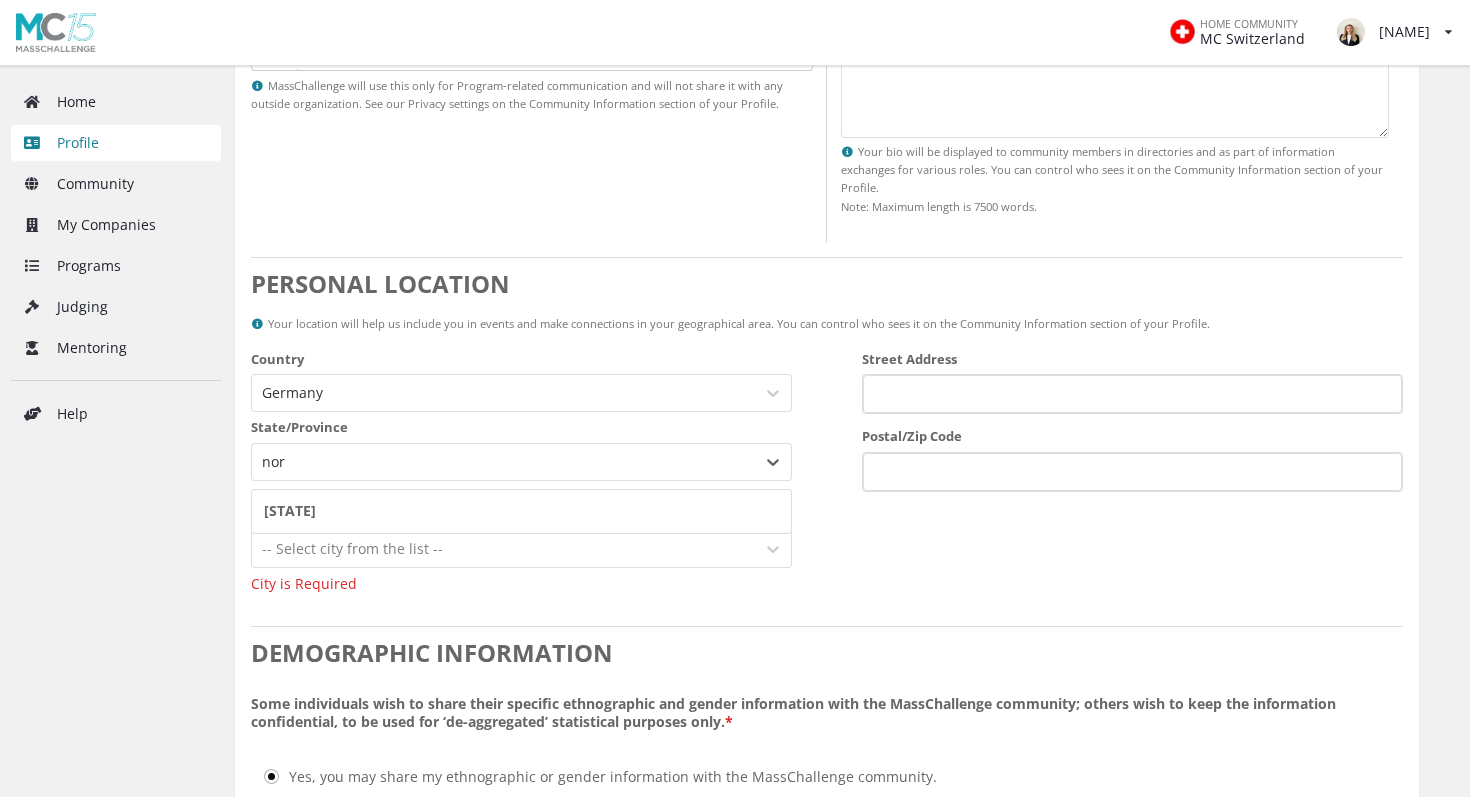 click on "North Rhine-Westphalia" at bounding box center [521, 511] 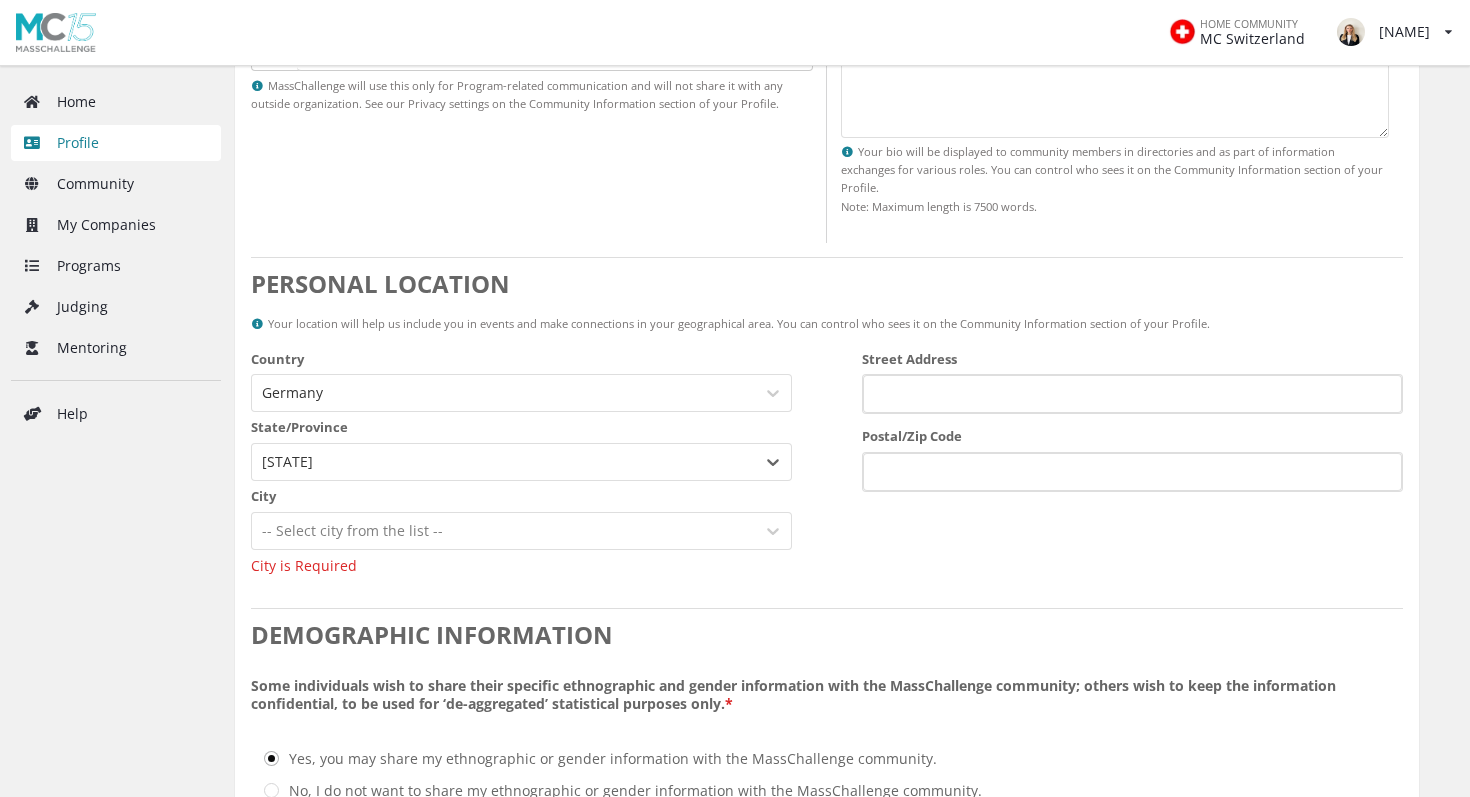 click on "-- Select city from the list --" at bounding box center [521, 531] 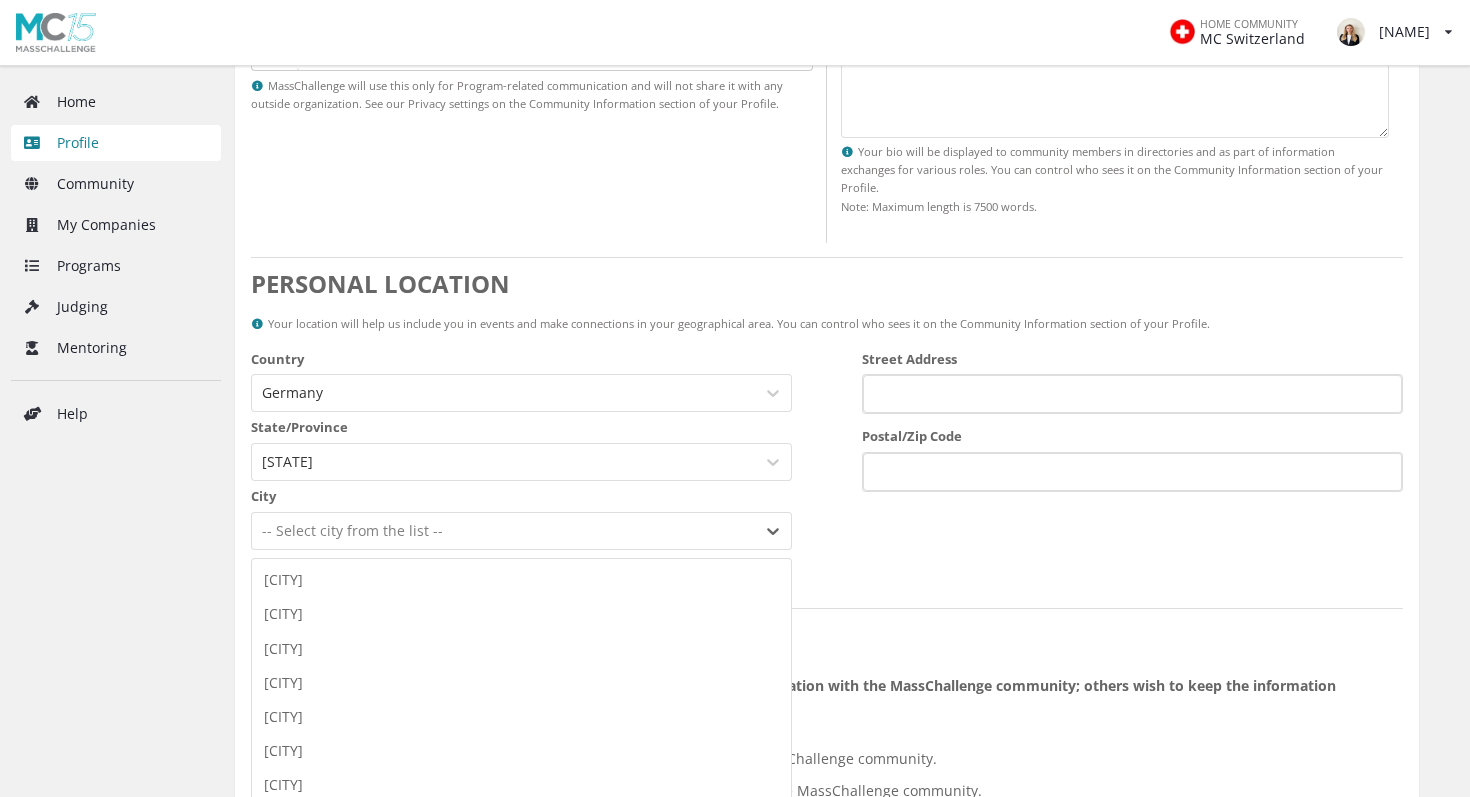 scroll, scrollTop: 1038, scrollLeft: 0, axis: vertical 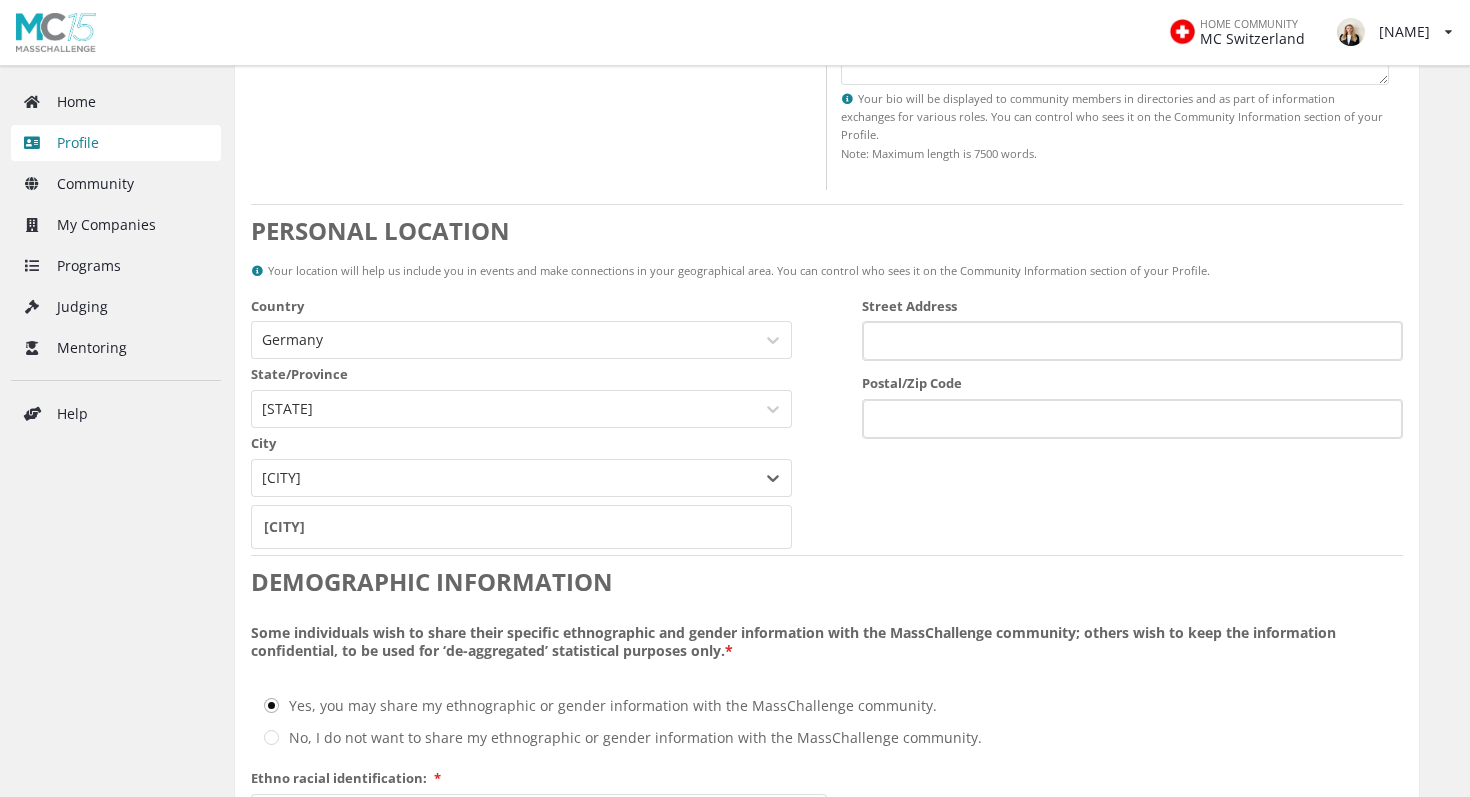 click on "Bonn" at bounding box center [521, 527] 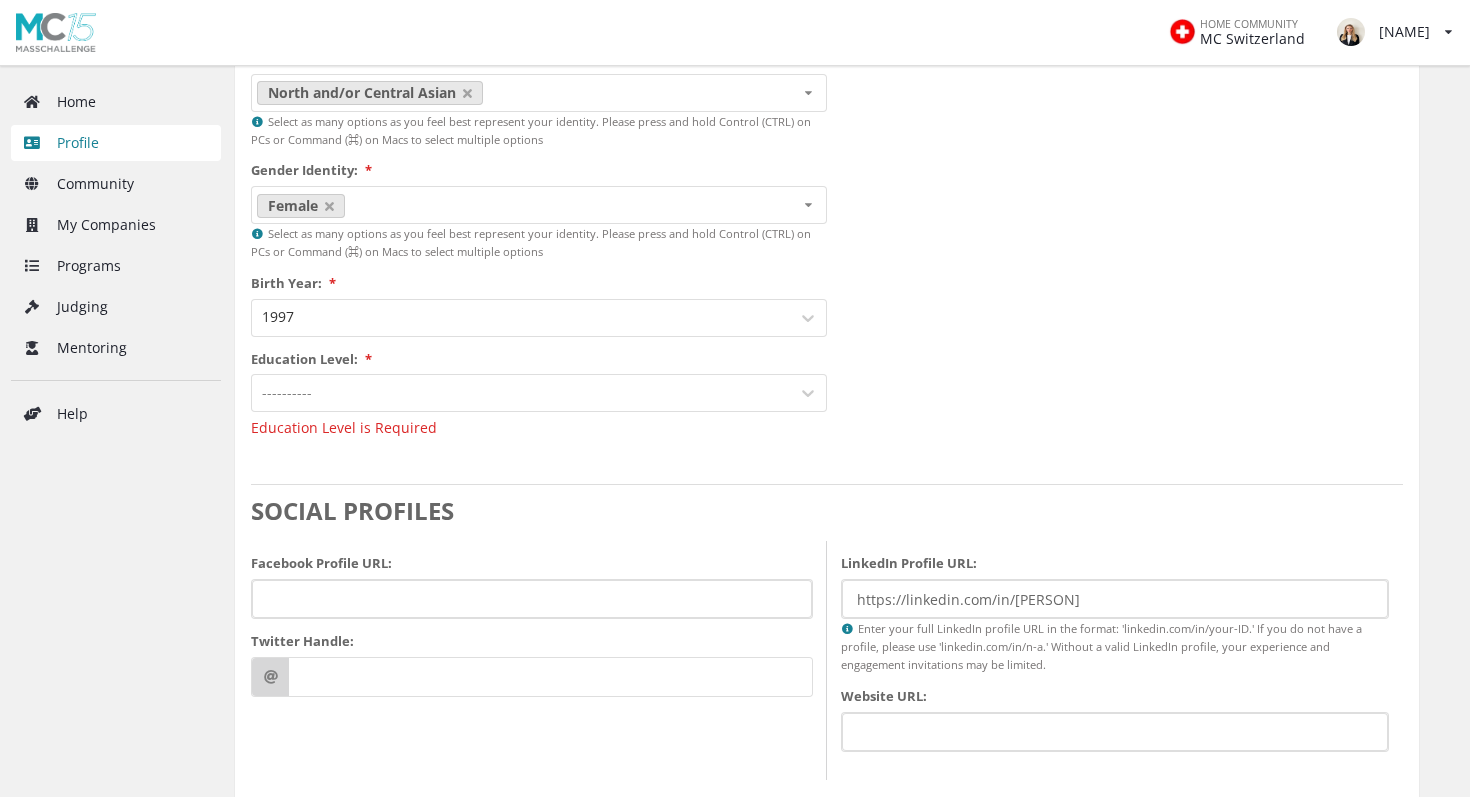 scroll, scrollTop: 1752, scrollLeft: 0, axis: vertical 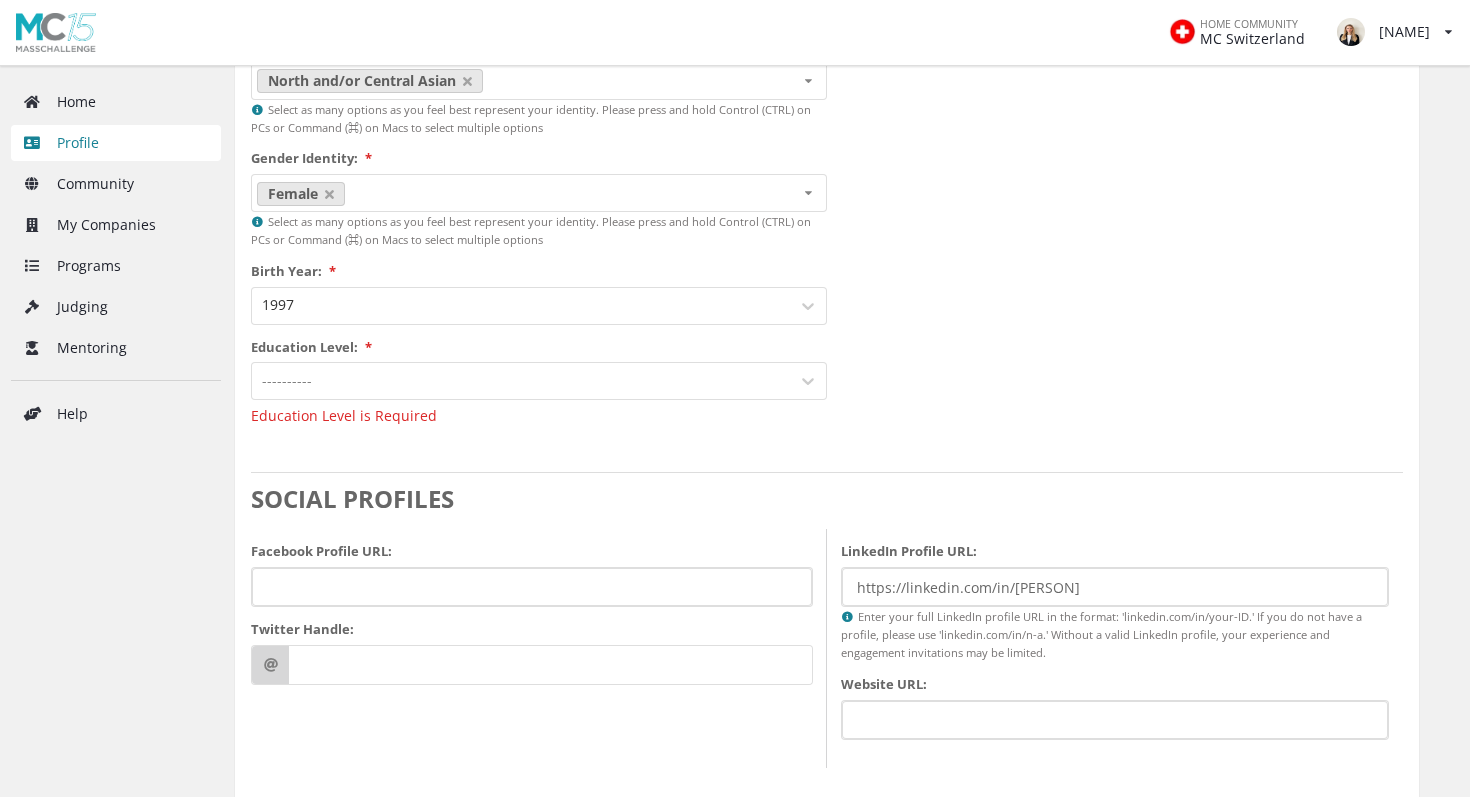 click at bounding box center (521, 381) 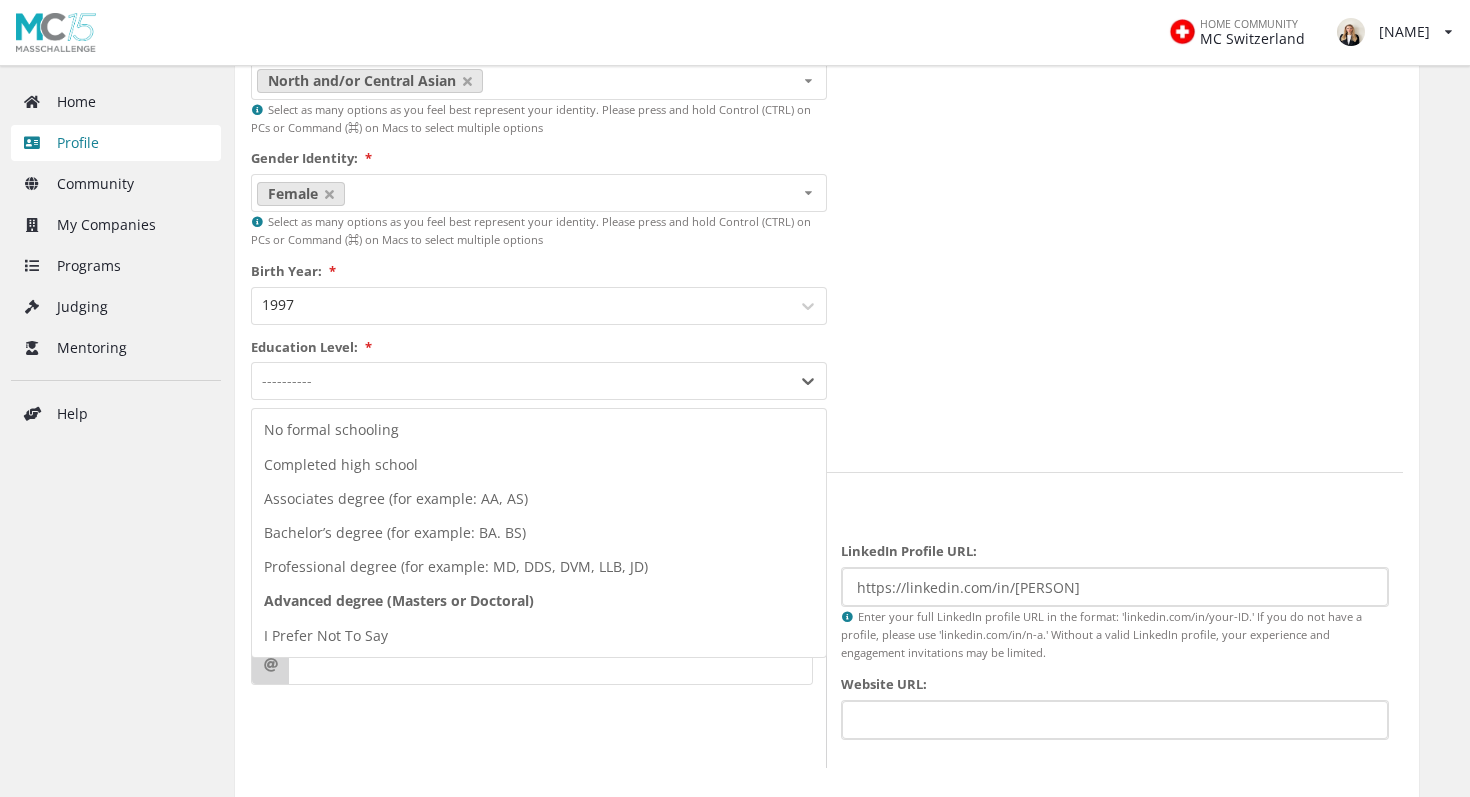click on "Advanced degree (Masters or Doctoral)" at bounding box center [539, 601] 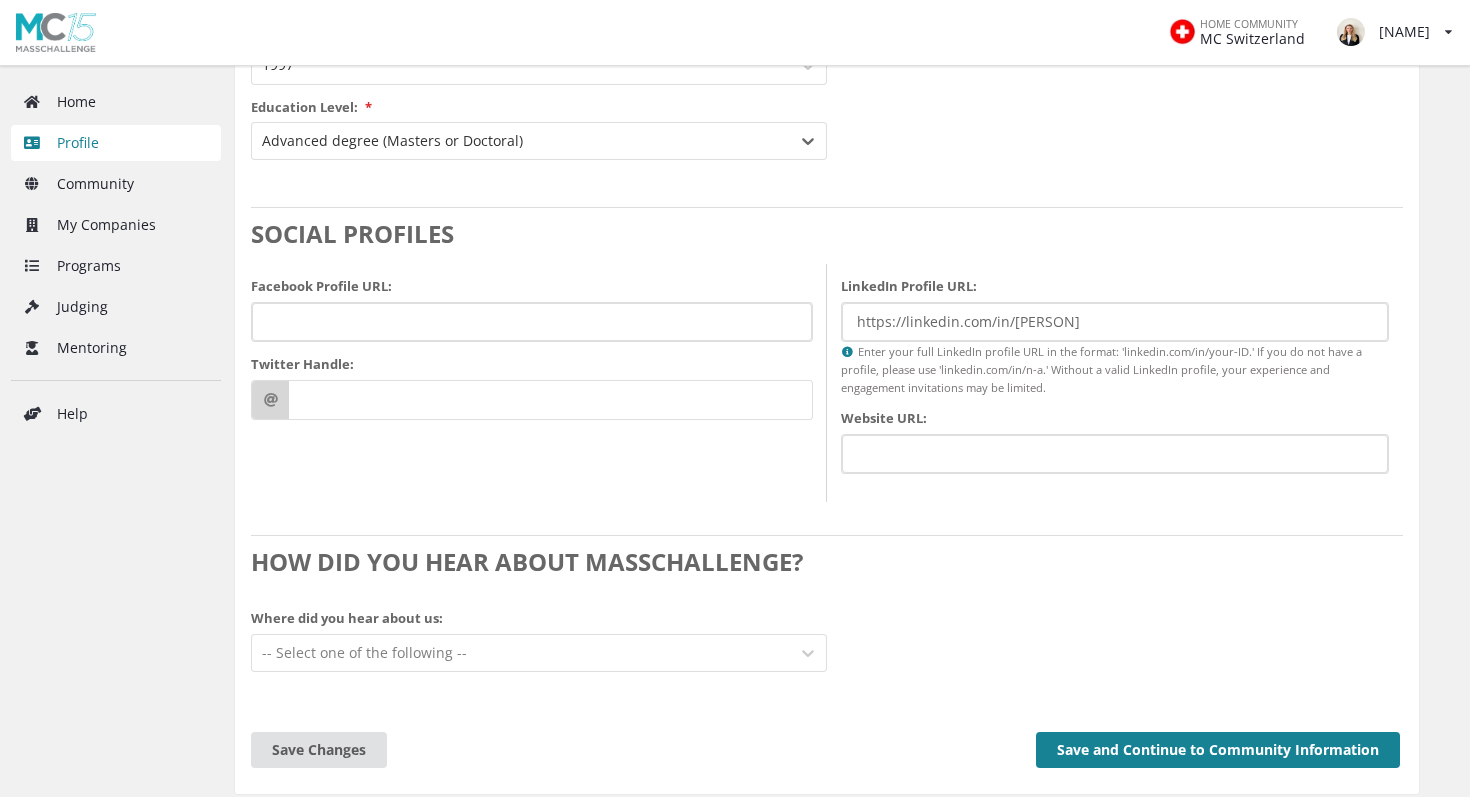 scroll, scrollTop: 2115, scrollLeft: 0, axis: vertical 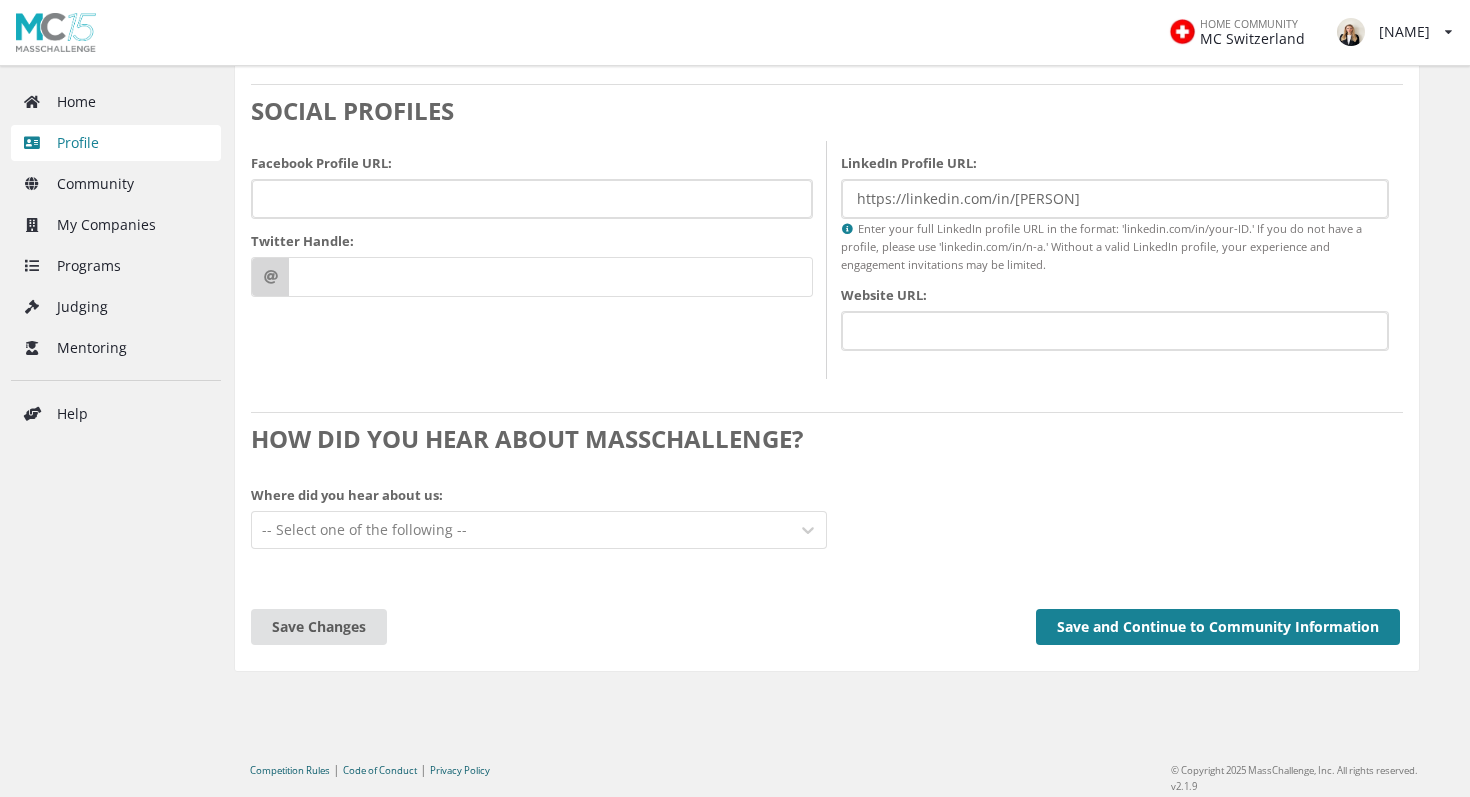 click at bounding box center (521, 530) 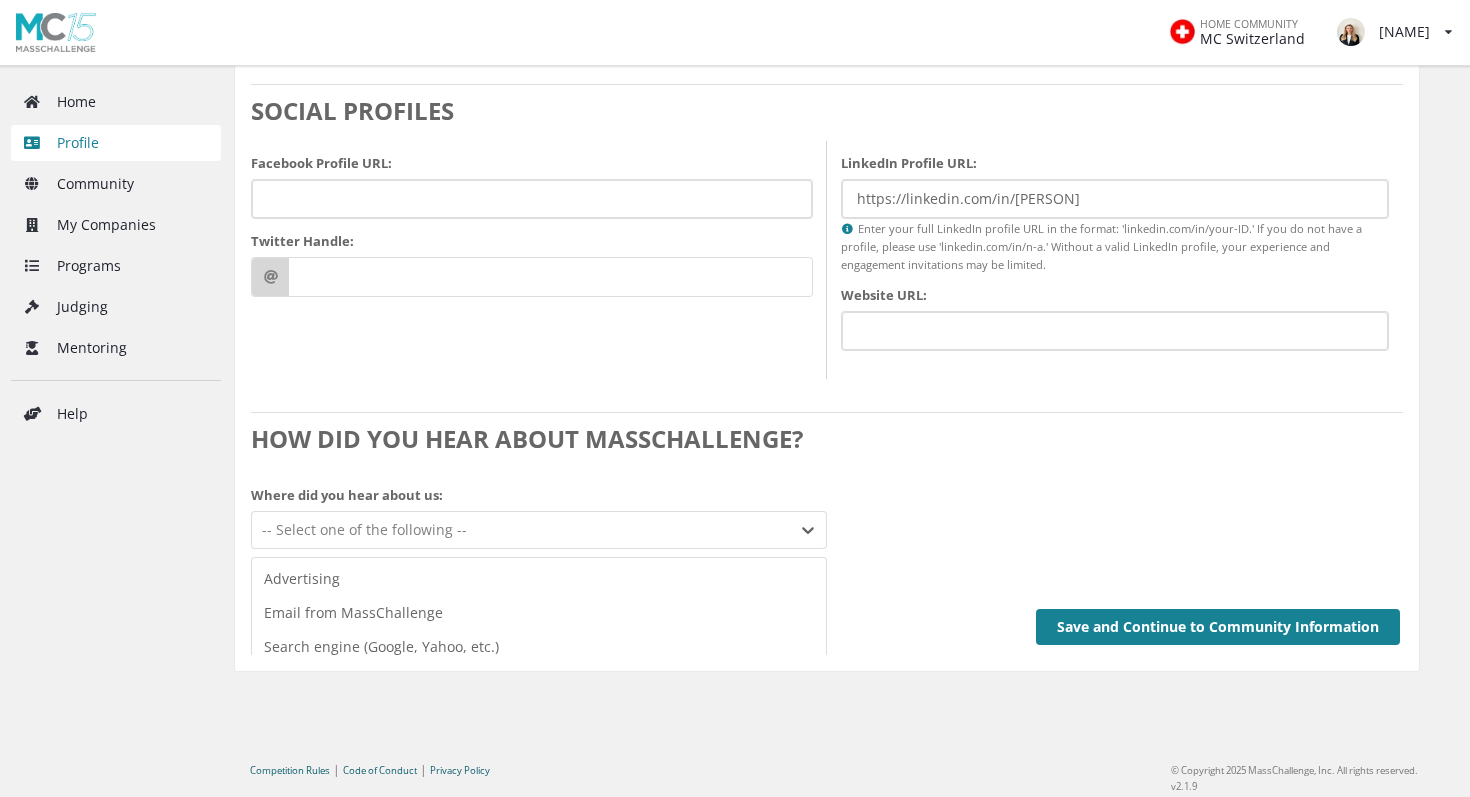 click on "HOW DID YOU HEAR ABOUT MASSCHALLENGE? Where did you hear about us:    Advertising, 1 of 8. 8 results available. Use Up and Down to choose options, press Enter to select the currently focused option, press Escape to exit the menu, press Tab to select the option and exit the menu. -- Select one of the following -- Advertising Email from MassChallenge Search engine (Google, Yahoo, etc.) Recommended by friend or colleague Recommended by a community organization Social media Blog or publication Other" at bounding box center (827, 486) 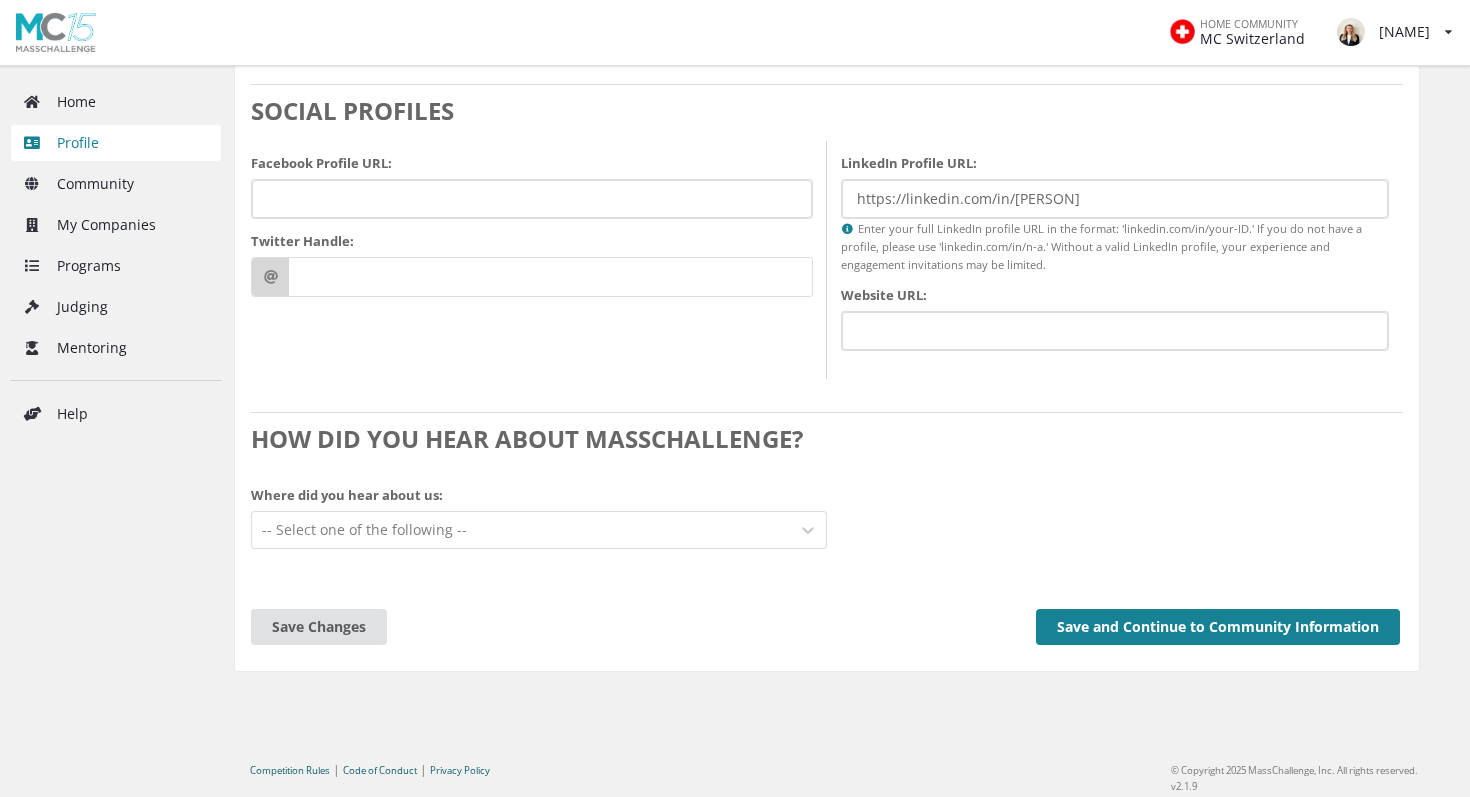 click on "Save and Continue to Community Information" at bounding box center [1218, 627] 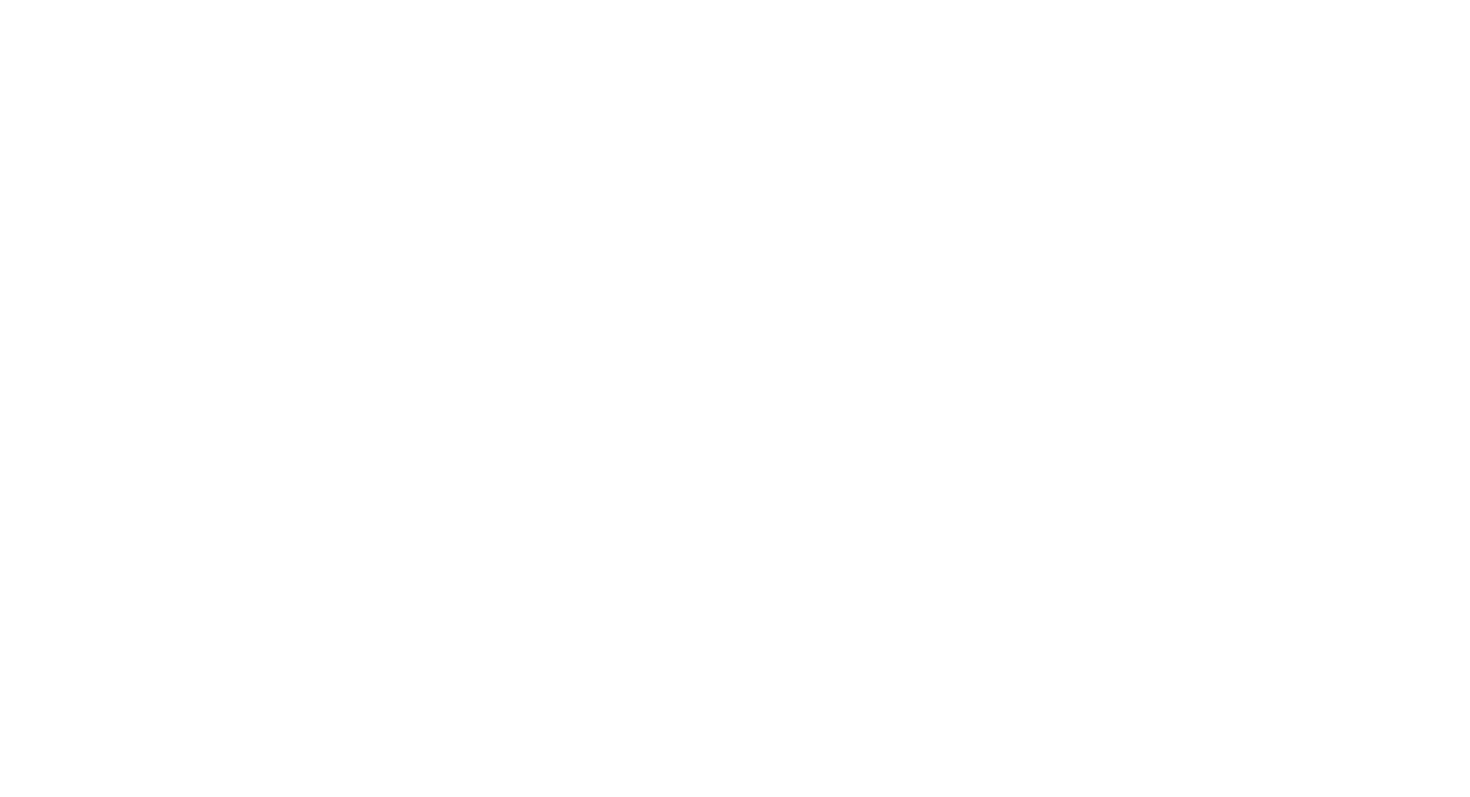scroll, scrollTop: 0, scrollLeft: 0, axis: both 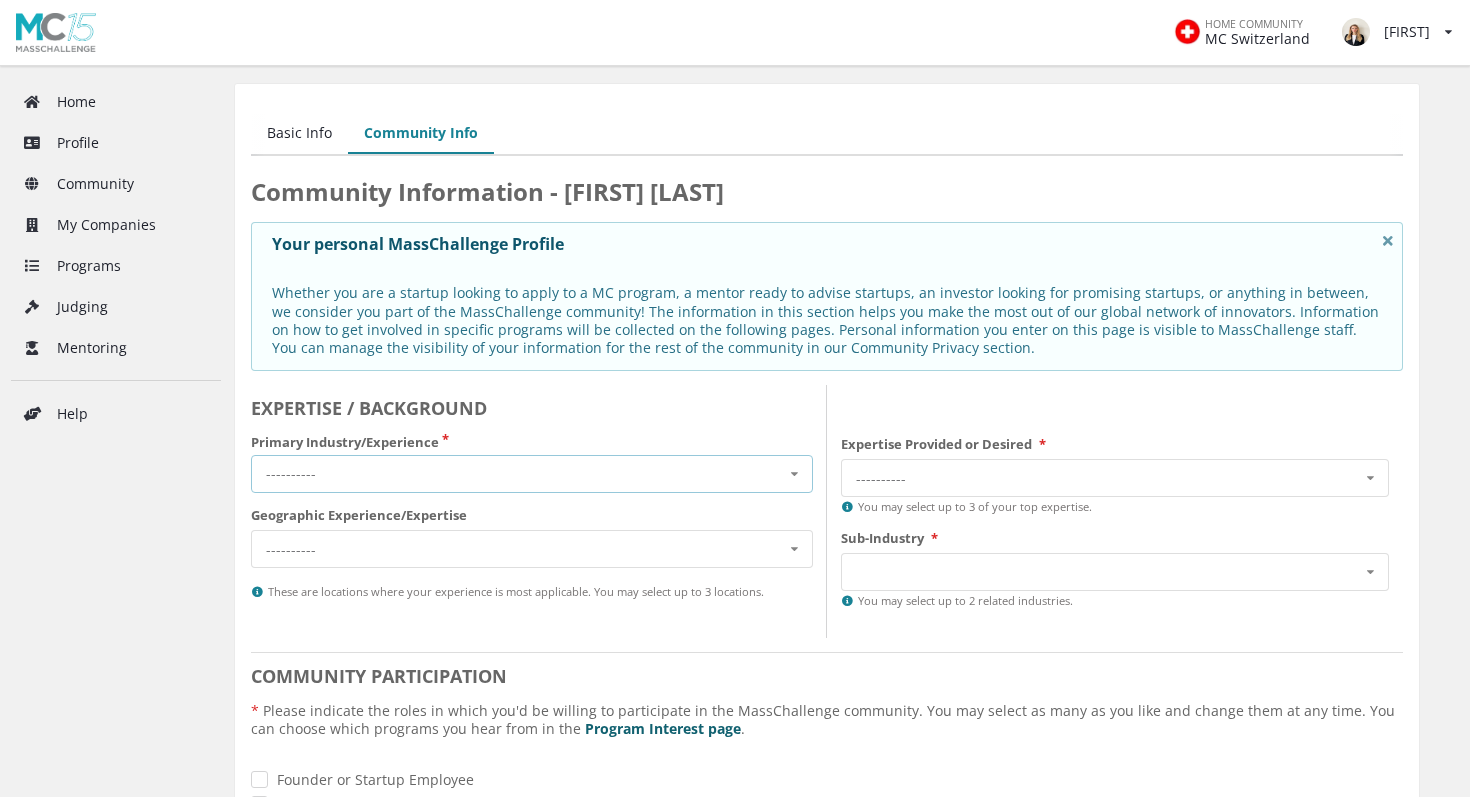 click on "---------- Cross-Industry Environment Finance Healthcare Industry 4.0 Security and Resiliency Sustainable Food" at bounding box center [532, 474] 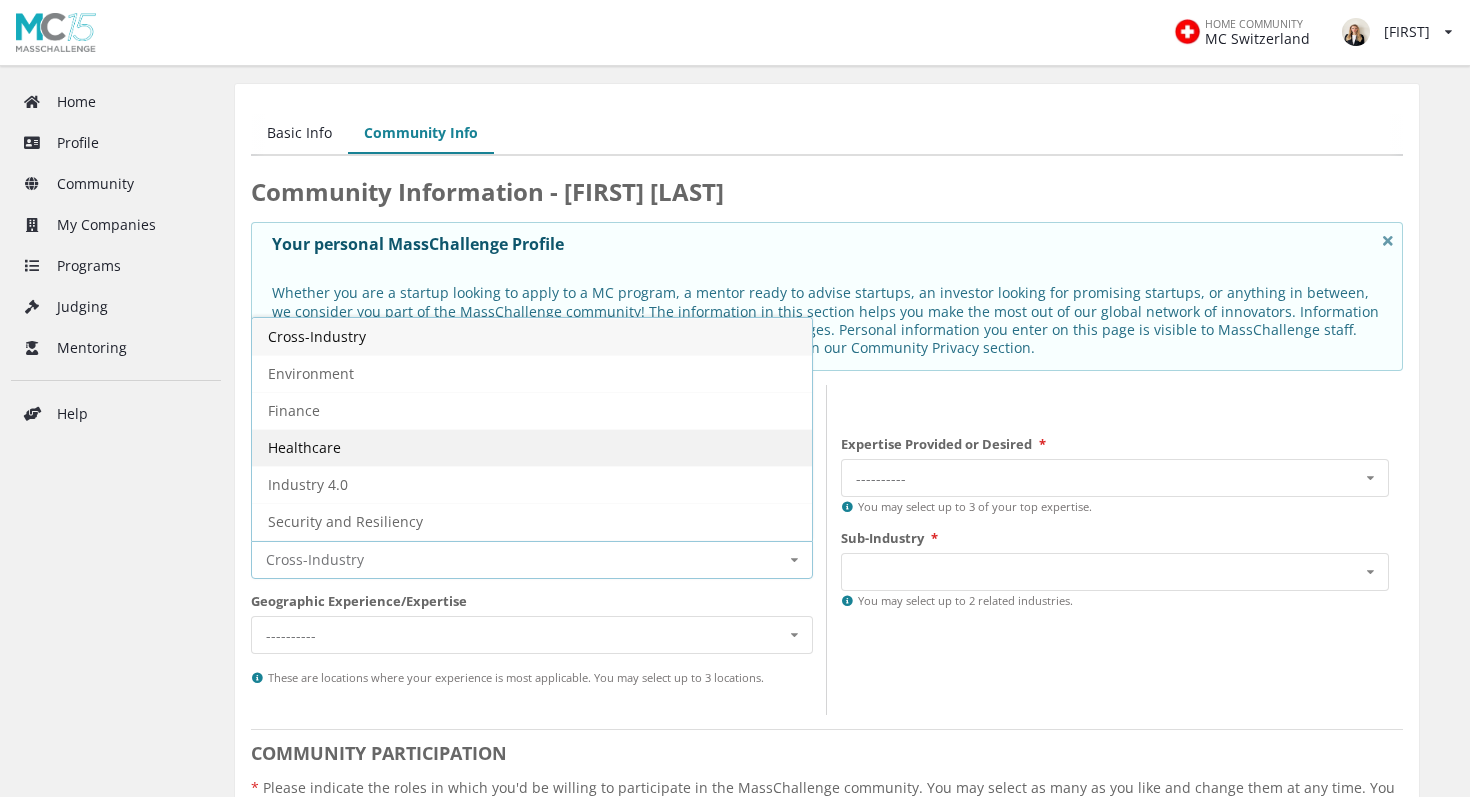 scroll, scrollTop: 35, scrollLeft: 0, axis: vertical 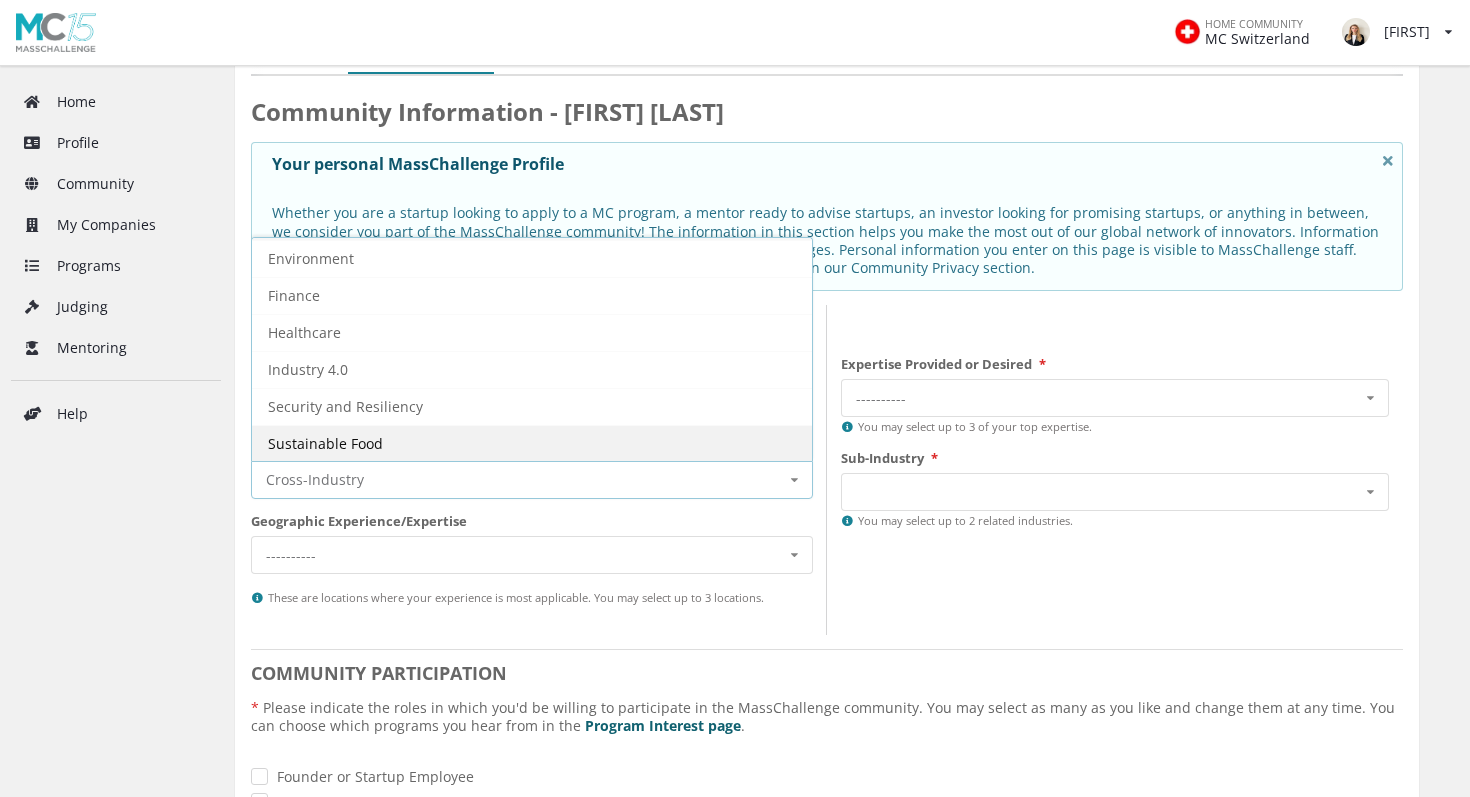 click on "Sustainable Food" at bounding box center [317, 221] 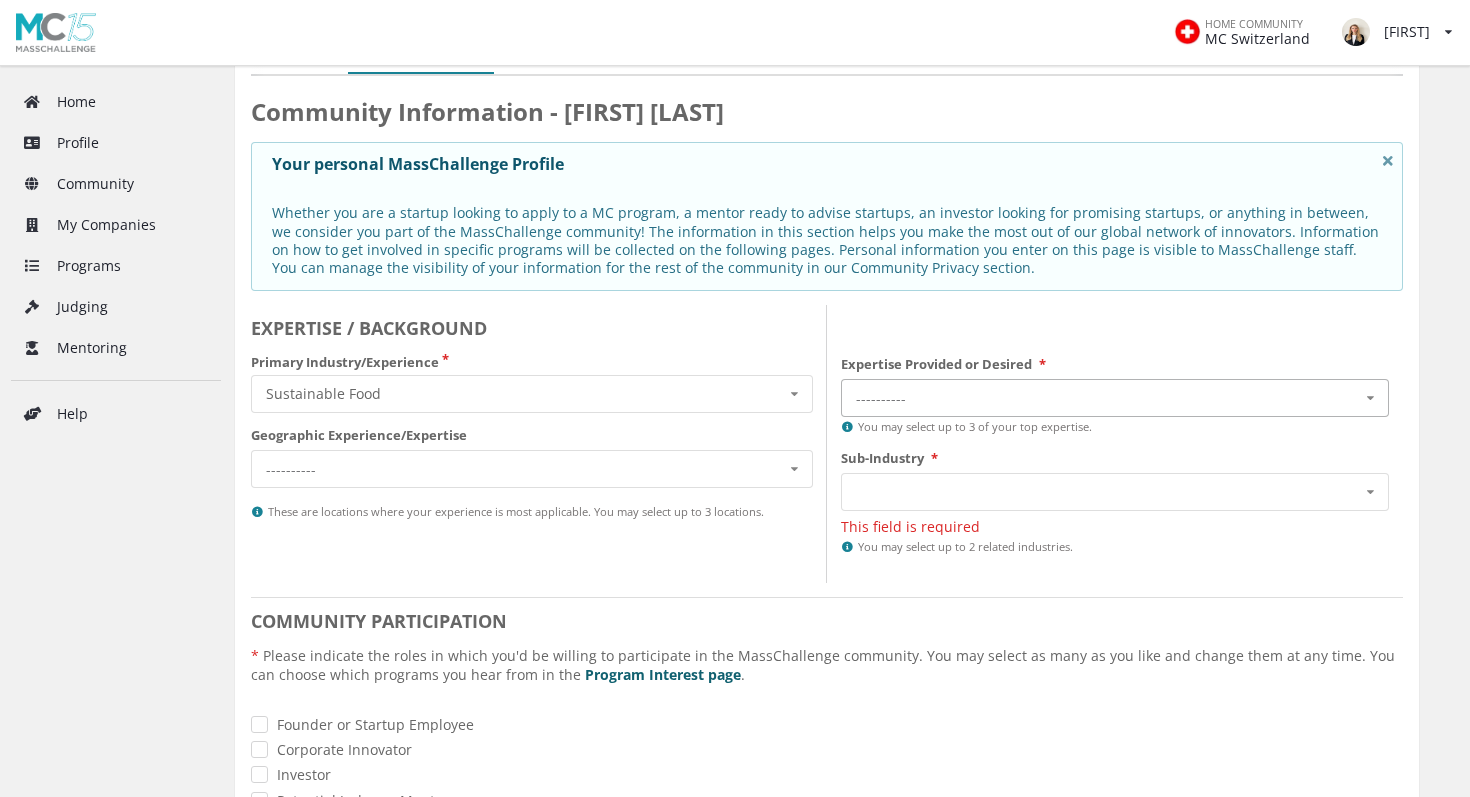 click on "----------" at bounding box center [901, 398] 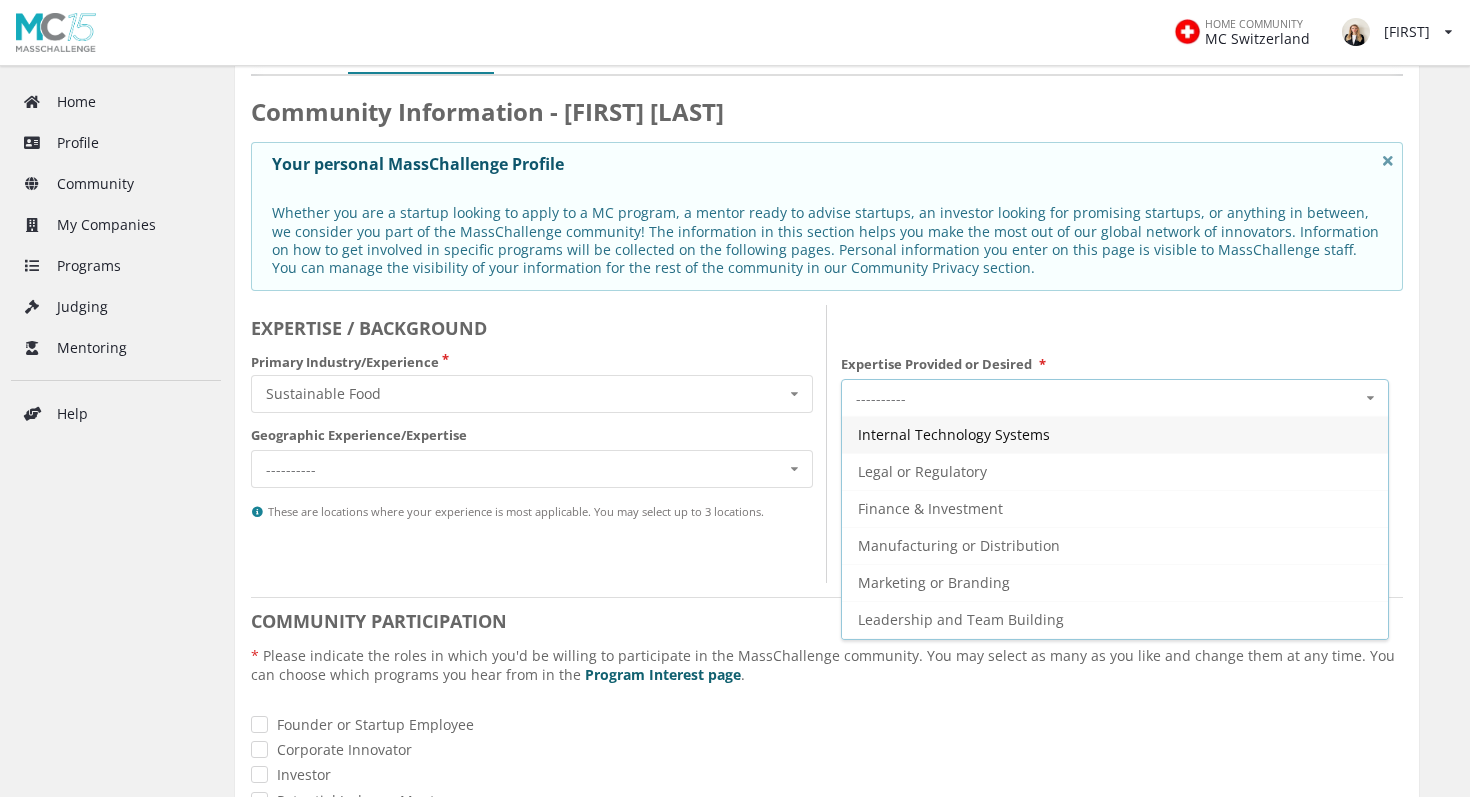 click on "Primary Industry/Experience Sustainable Food Cross-Industry Environment Finance Healthcare Industry 4.0 Security and Resiliency Sustainable Food Geographic Experience/Expertise ---------- North America Latin America Europe Middle East and North Africa Sub-Saharan Africa Asia Pacific These are locations where your experience is most applicable. You may select up to 3 locations." at bounding box center (532, 437) 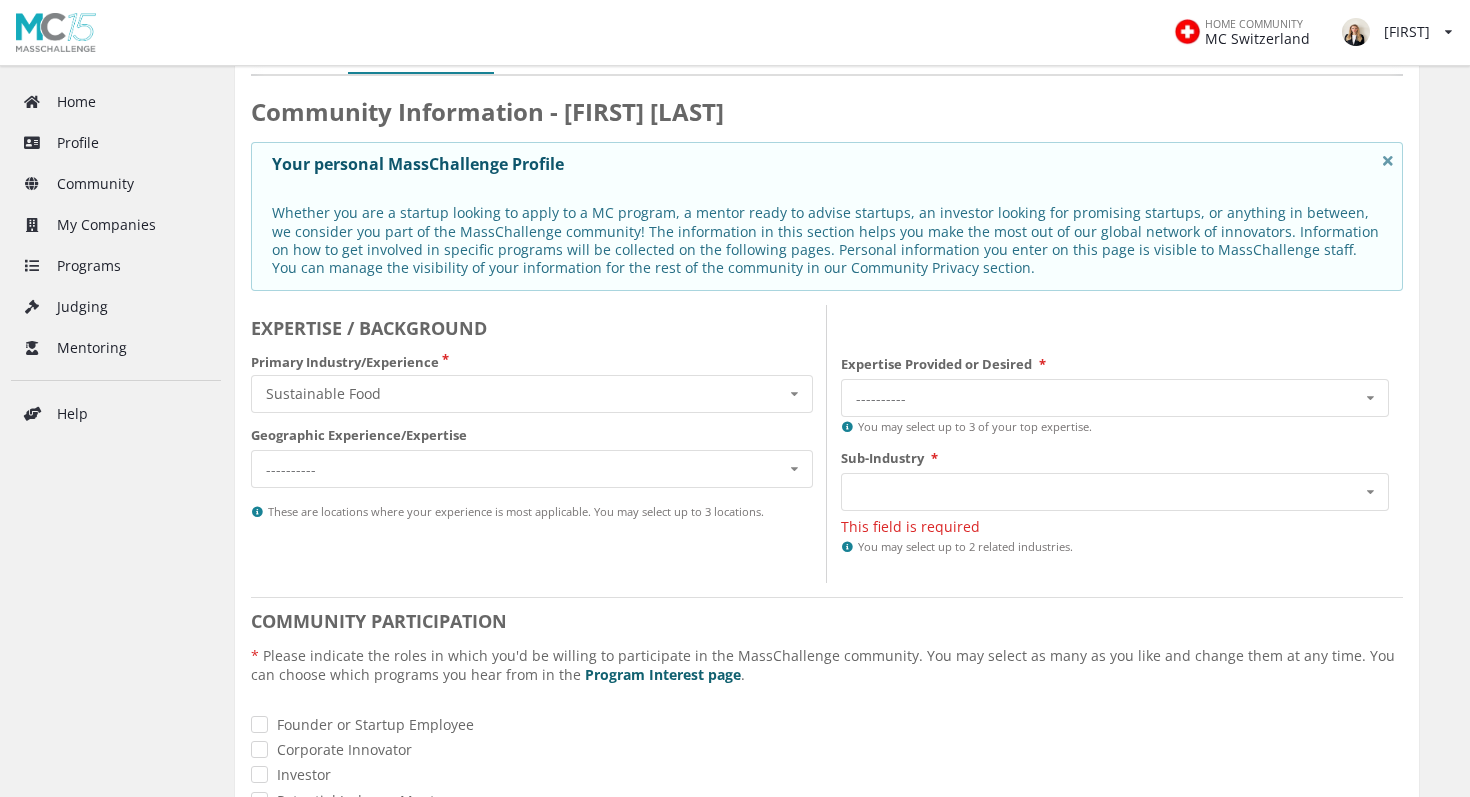 click on "Geographic Experience/Expertise ---------- North America Latin America Europe Middle East and North Africa Sub-Saharan Africa Asia Pacific These are locations where your experience is most applicable. You may select up to 3 locations." at bounding box center [532, 474] 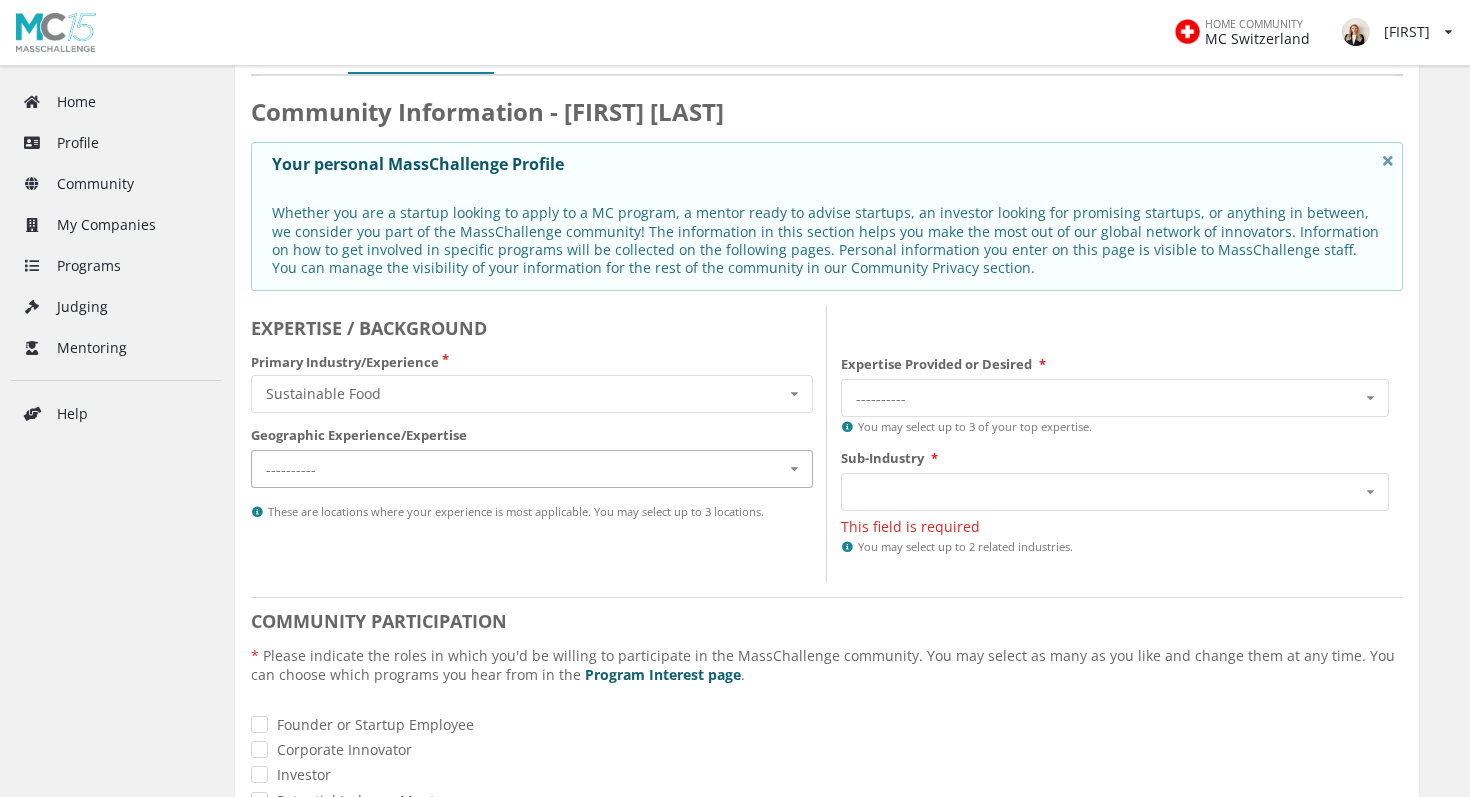 click on "---------- North America Latin America Europe Middle East and North Africa Sub-Saharan Africa Asia Pacific" at bounding box center [532, 469] 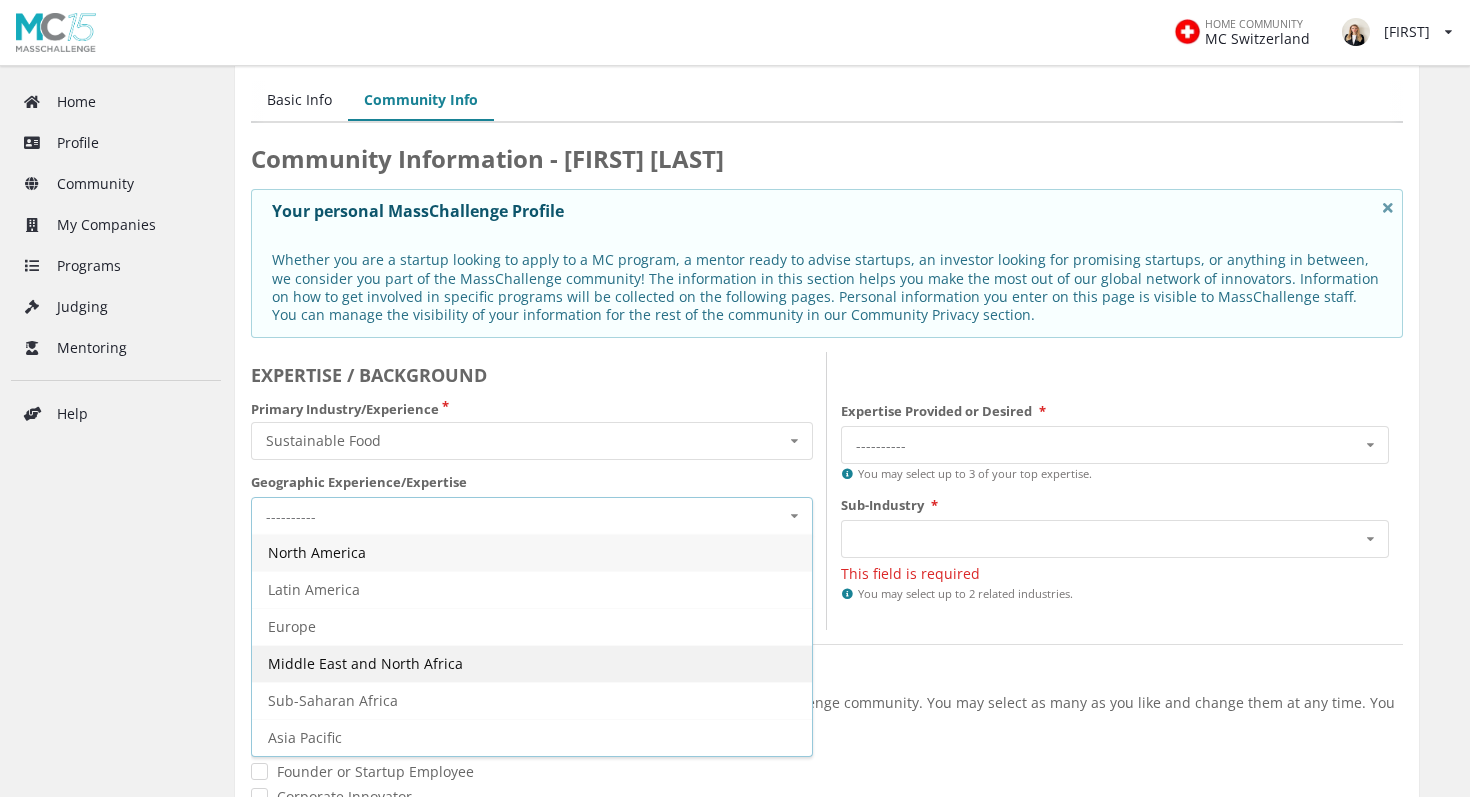 scroll, scrollTop: 39, scrollLeft: 0, axis: vertical 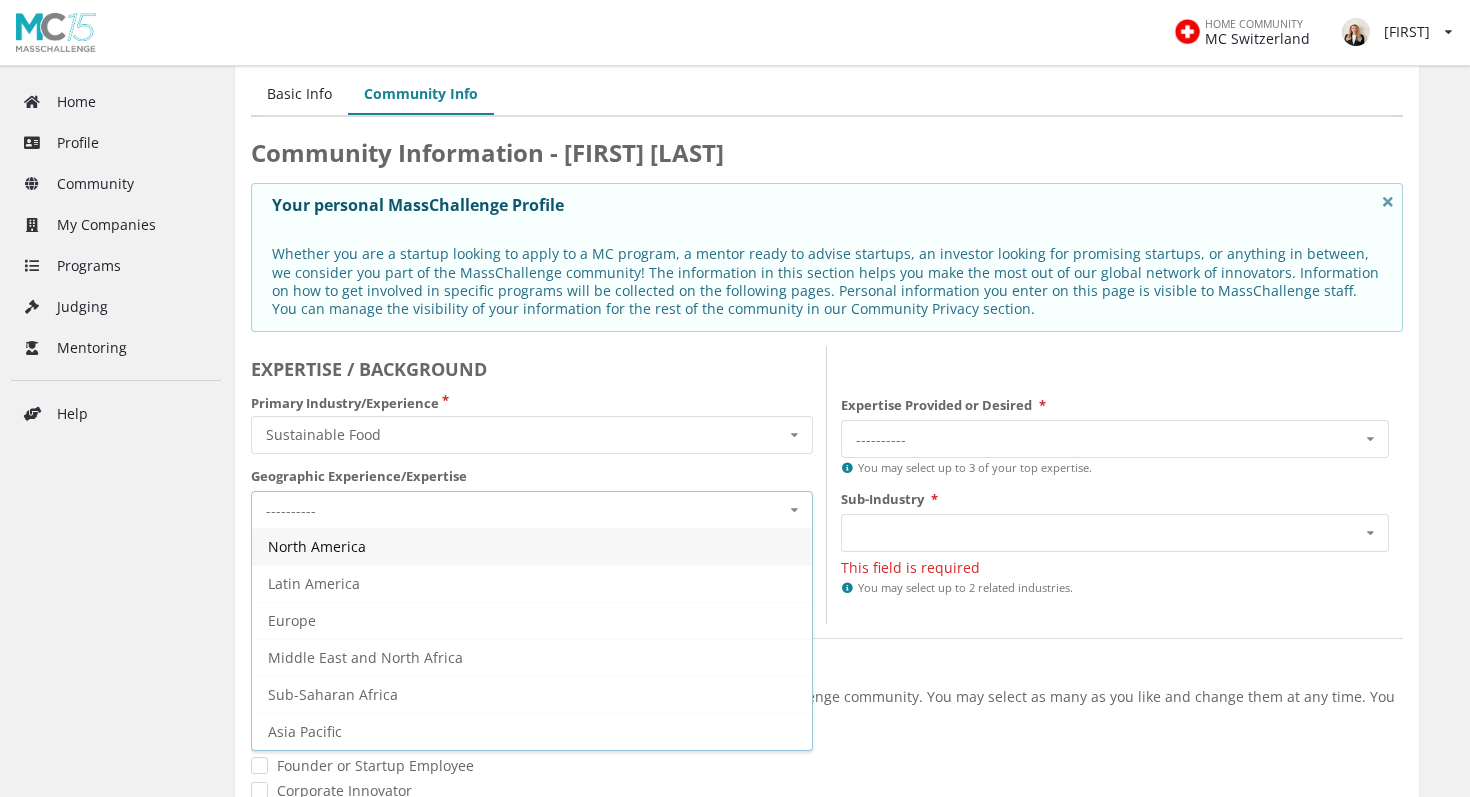 click on "Primary Industry/Experience Sustainable Food Cross-Industry Environment Finance Healthcare Industry 4.0 Security and Resiliency Sustainable Food Geographic Experience/Expertise ---------- North America Latin America Europe Middle East and North Africa Sub-Saharan Africa Asia Pacific These are locations where your experience is most applicable. You may select up to 3 locations." at bounding box center [532, 478] 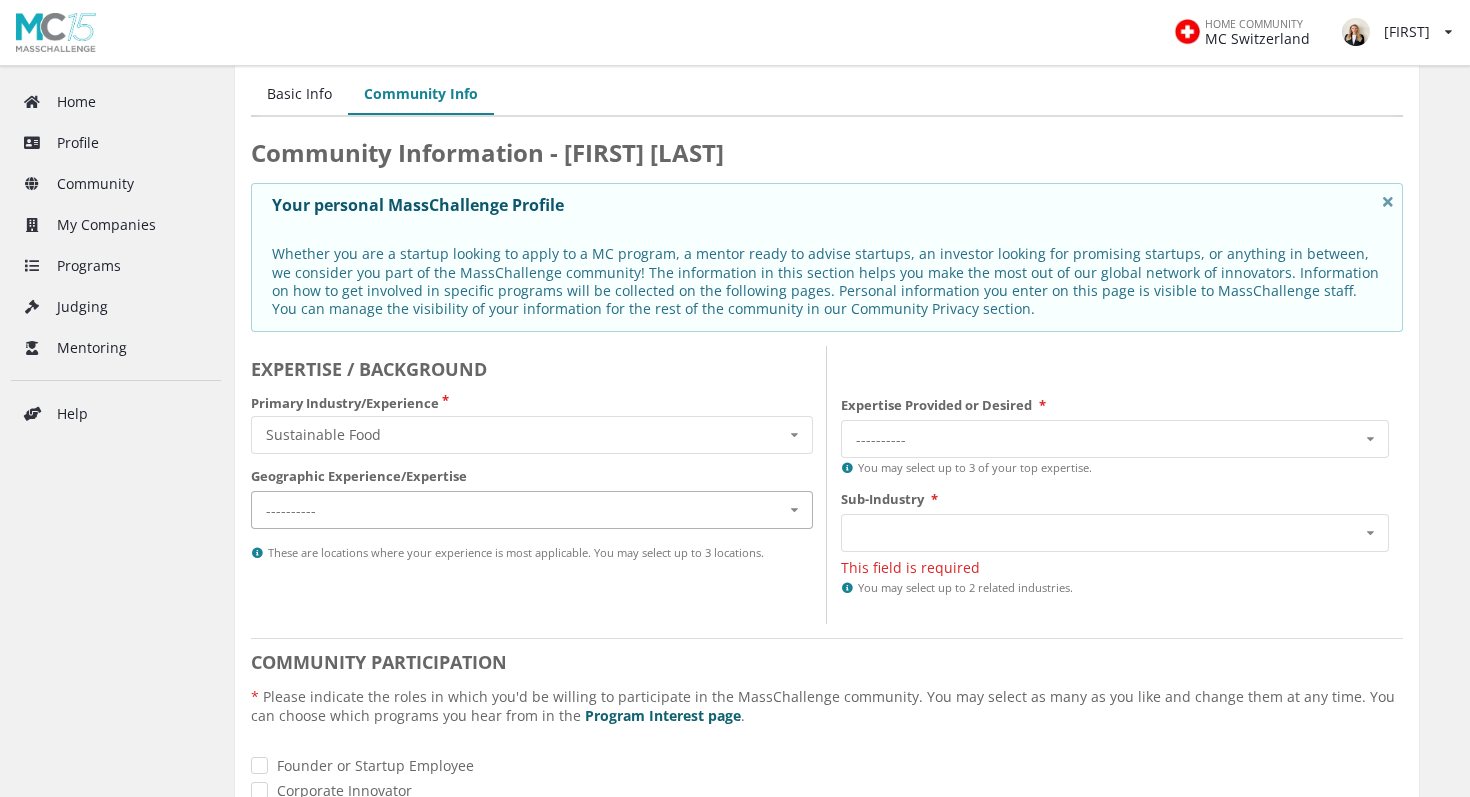 click on "---------- North America Latin America Europe Middle East and North Africa Sub-Saharan Africa Asia Pacific" at bounding box center [532, 510] 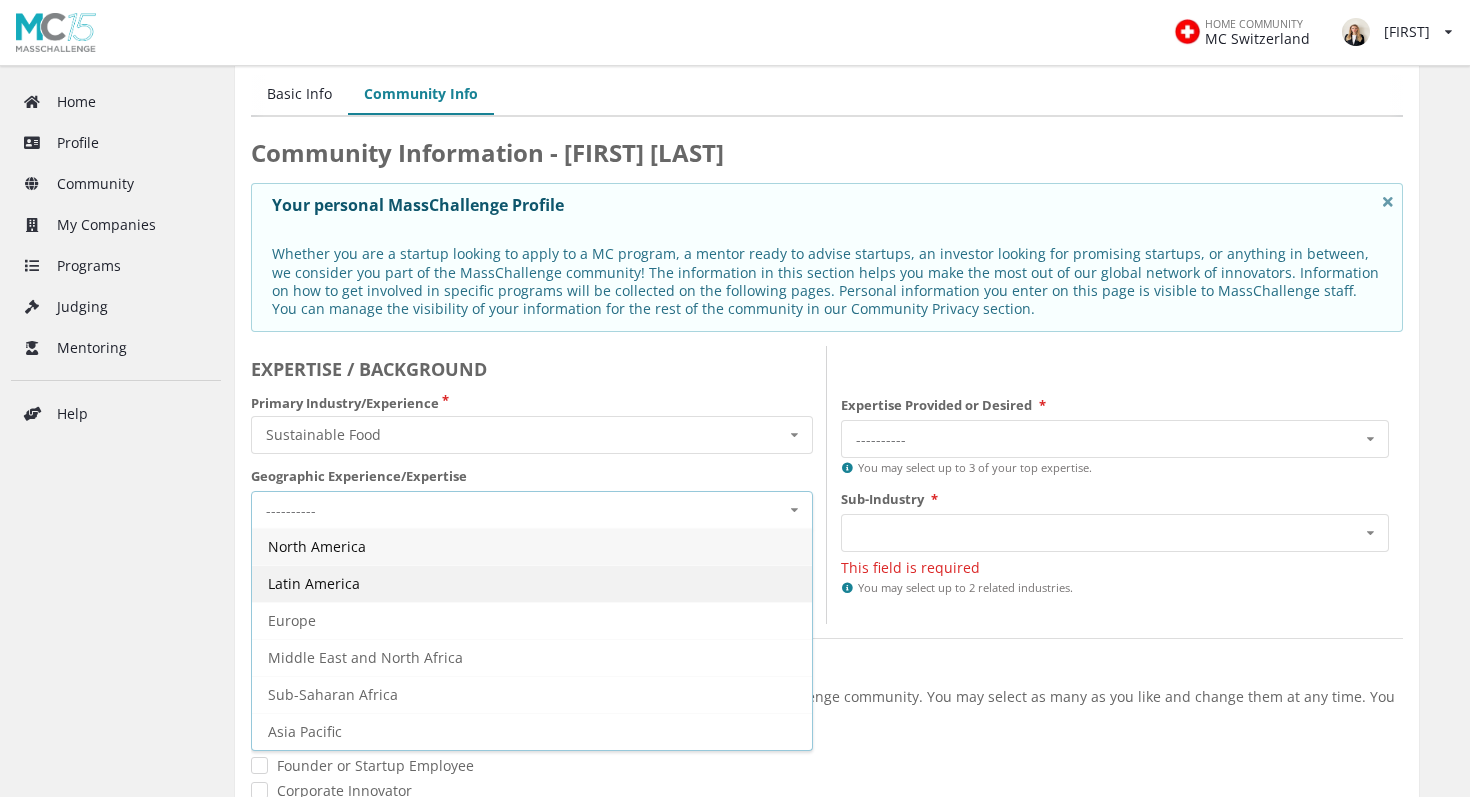 click on "Latin America" at bounding box center [532, 583] 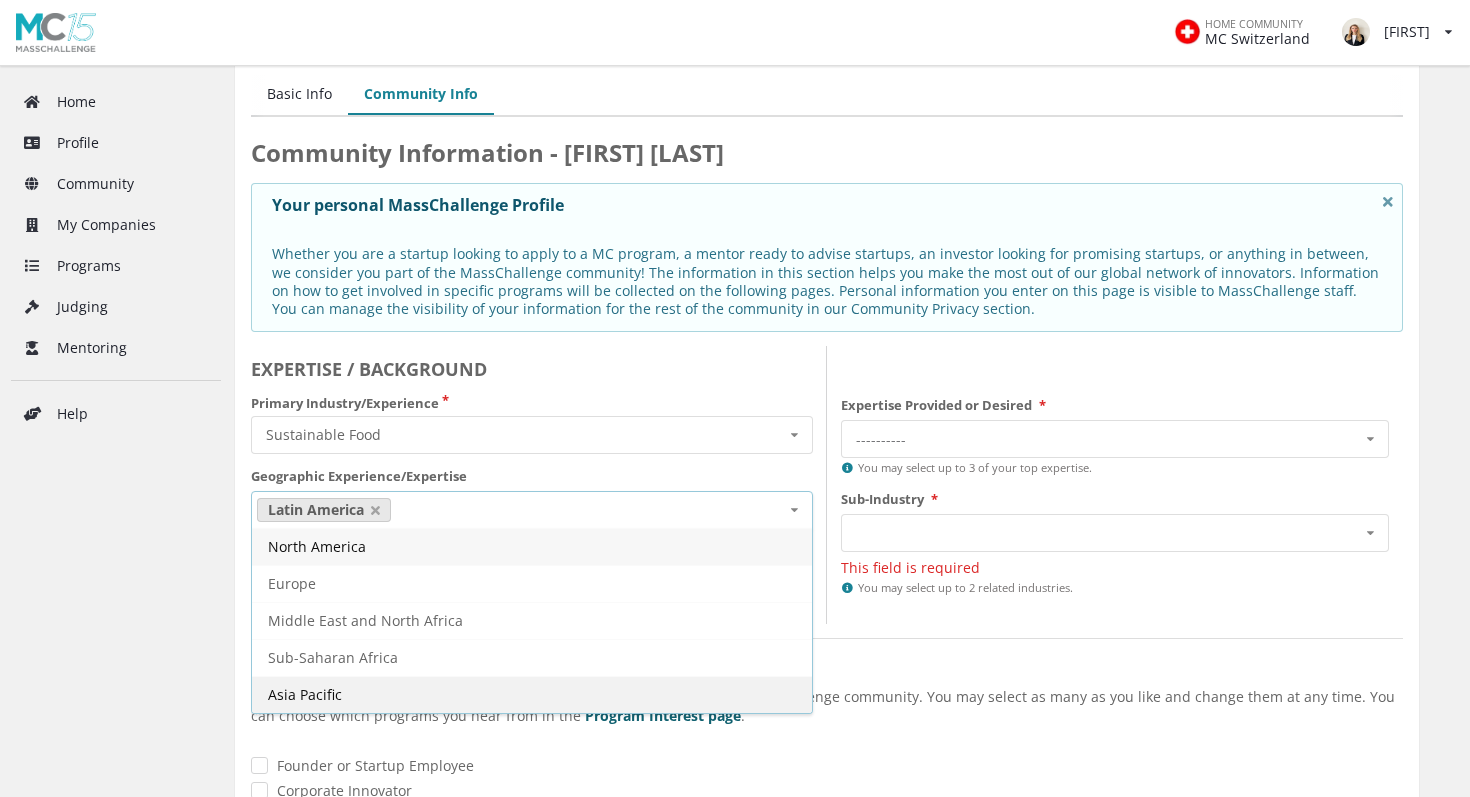 scroll, scrollTop: 72, scrollLeft: 0, axis: vertical 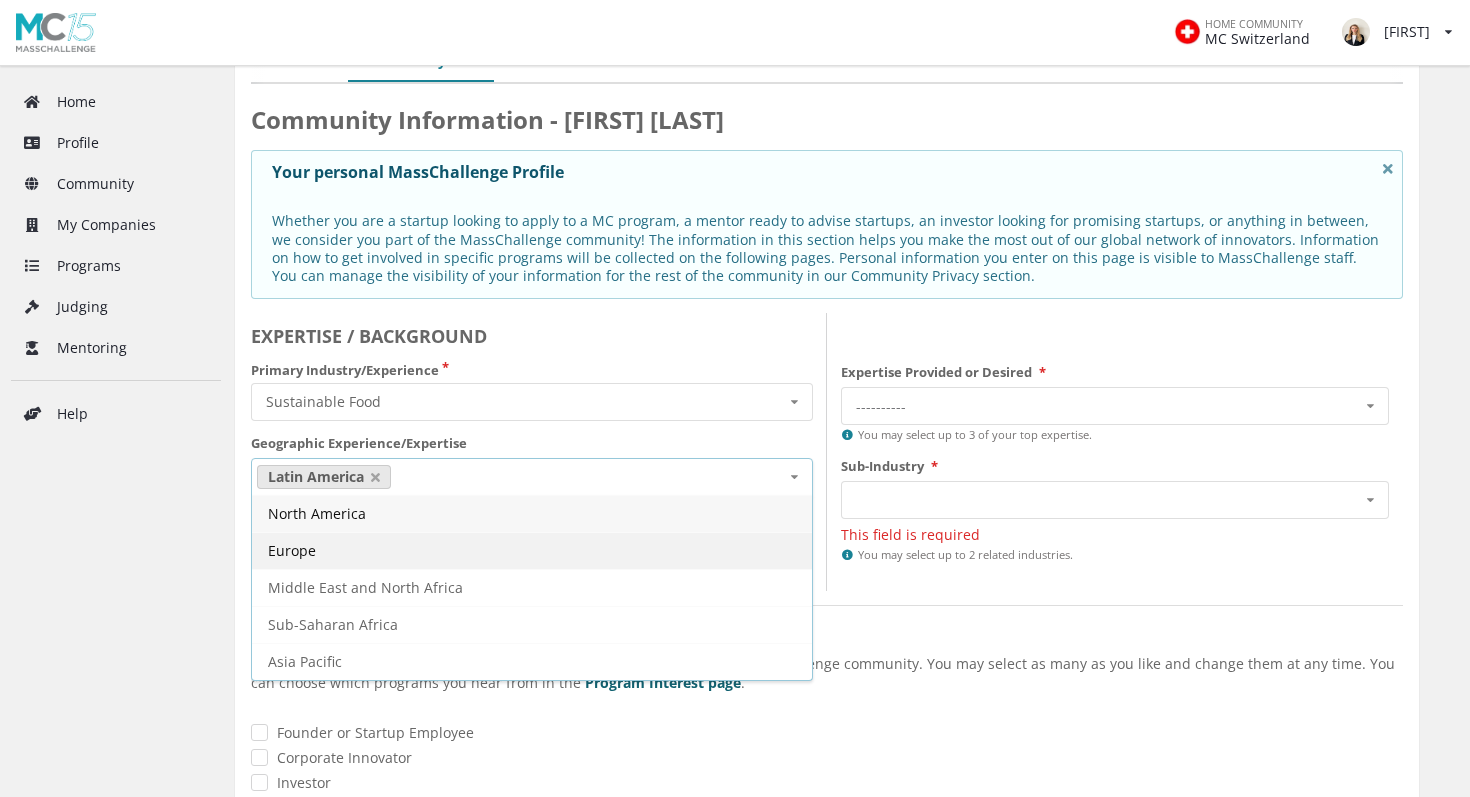 click on "Europe" at bounding box center [317, 513] 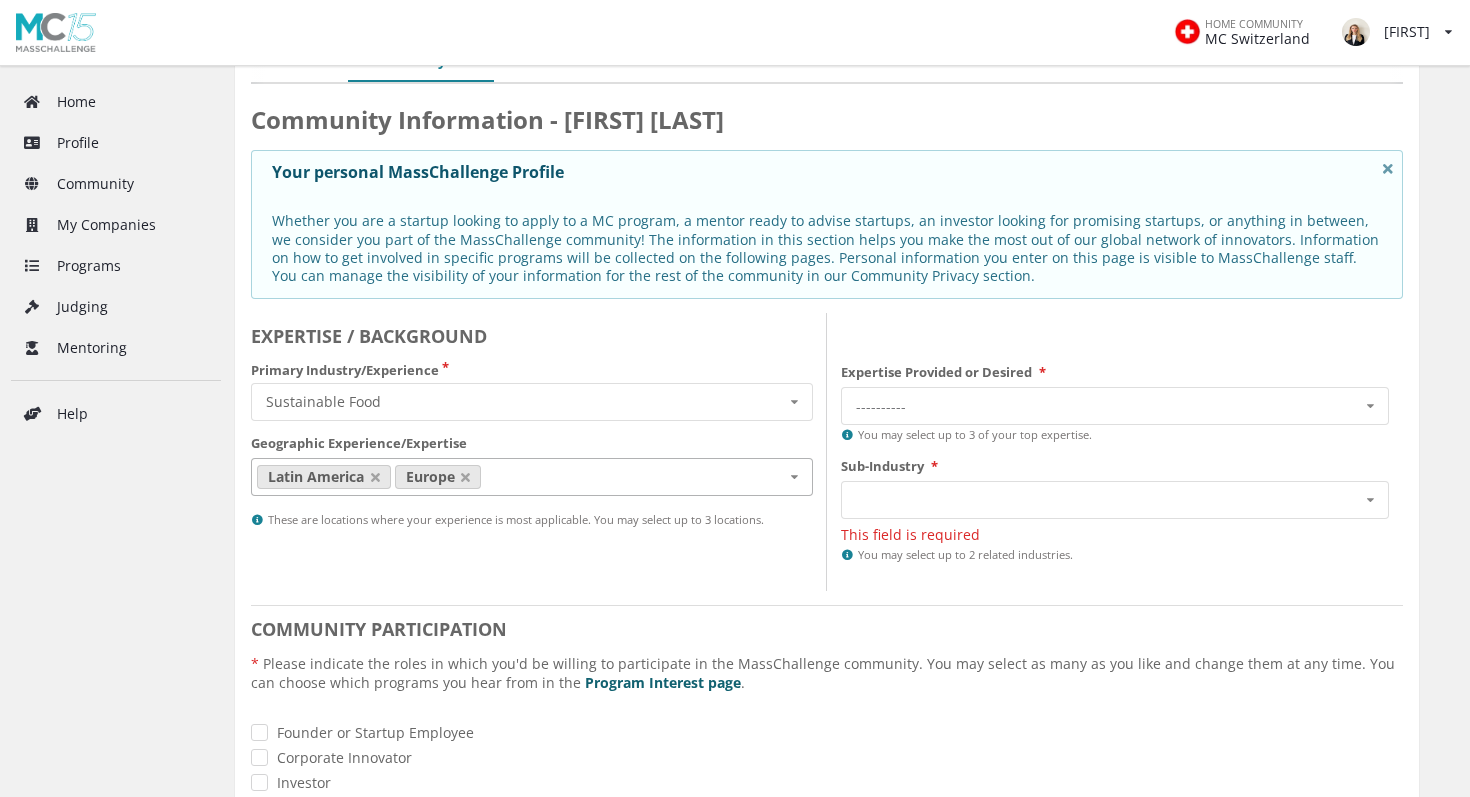 click on "Sub-Industry *" at bounding box center (1115, 466) 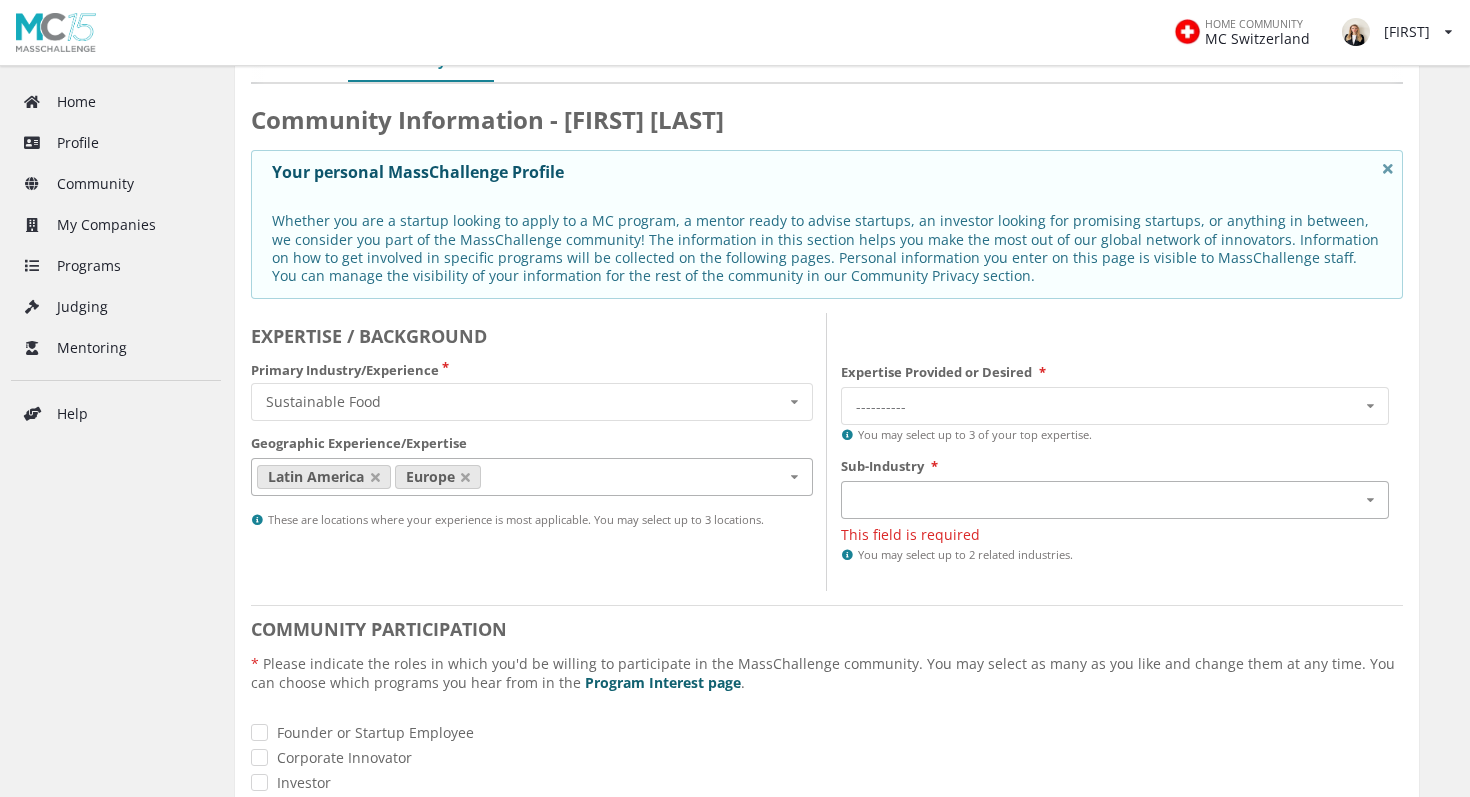 click on "Sustainable Food - Alternative Proteins and plant-based ingredients Sustainable Food - Feed and Pet solutions Sustainable Food - Food losses and waste reduction Sustainable Food - Food Packaging Sustainable Food - Food supply chain innovation Sustainable Food - Other area of Sustainable Food Sustainable Food - Regenerative agriculture, agritech and urban farming" at bounding box center (1115, 500) 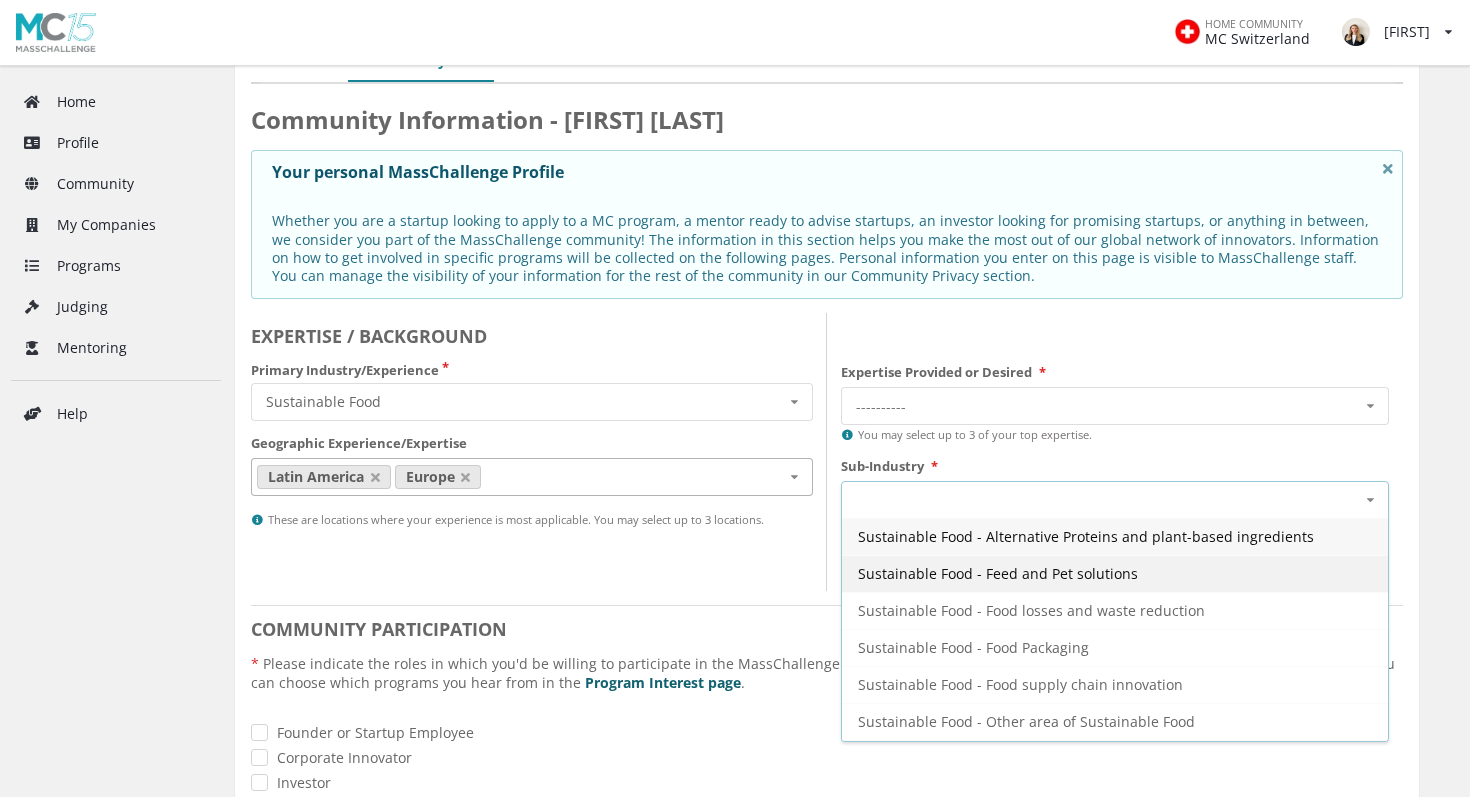 scroll, scrollTop: 35, scrollLeft: 0, axis: vertical 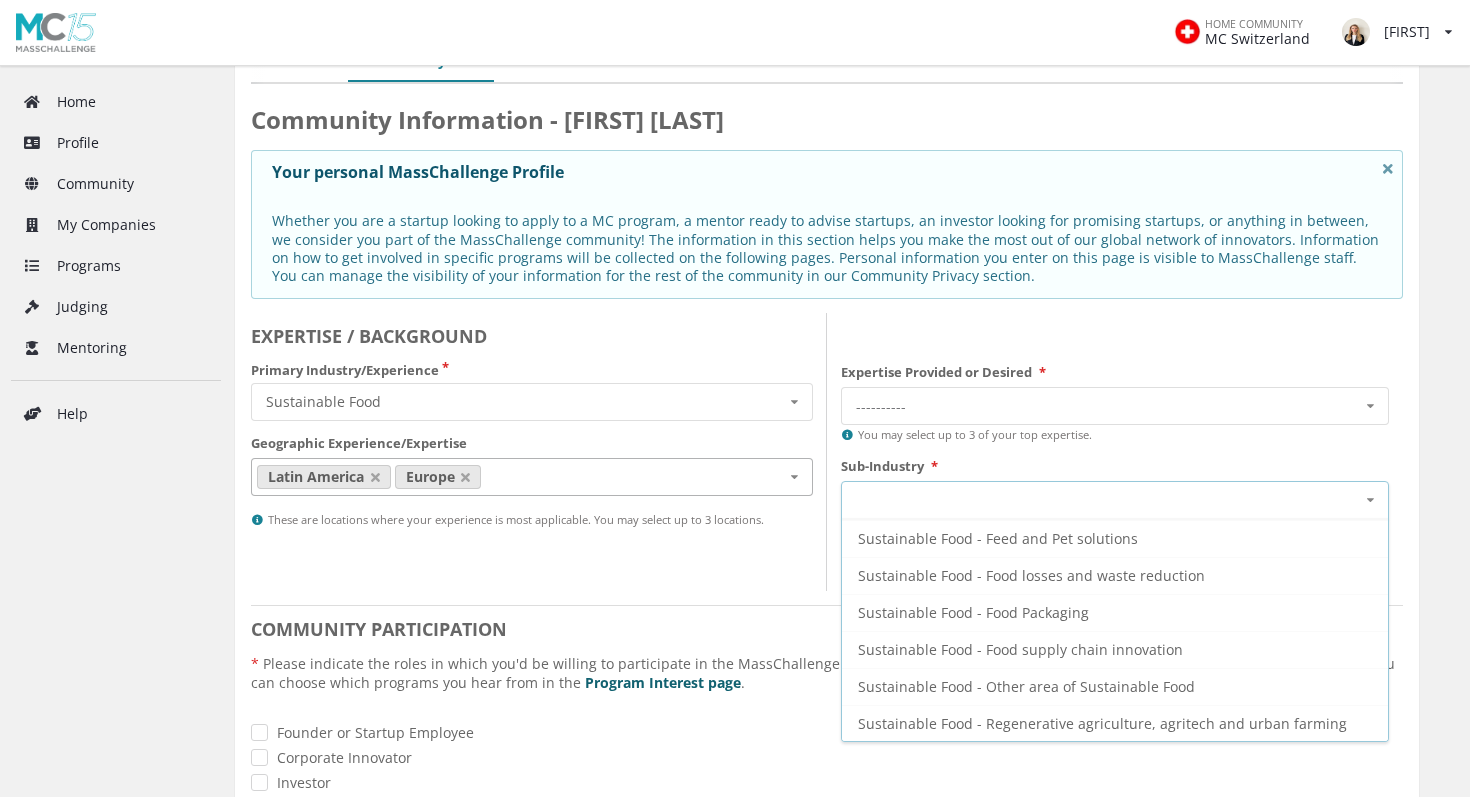 click on "EXPERTISE / BACKGROUND  Primary Industry/Experience Sustainable Food Cross-Industry Environment Finance Healthcare Industry 4.0 Security and Resiliency Sustainable Food Geographic Experience/Expertise   Latin America Europe North America Middle East and North Africa Sub-Saharan Africa Asia Pacific These are locations where your experience is most applicable. You may select up to 3 locations." at bounding box center (539, 452) 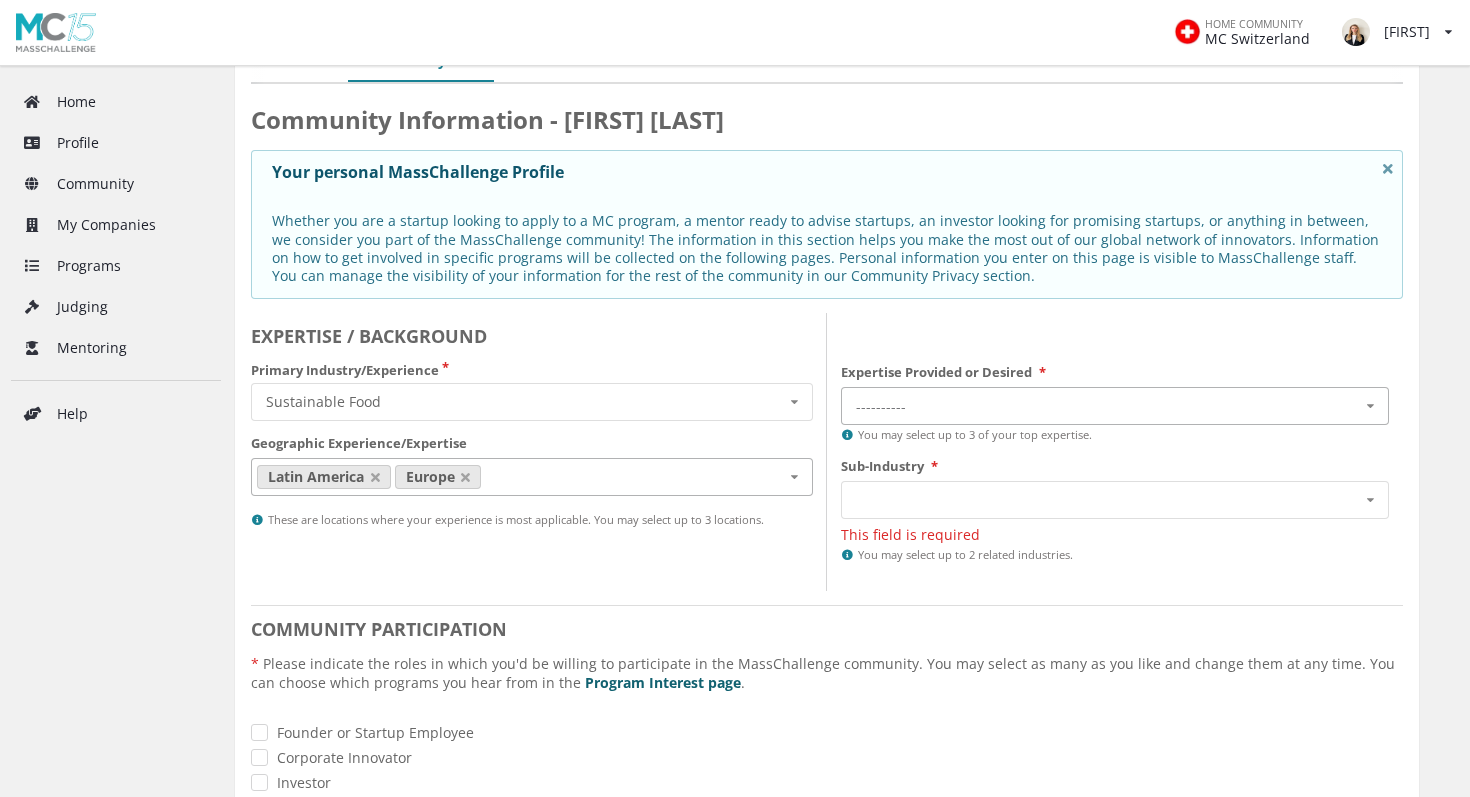 click on "----------" at bounding box center (901, 406) 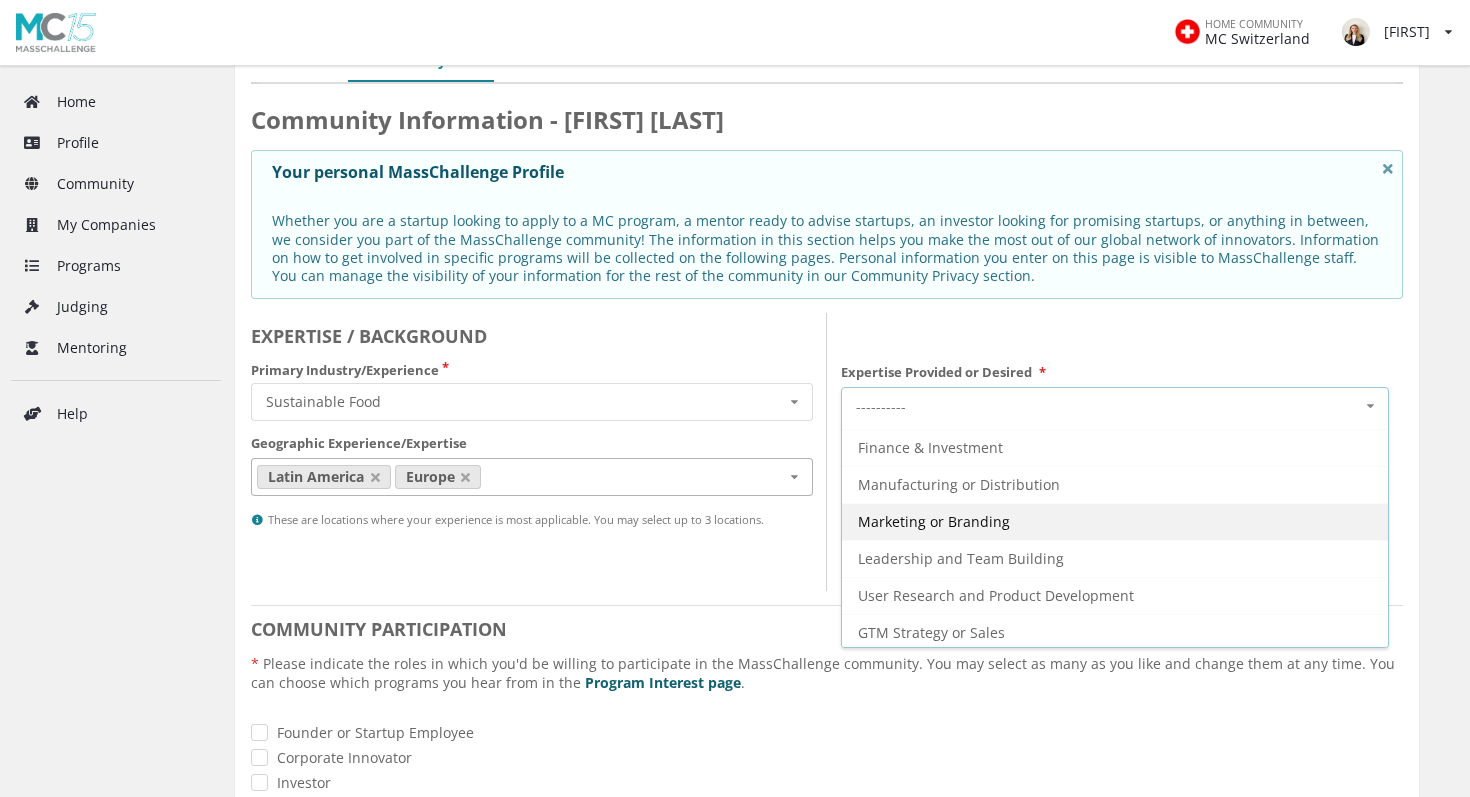 scroll, scrollTop: 72, scrollLeft: 0, axis: vertical 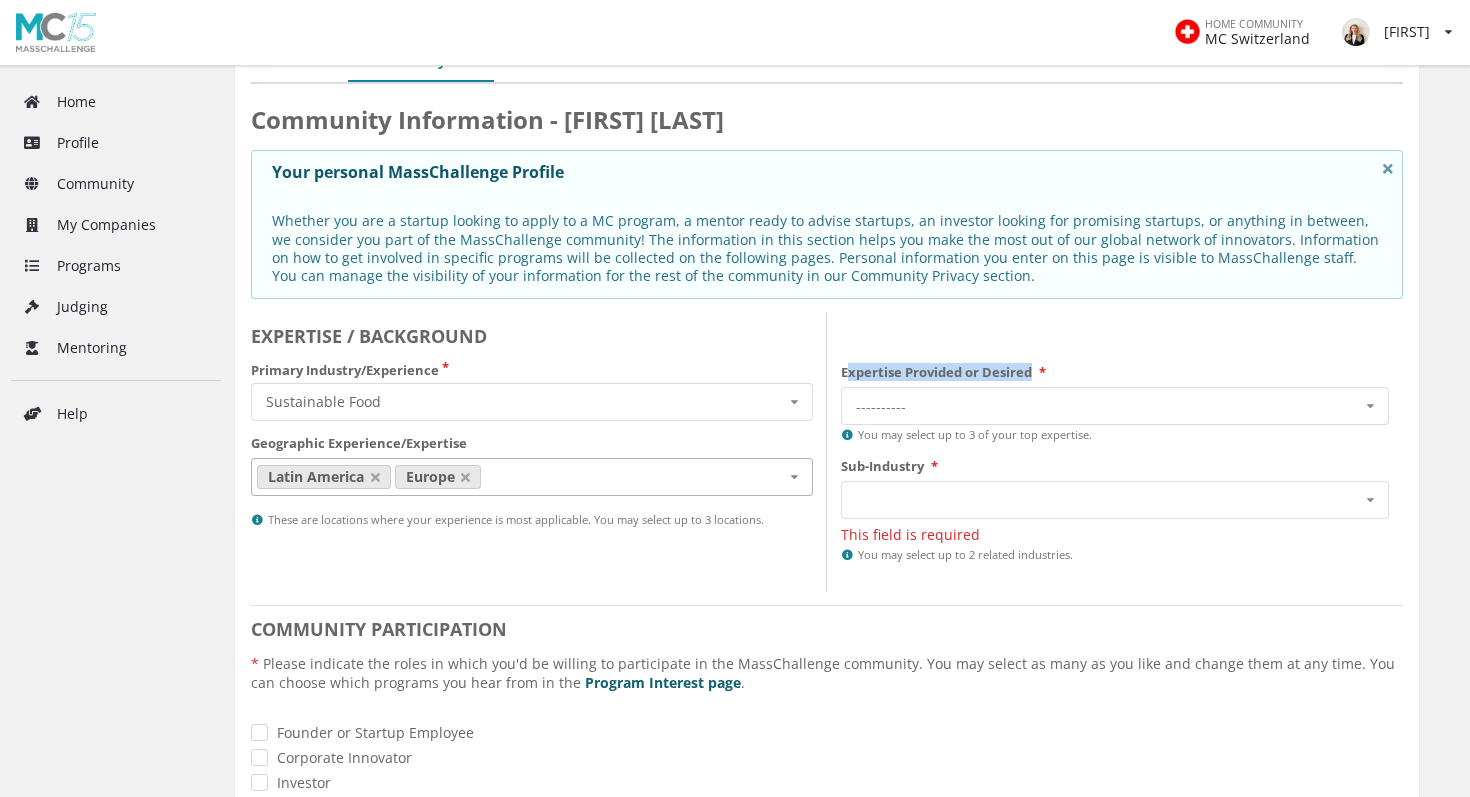 drag, startPoint x: 1042, startPoint y: 374, endPoint x: 844, endPoint y: 374, distance: 198 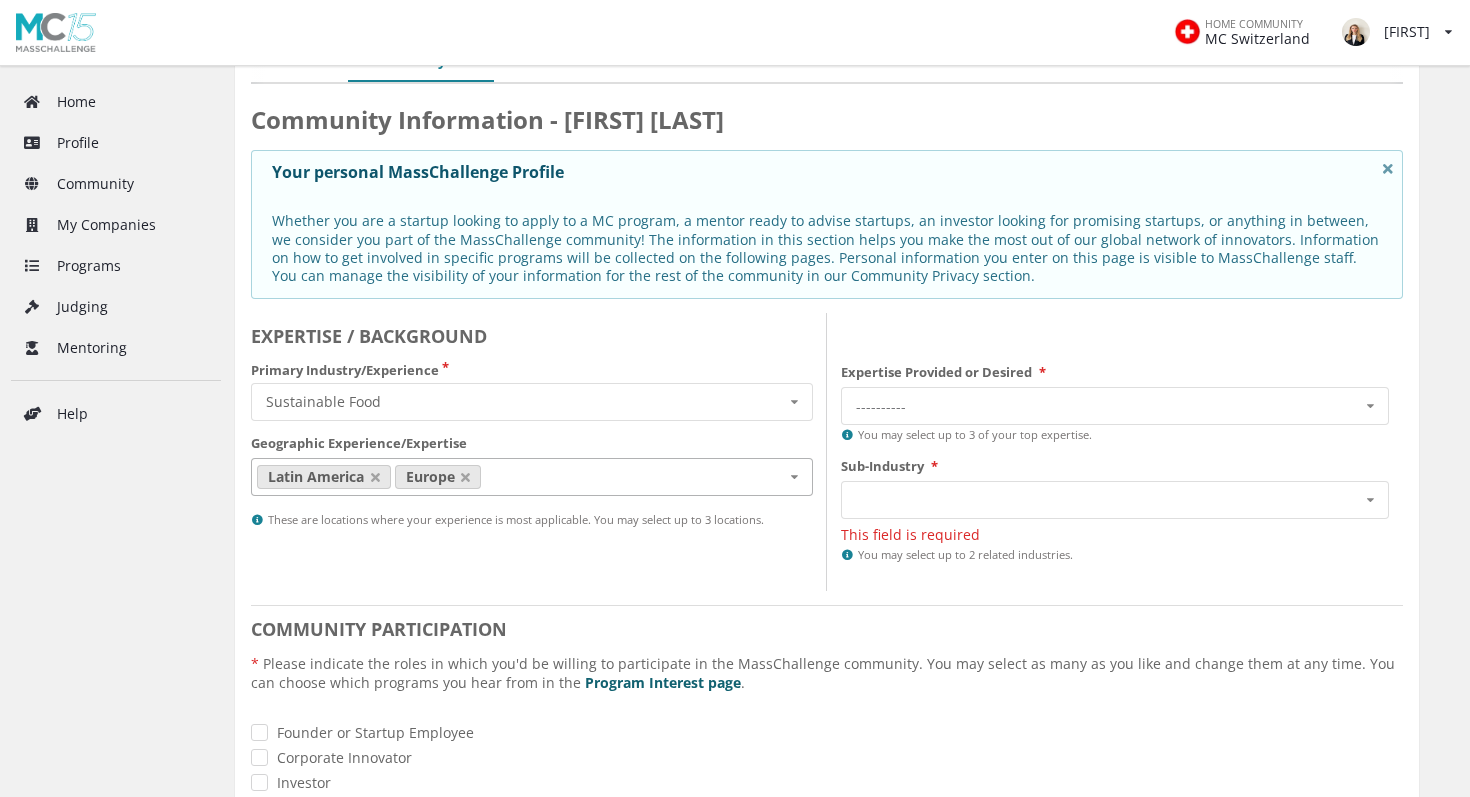 click on "Expertise Provided or Desired *   ---------- Internal Technology Systems Legal or Regulatory Finance & Investment Manufacturing or Distribution Marketing or Branding Leadership and Team Building User Research and Product Development GTM Strategy or Sales You may select up to 3 of your top expertise. Sub-Industry *   Sustainable Food - Alternative Proteins and plant-based ingredients Sustainable Food - Feed and Pet solutions Sustainable Food - Food losses and waste reduction Sustainable Food - Food Packaging Sustainable Food - Food supply chain innovation Sustainable Food - Other area of Sustainable Food Sustainable Food - Regenerative agriculture, agritech and urban farming This field is required You may select up to 2 related industries." at bounding box center (1115, 452) 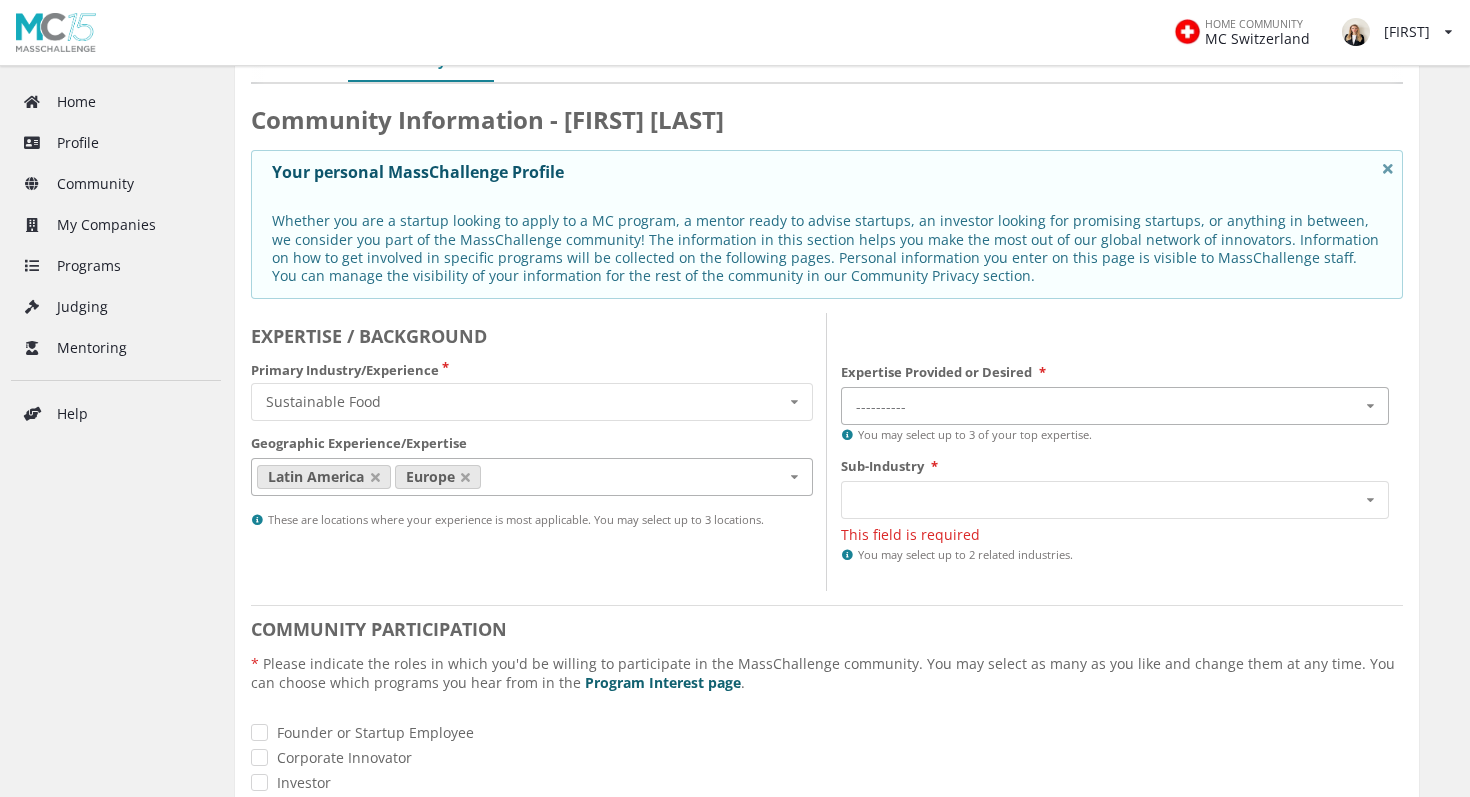 click on "---------- Internal Technology Systems Legal or Regulatory Finance & Investment Manufacturing or Distribution Marketing or Branding Leadership and Team Building User Research and Product Development GTM Strategy or Sales" at bounding box center [1115, 406] 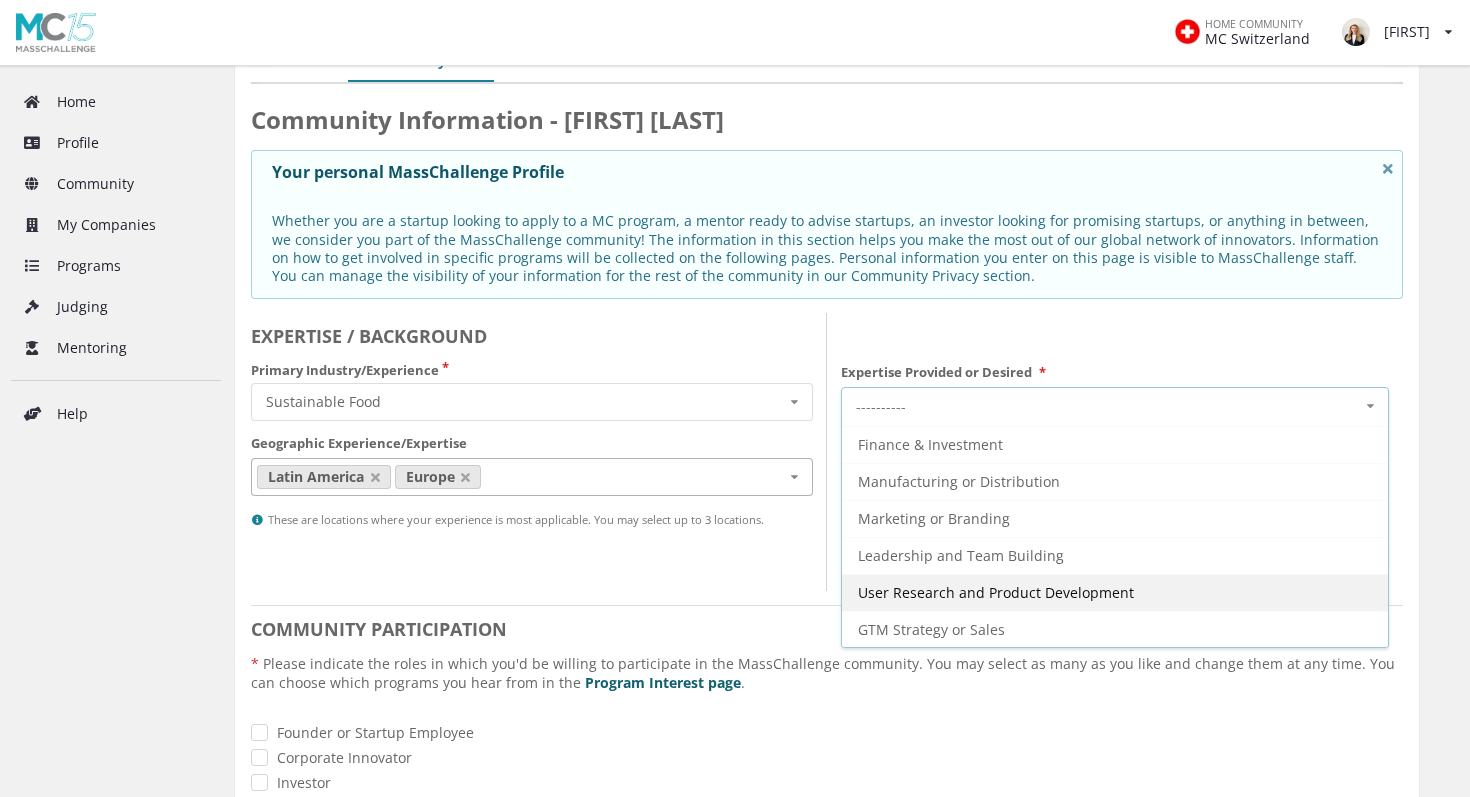 scroll, scrollTop: 0, scrollLeft: 0, axis: both 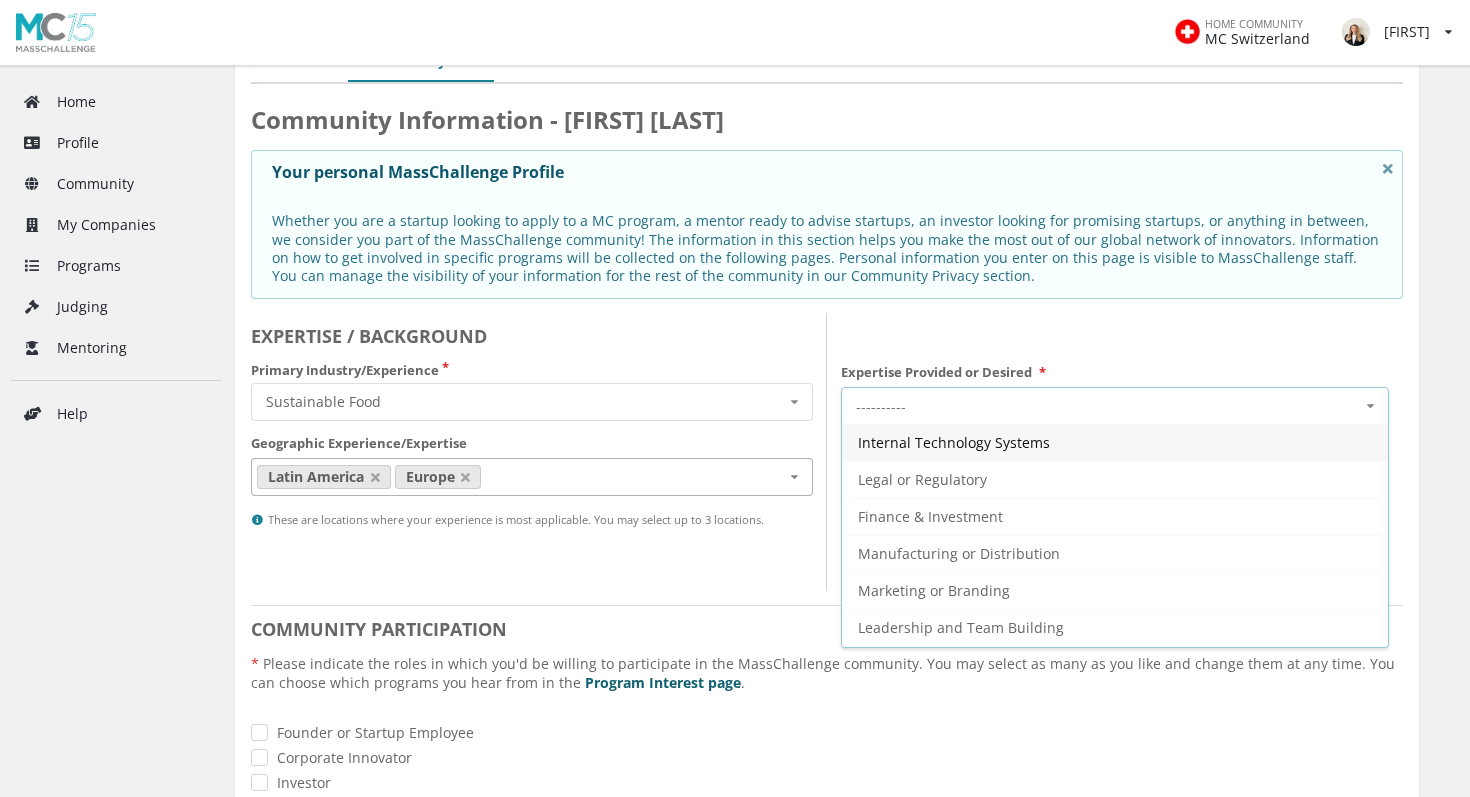 click on "Expertise Provided or Desired *   ---------- Internal Technology Systems Legal or Regulatory Finance & Investment Manufacturing or Distribution Marketing or Branding Leadership and Team Building User Research and Product Development GTM Strategy or Sales You may select up to 3 of your top expertise. Sub-Industry *   Sustainable Food - Alternative Proteins and plant-based ingredients Sustainable Food - Feed and Pet solutions Sustainable Food - Food losses and waste reduction Sustainable Food - Food Packaging Sustainable Food - Food supply chain innovation Sustainable Food - Other area of Sustainable Food Sustainable Food - Regenerative agriculture, agritech and urban farming This field is required You may select up to 2 related industries." at bounding box center [1115, 452] 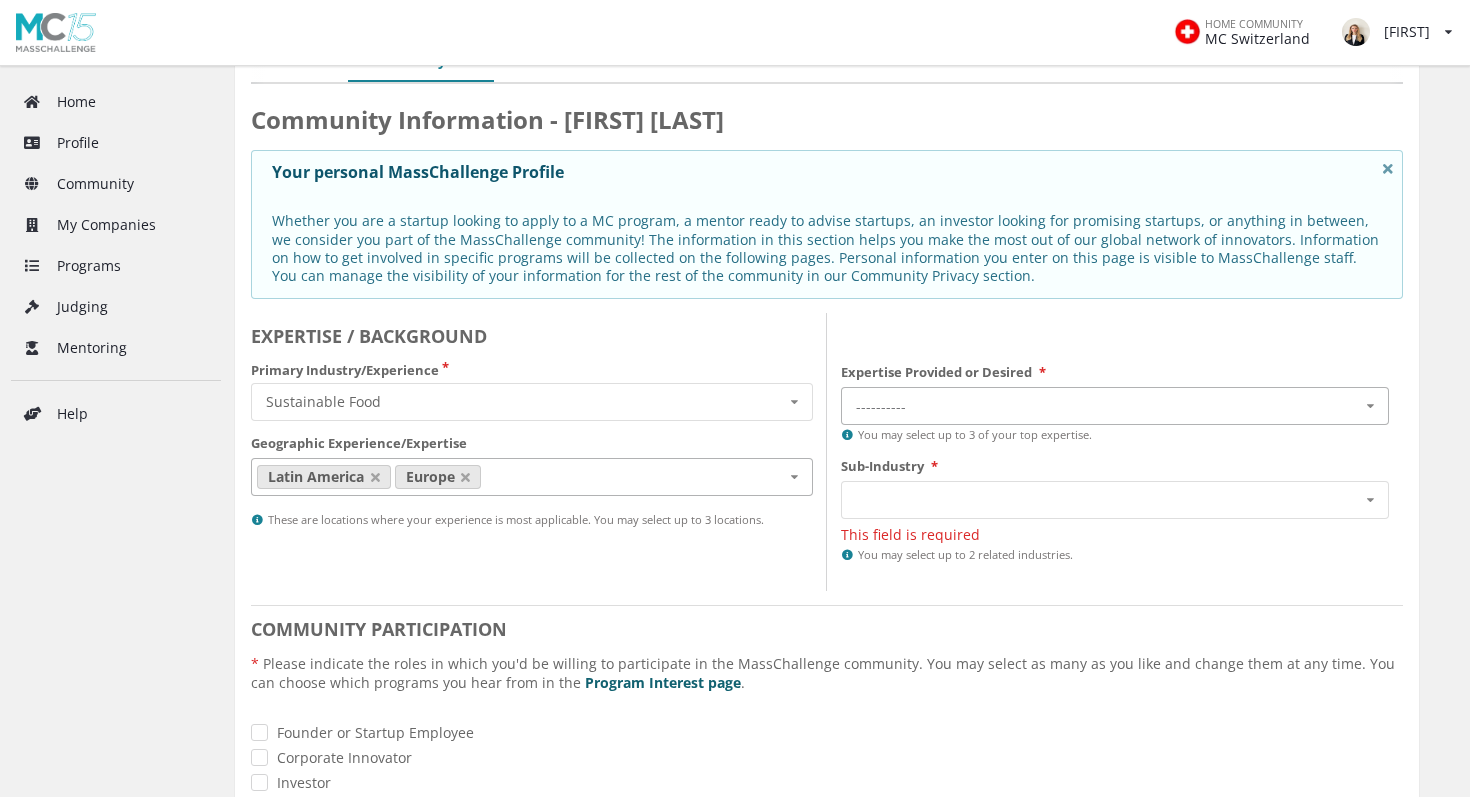 click on "----------" at bounding box center (901, 406) 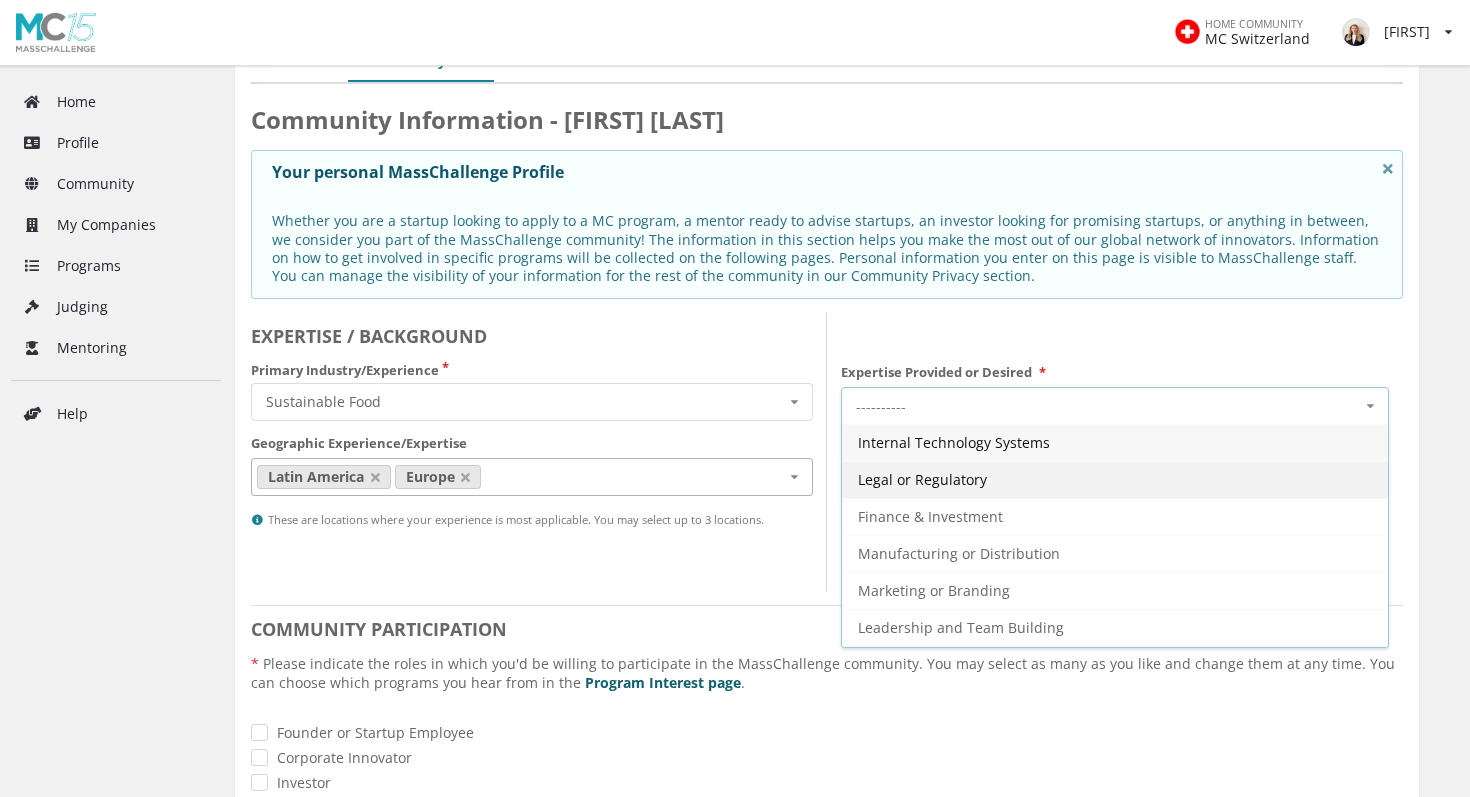 click on "Legal or Regulatory" at bounding box center (954, 442) 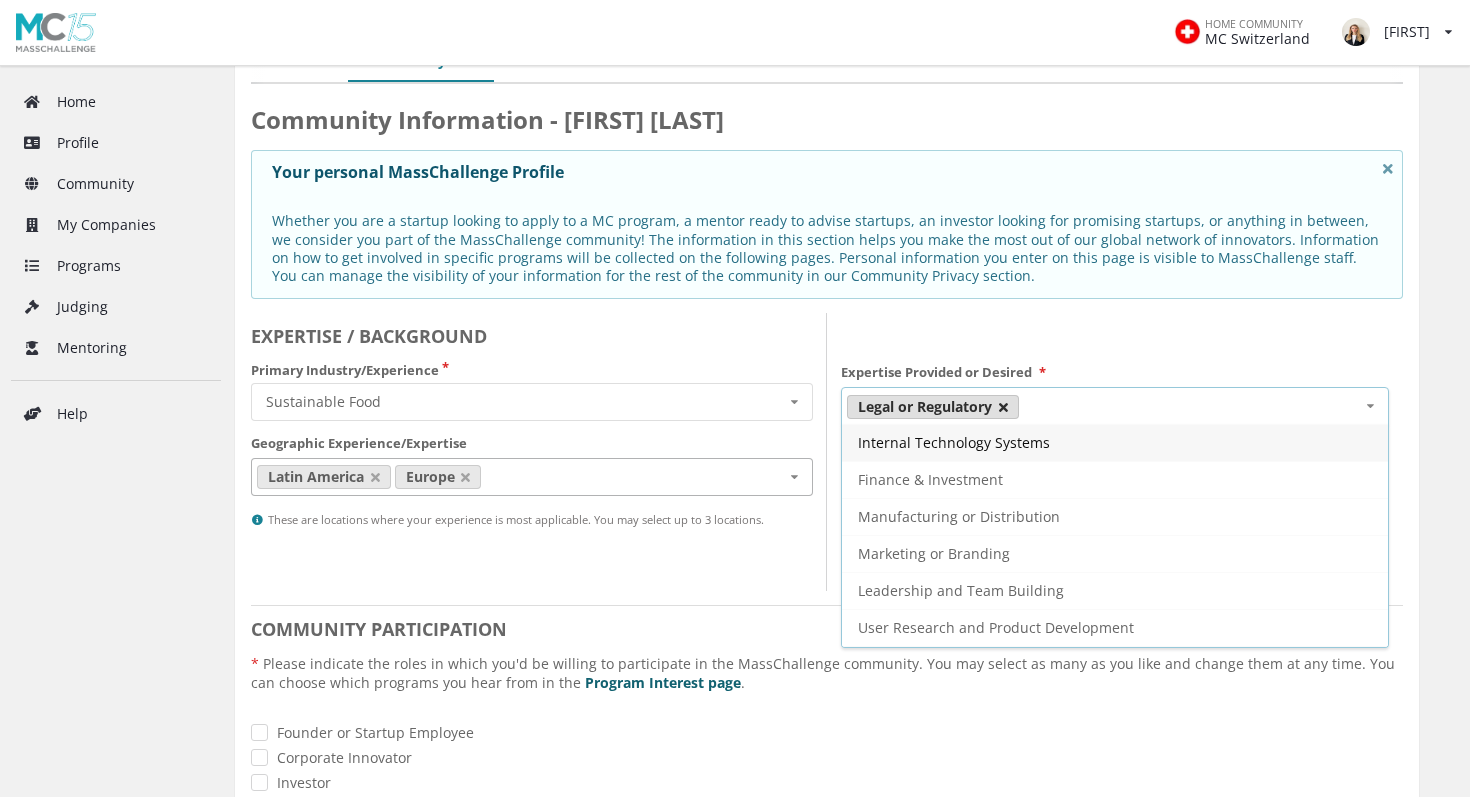 click at bounding box center [1003, 407] 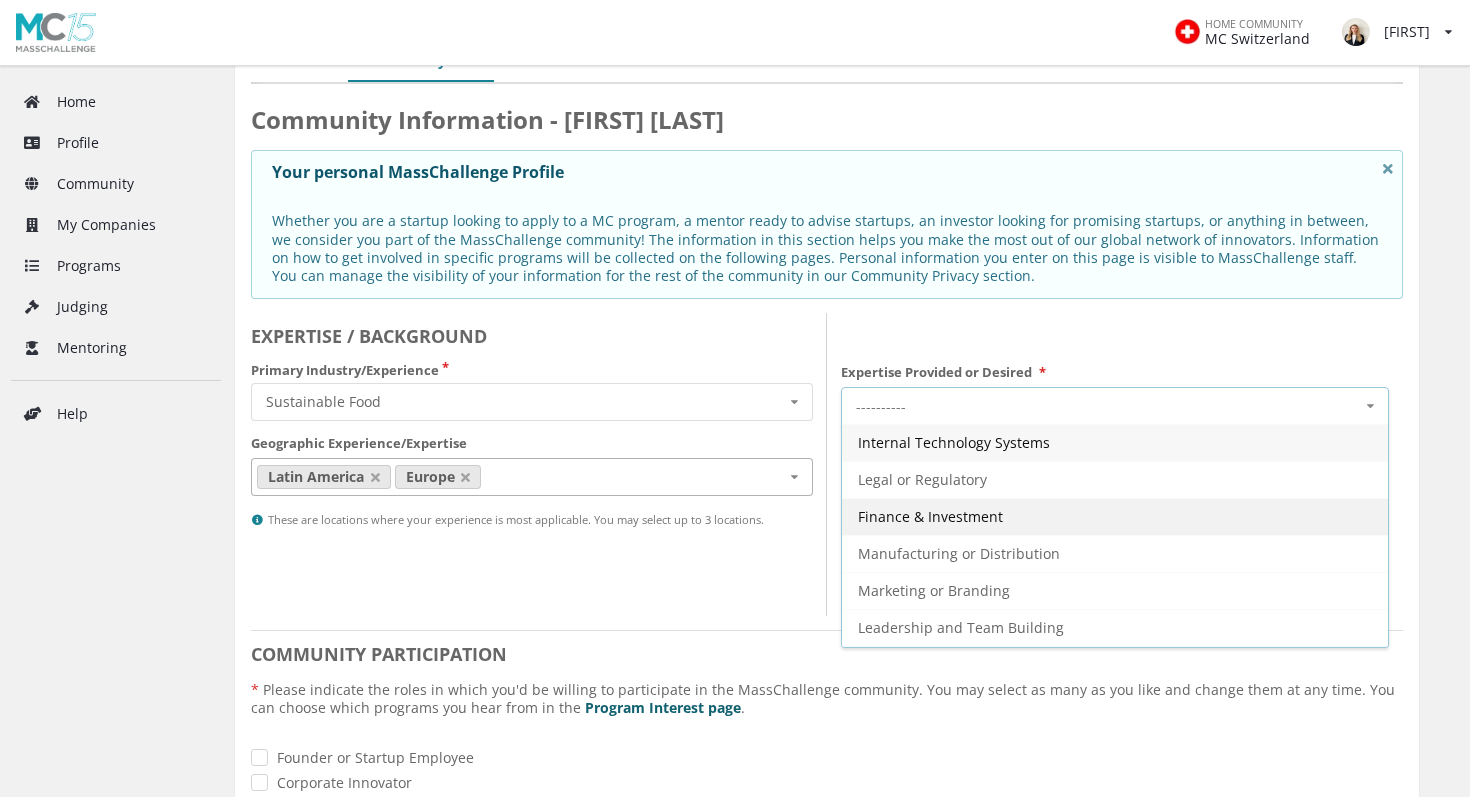 scroll, scrollTop: 72, scrollLeft: 0, axis: vertical 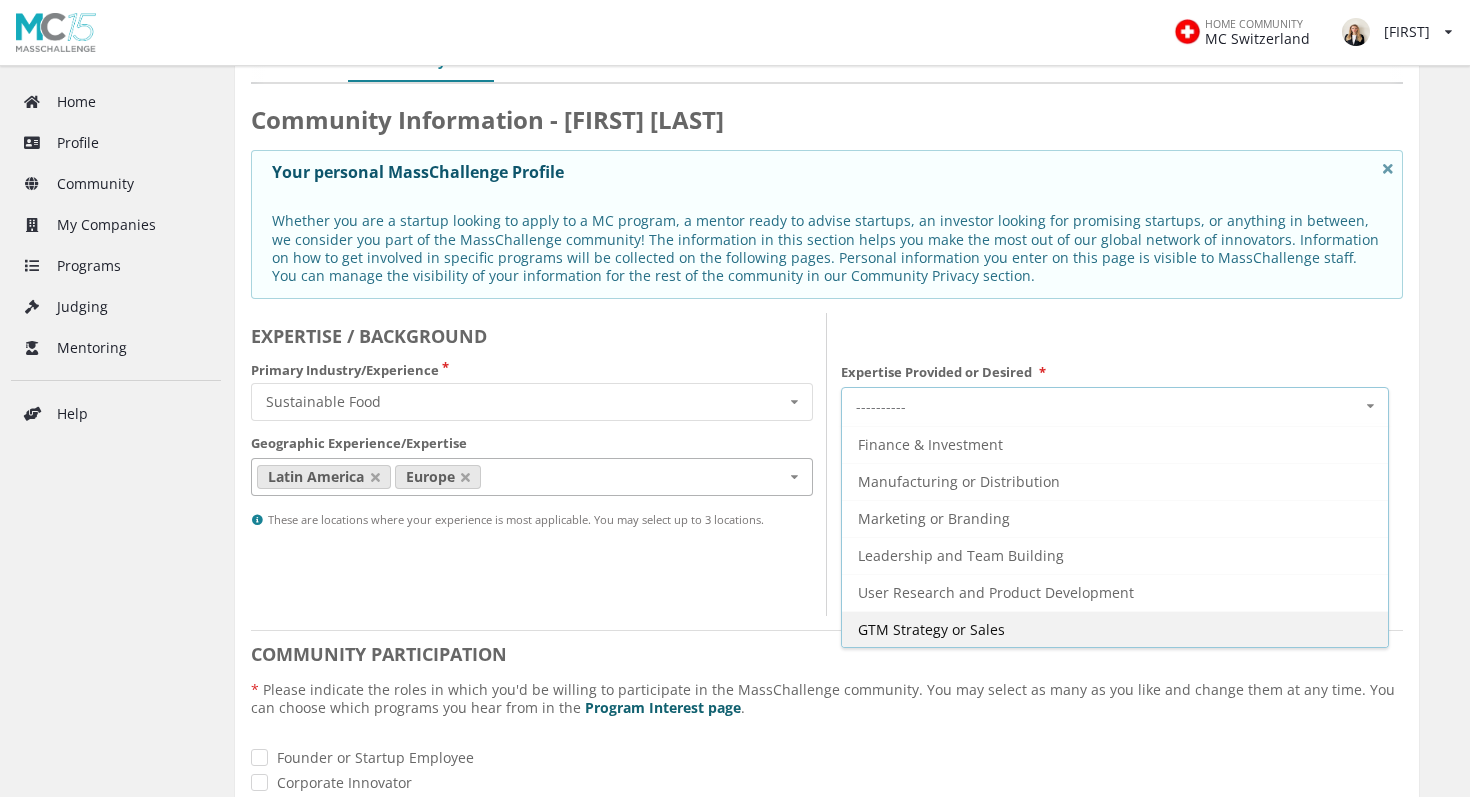 click on "GTM Strategy or Sales" at bounding box center (954, 370) 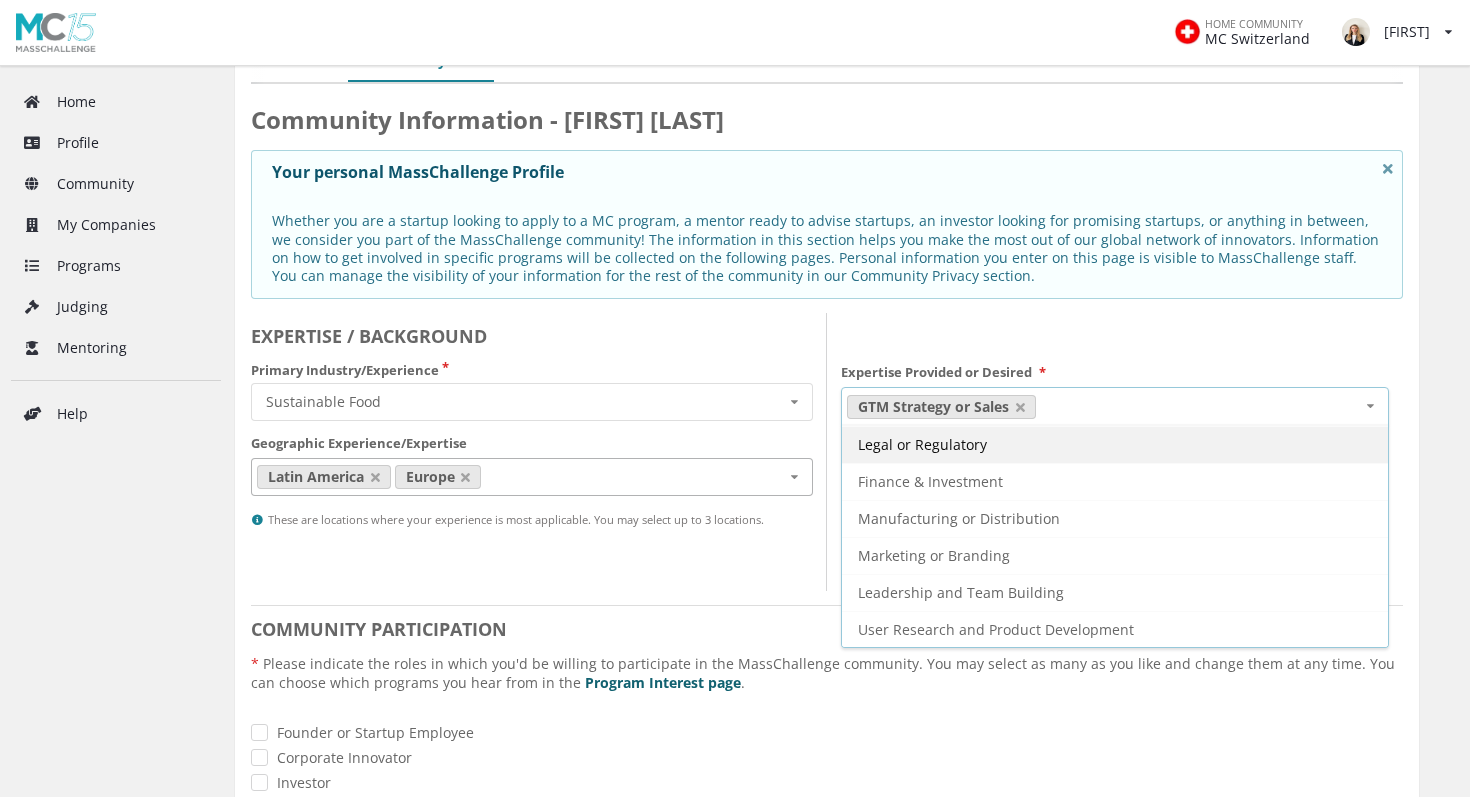click on "Legal or Regulatory" at bounding box center [954, 407] 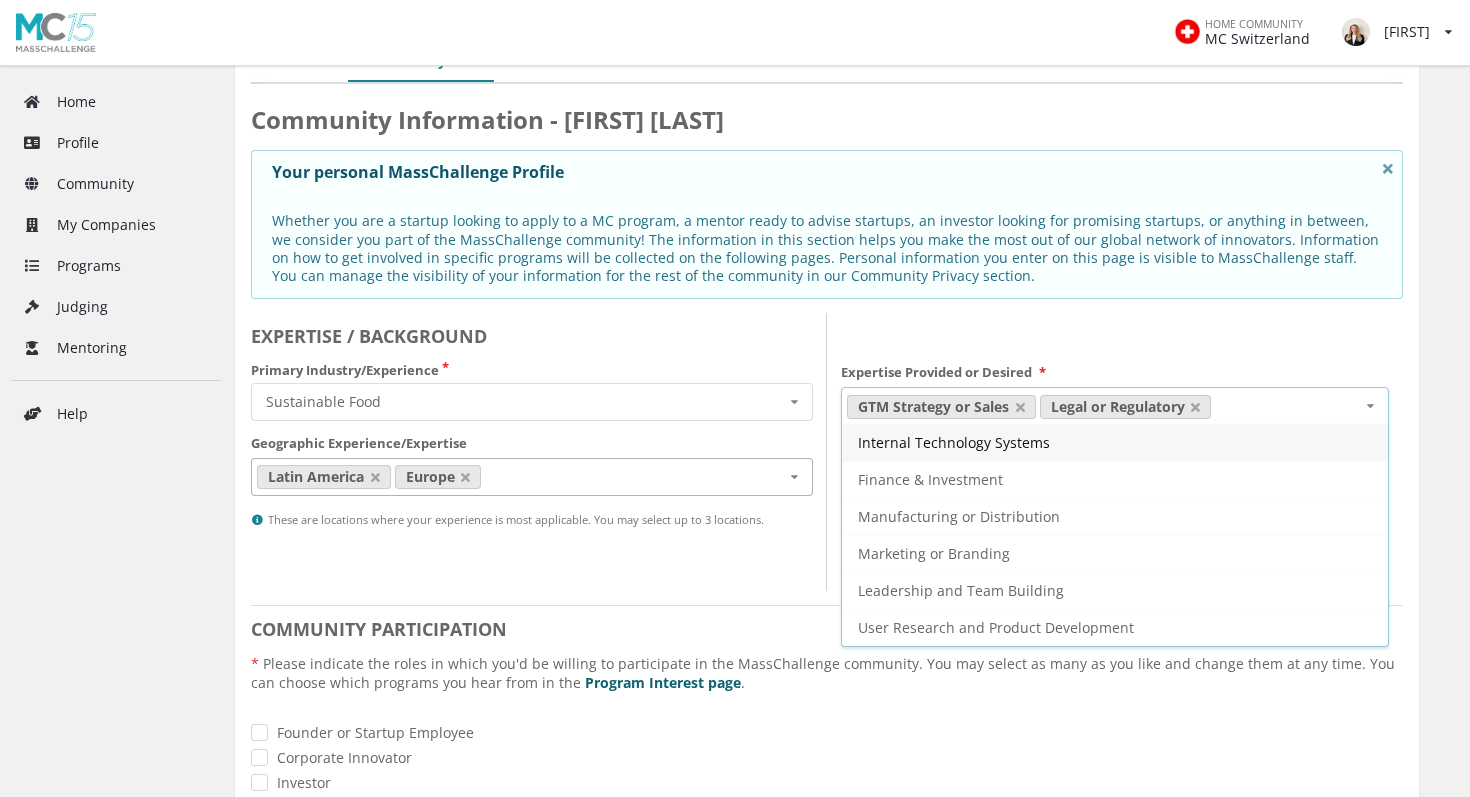 click on "Community Information -   Kathrin Schumilin Your personal MassChallenge Profile Whether you are a startup looking to apply to a MC program, a mentor ready to advise startups, an investor looking for promising startups, or anything in between, we consider you part of the MassChallenge community! The information in this section helps you make the most out of our global network of innovators. Information on how to get involved in specific programs will be collected on the following pages. Personal information you enter on this page is visible to MassChallenge staff. You can manage the visibility of your information for the rest of the community in our Community Privacy section. EXPERTISE / BACKGROUND  Primary Industry/Experience Sustainable Food Cross-Industry Environment Finance Healthcare Industry 4.0 Security and Resiliency Sustainable Food Geographic Experience/Expertise   Latin America Europe North America Middle East and North Africa Sub-Saharan Africa Asia Pacific   Expertise Provided or Desired *   *" at bounding box center [827, 762] 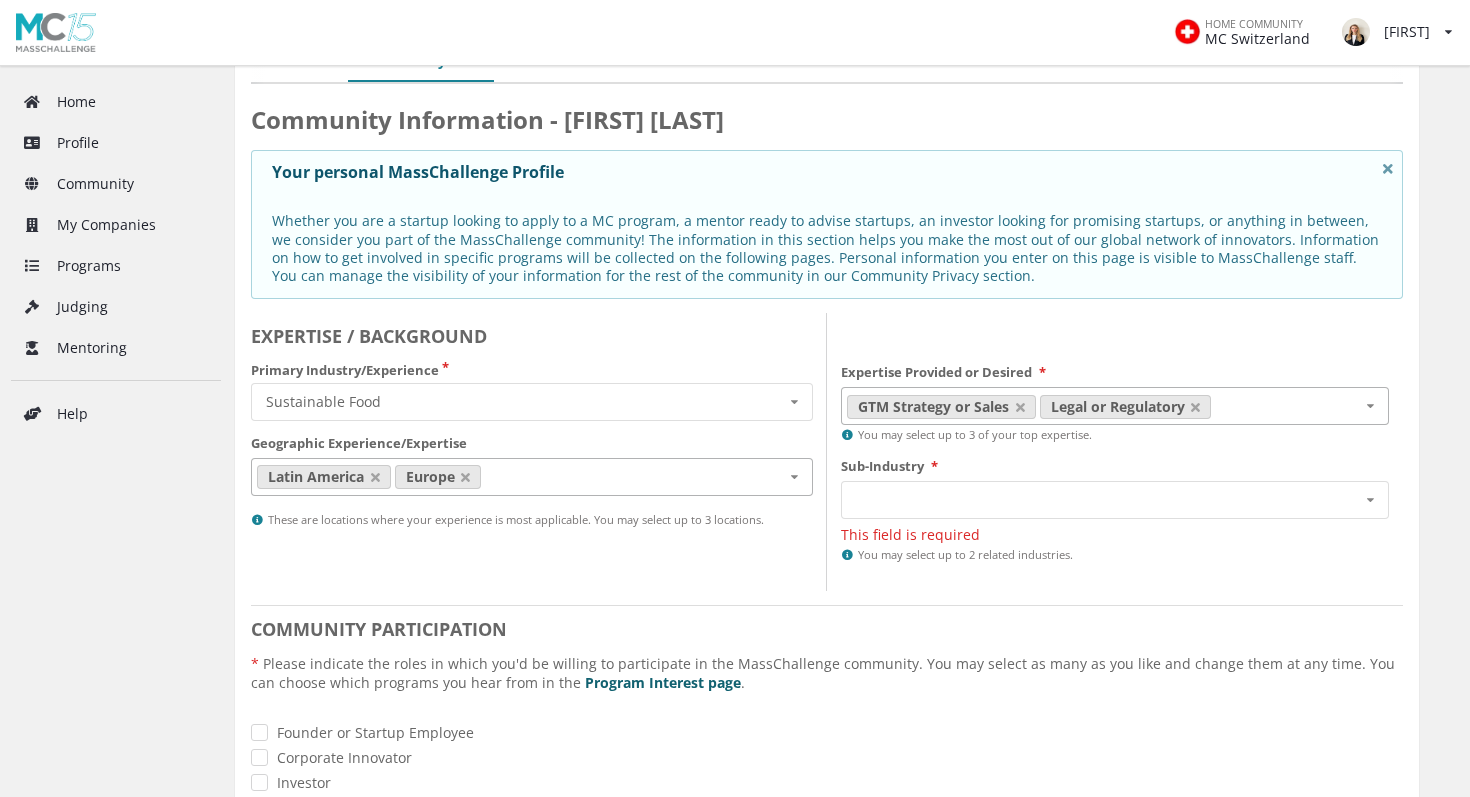 click on "Sub-Industry *   Sustainable Food - Alternative Proteins and plant-based ingredients Sustainable Food - Feed and Pet solutions Sustainable Food - Food losses and waste reduction Sustainable Food - Food Packaging Sustainable Food - Food supply chain innovation Sustainable Food - Other area of Sustainable Food Sustainable Food - Regenerative agriculture, agritech and urban farming This field is required You may select up to 2 related industries." at bounding box center (1115, 510) 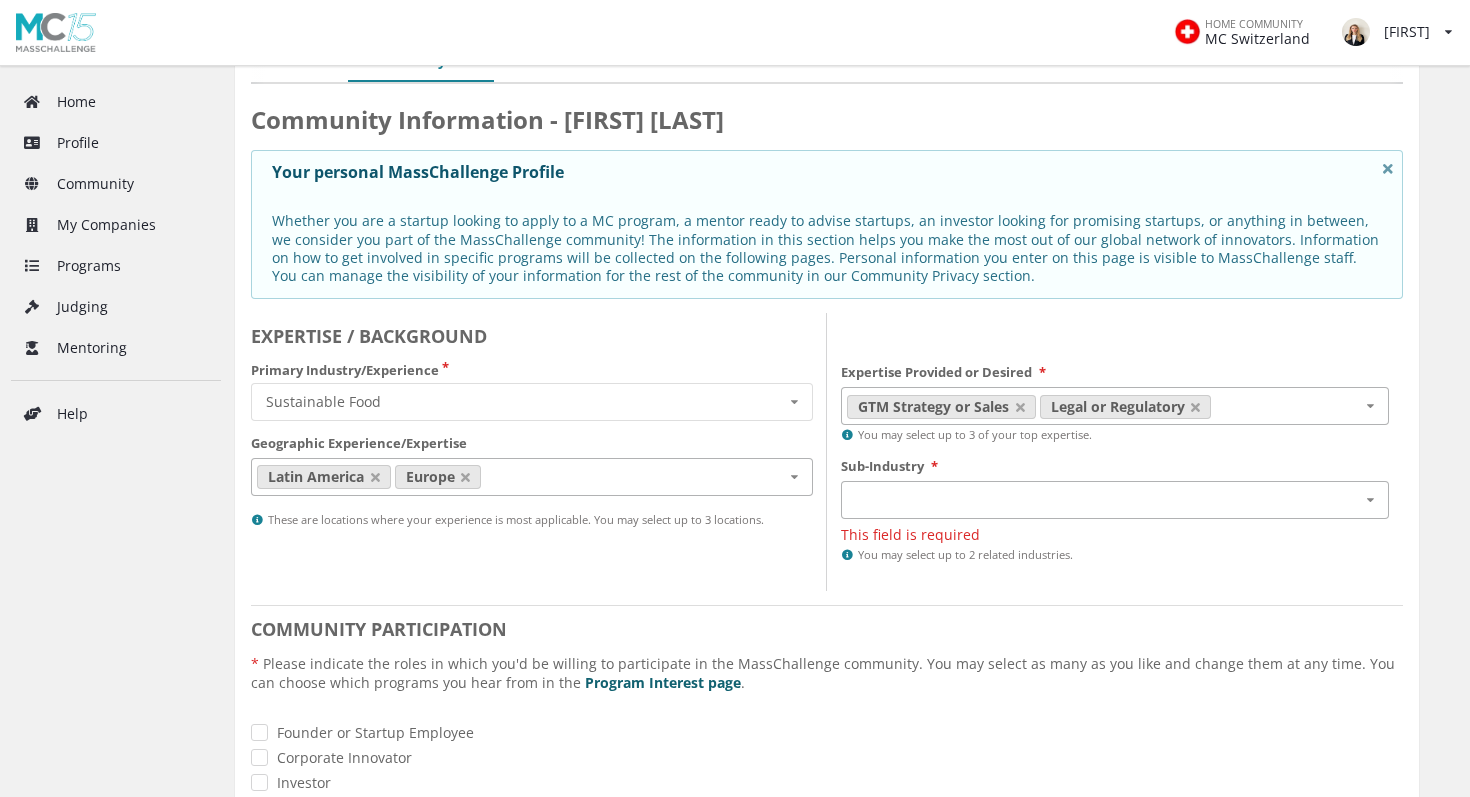 click on "Sustainable Food - Alternative Proteins and plant-based ingredients Sustainable Food - Feed and Pet solutions Sustainable Food - Food losses and waste reduction Sustainable Food - Food Packaging Sustainable Food - Food supply chain innovation Sustainable Food - Other area of Sustainable Food Sustainable Food - Regenerative agriculture, agritech and urban farming" at bounding box center [1115, 500] 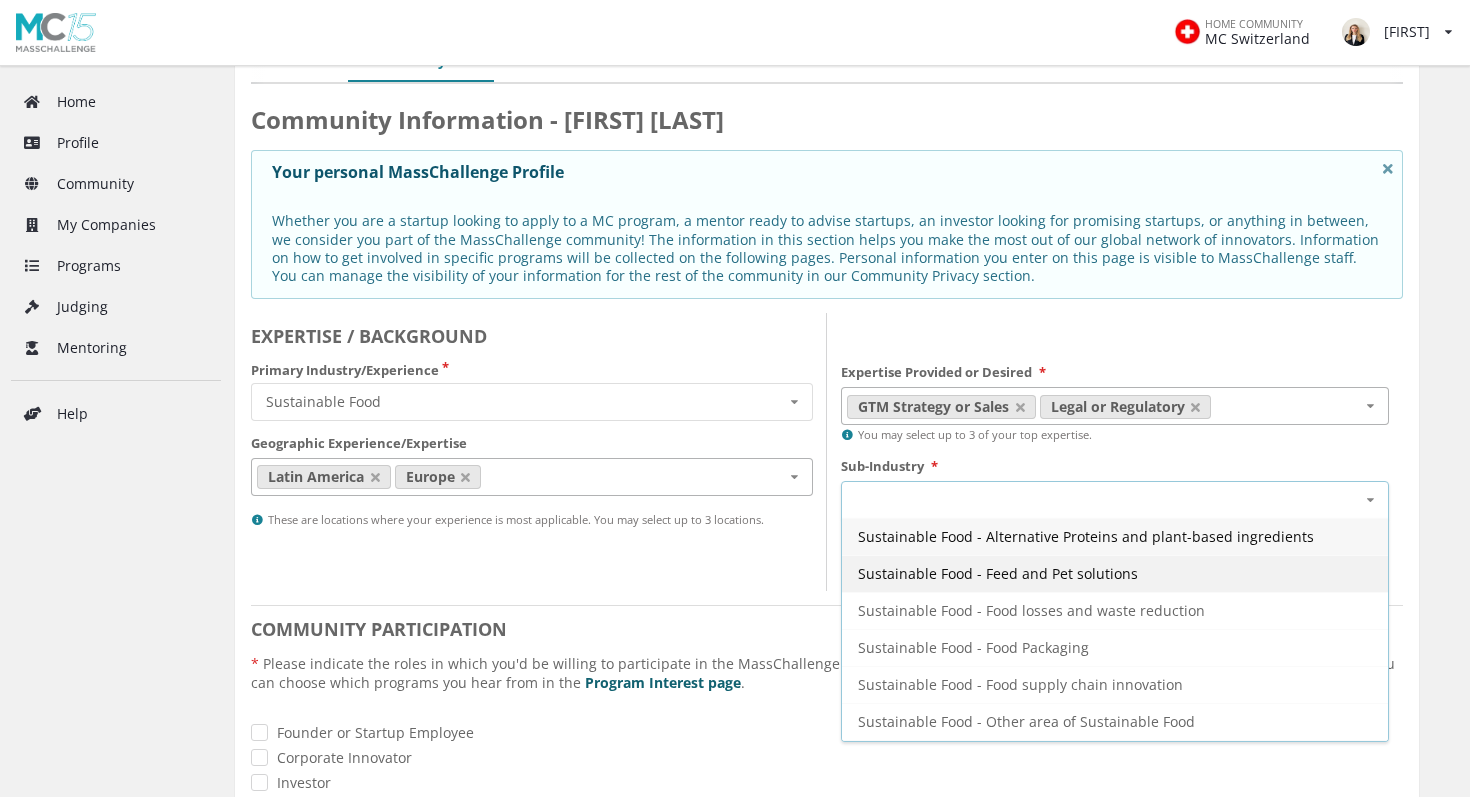 scroll, scrollTop: 35, scrollLeft: 0, axis: vertical 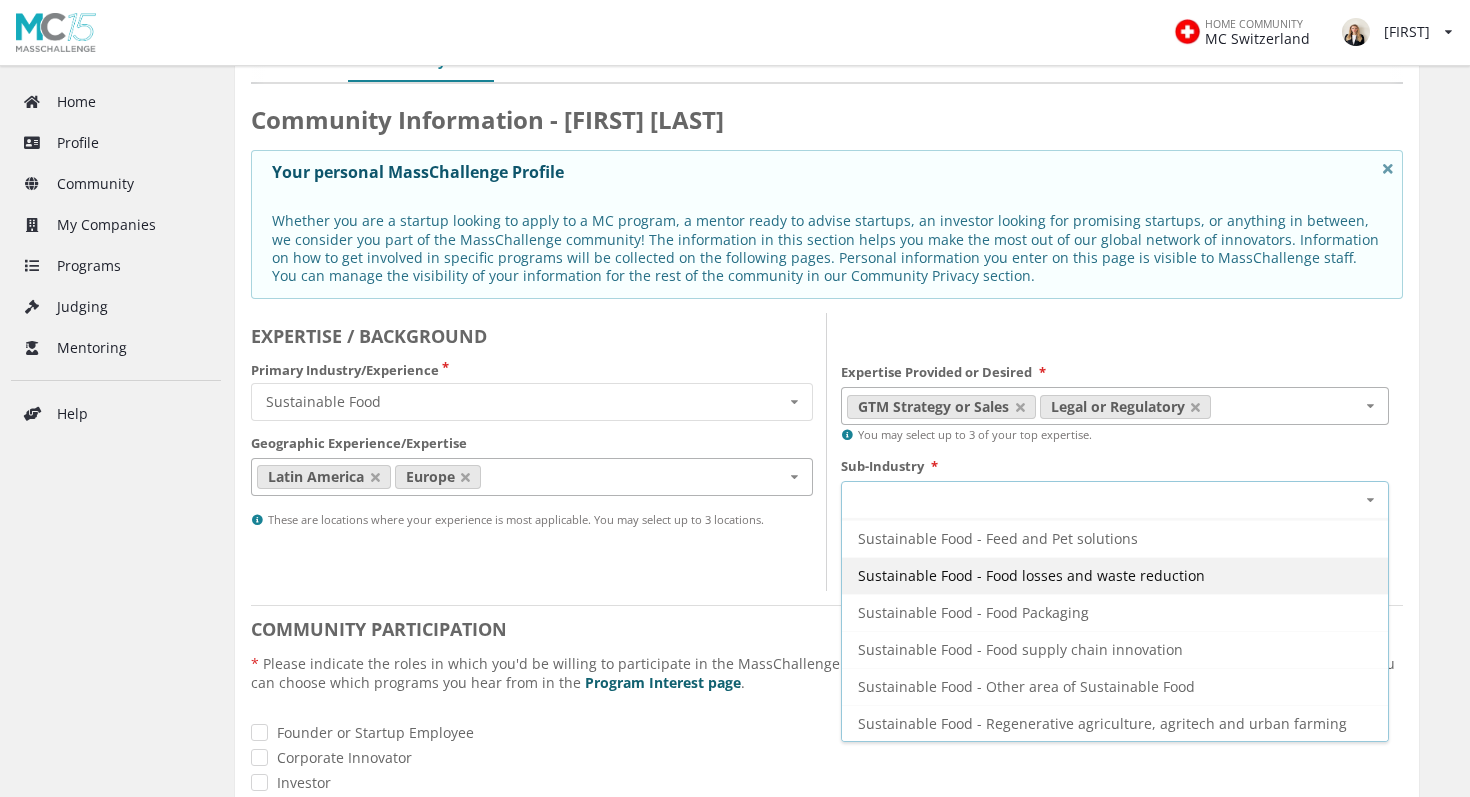 click on "Sustainable Food - Food losses and waste reduction" at bounding box center (1086, 501) 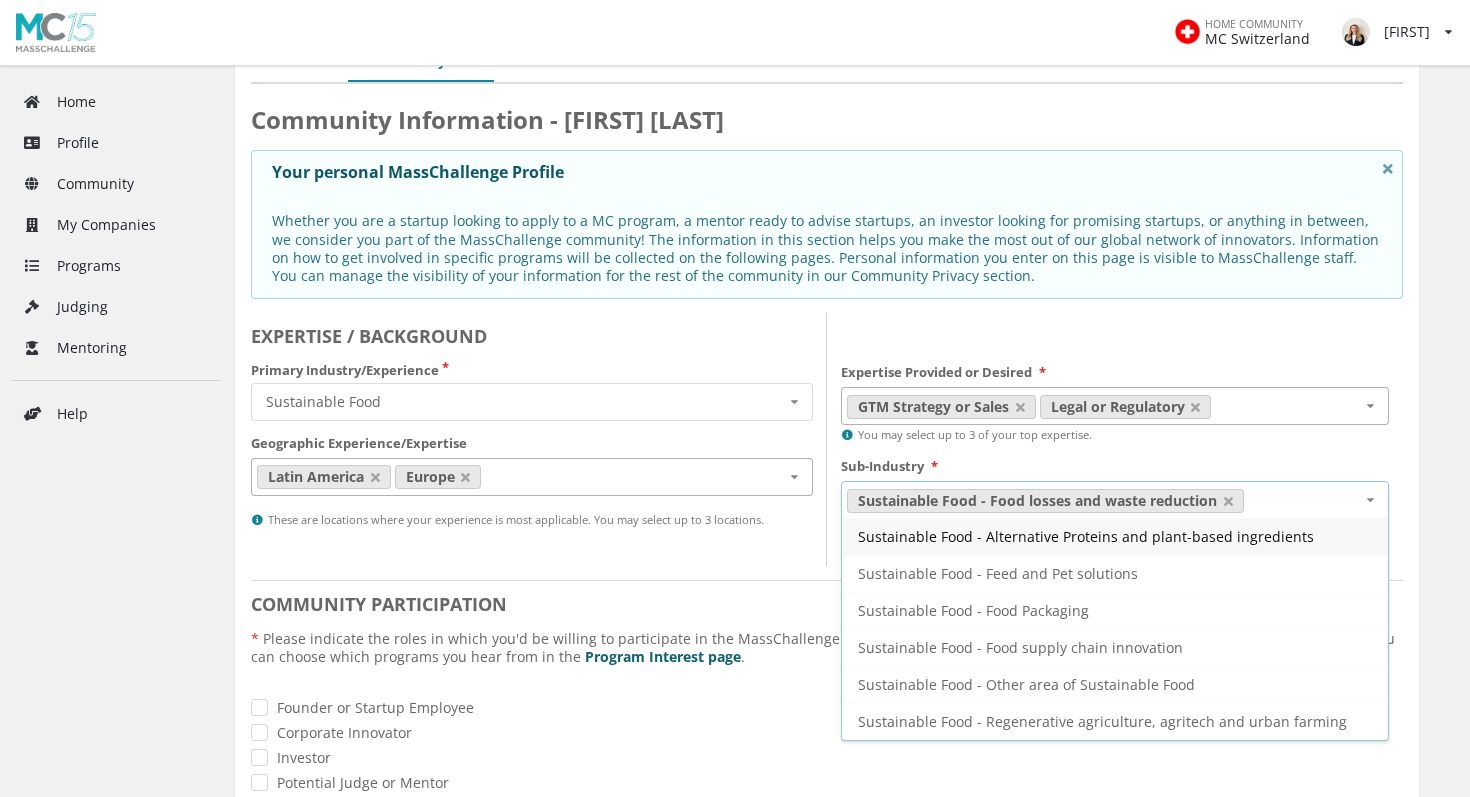 scroll, scrollTop: 0, scrollLeft: 0, axis: both 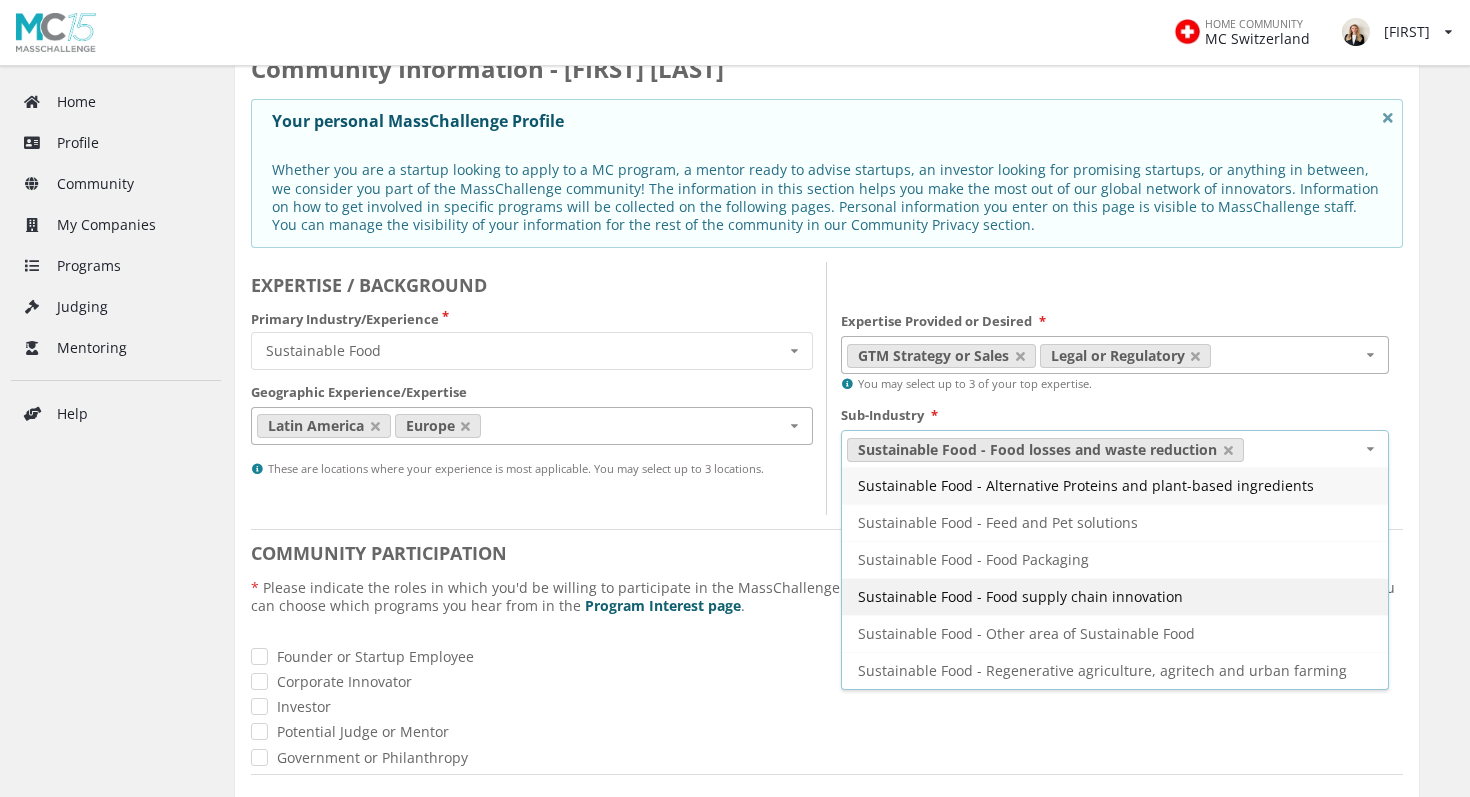 click on "Sustainable Food - Food supply chain innovation" at bounding box center (1086, 485) 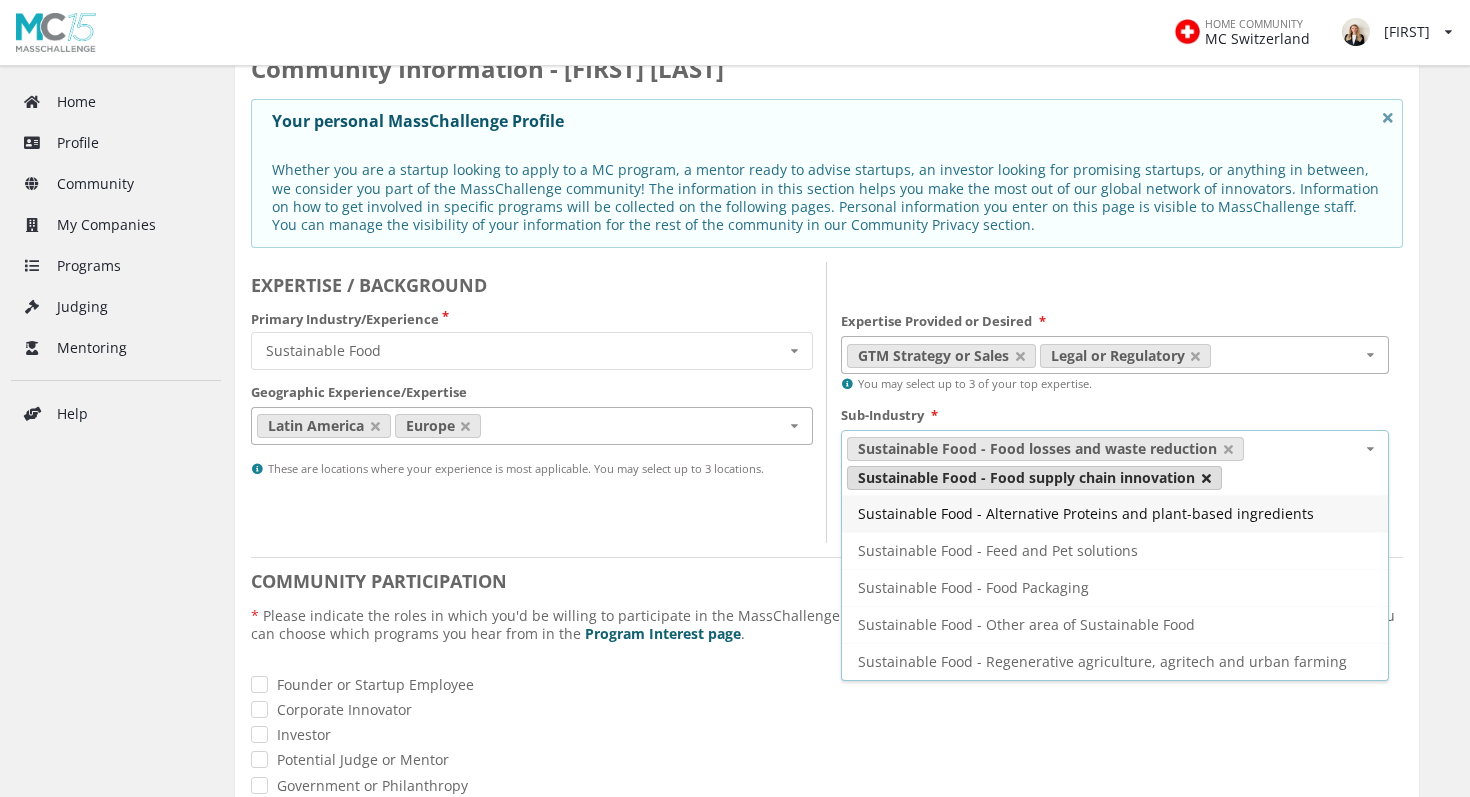 click at bounding box center (1228, 449) 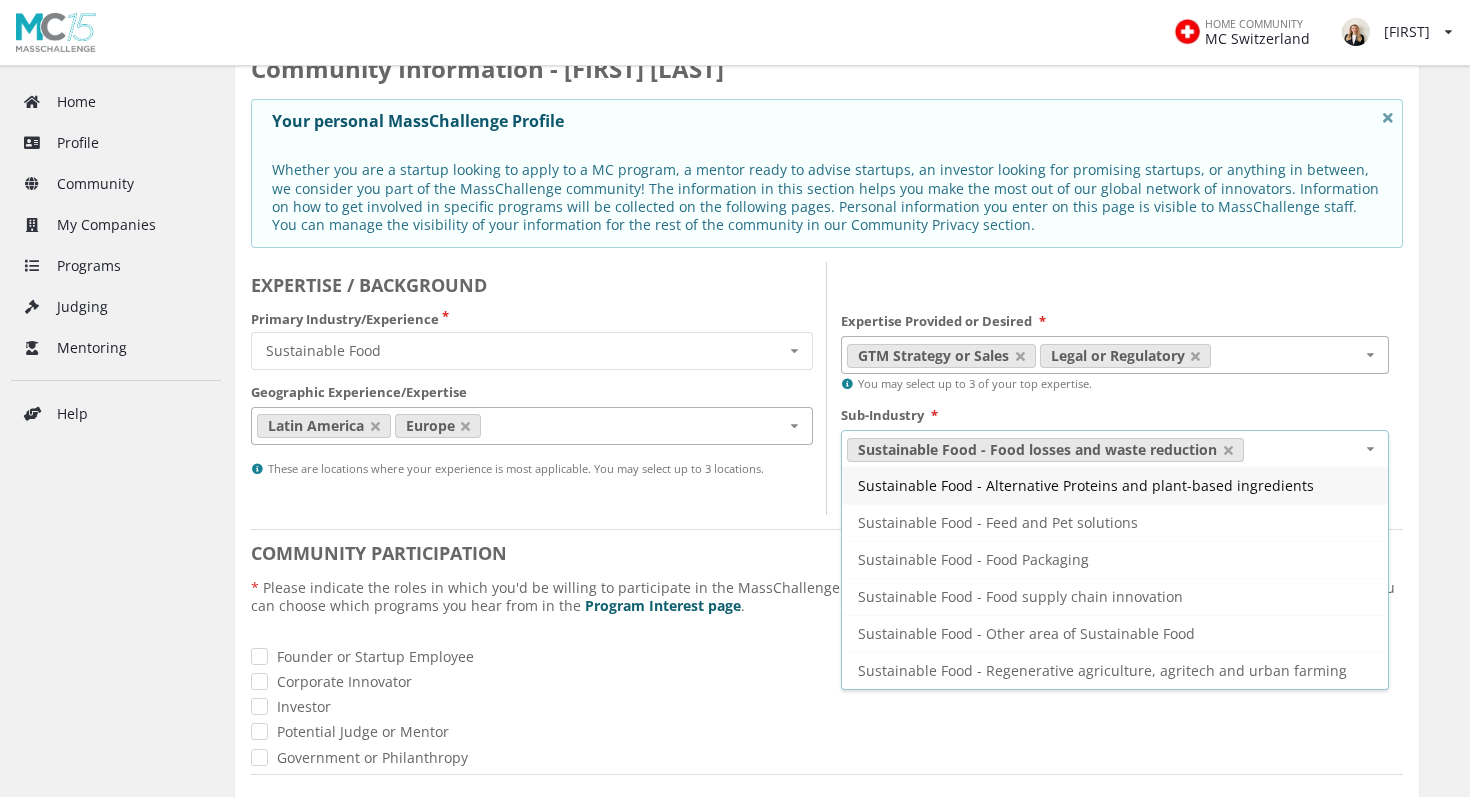 click on "EXPERTISE / BACKGROUND  Primary Industry/Experience Sustainable Food Cross-Industry Environment Finance Healthcare Industry 4.0 Security and Resiliency Sustainable Food Geographic Experience/Expertise   Latin America Europe North America Middle East and North Africa Sub-Saharan Africa Asia Pacific These are locations where your experience is most applicable. You may select up to 3 locations." at bounding box center [539, 388] 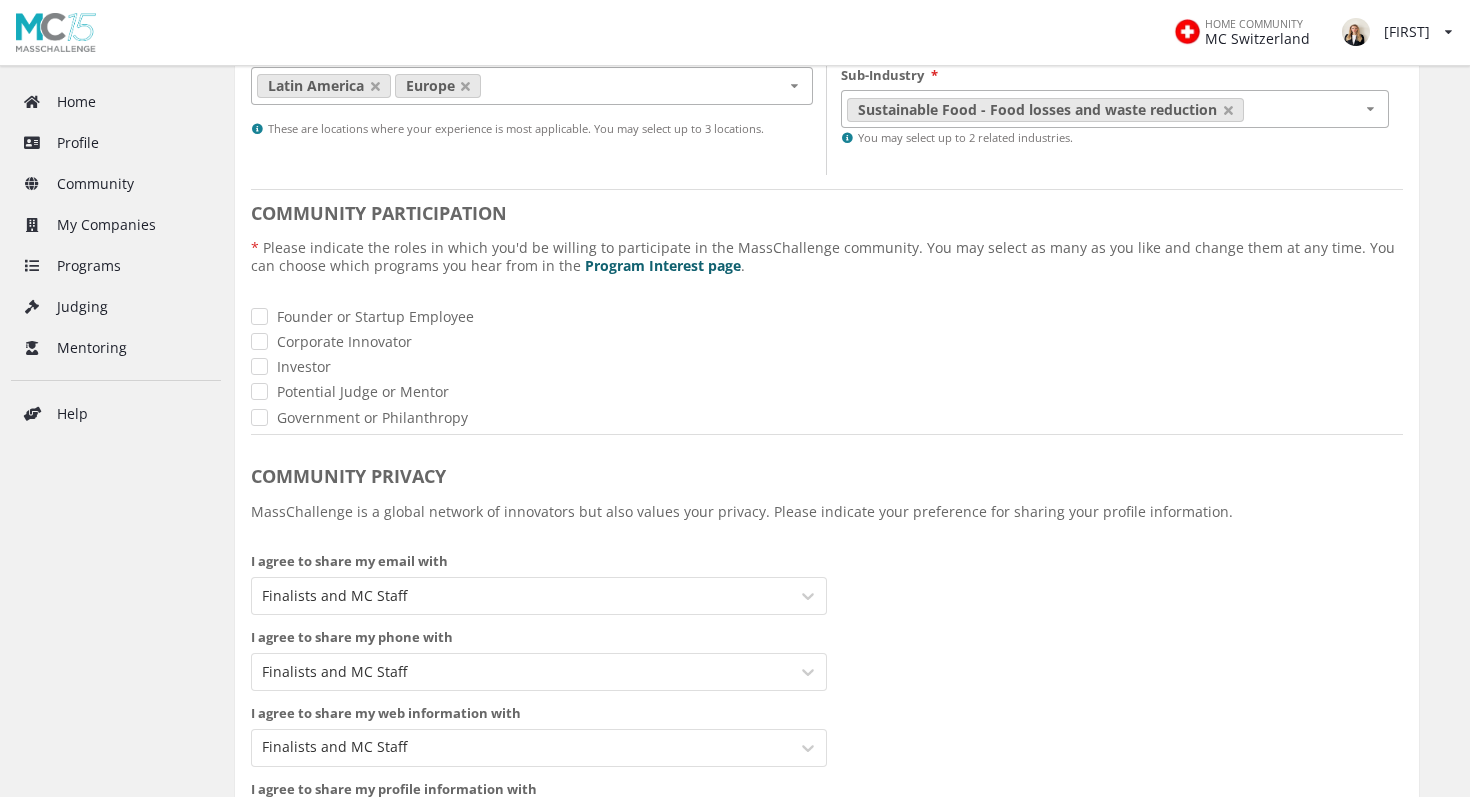 scroll, scrollTop: 464, scrollLeft: 0, axis: vertical 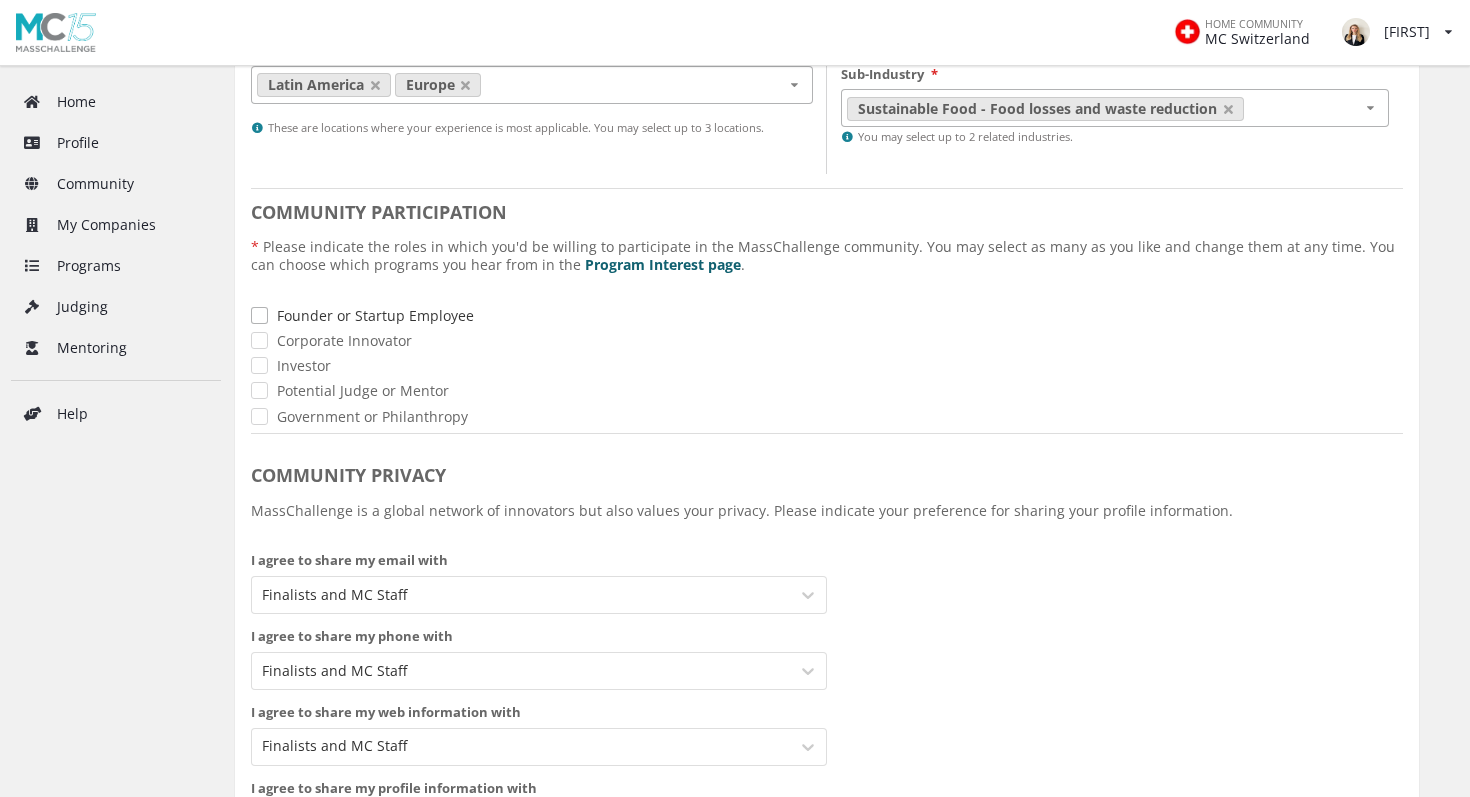 click on "Founder or Startup Employee" at bounding box center [375, 315] 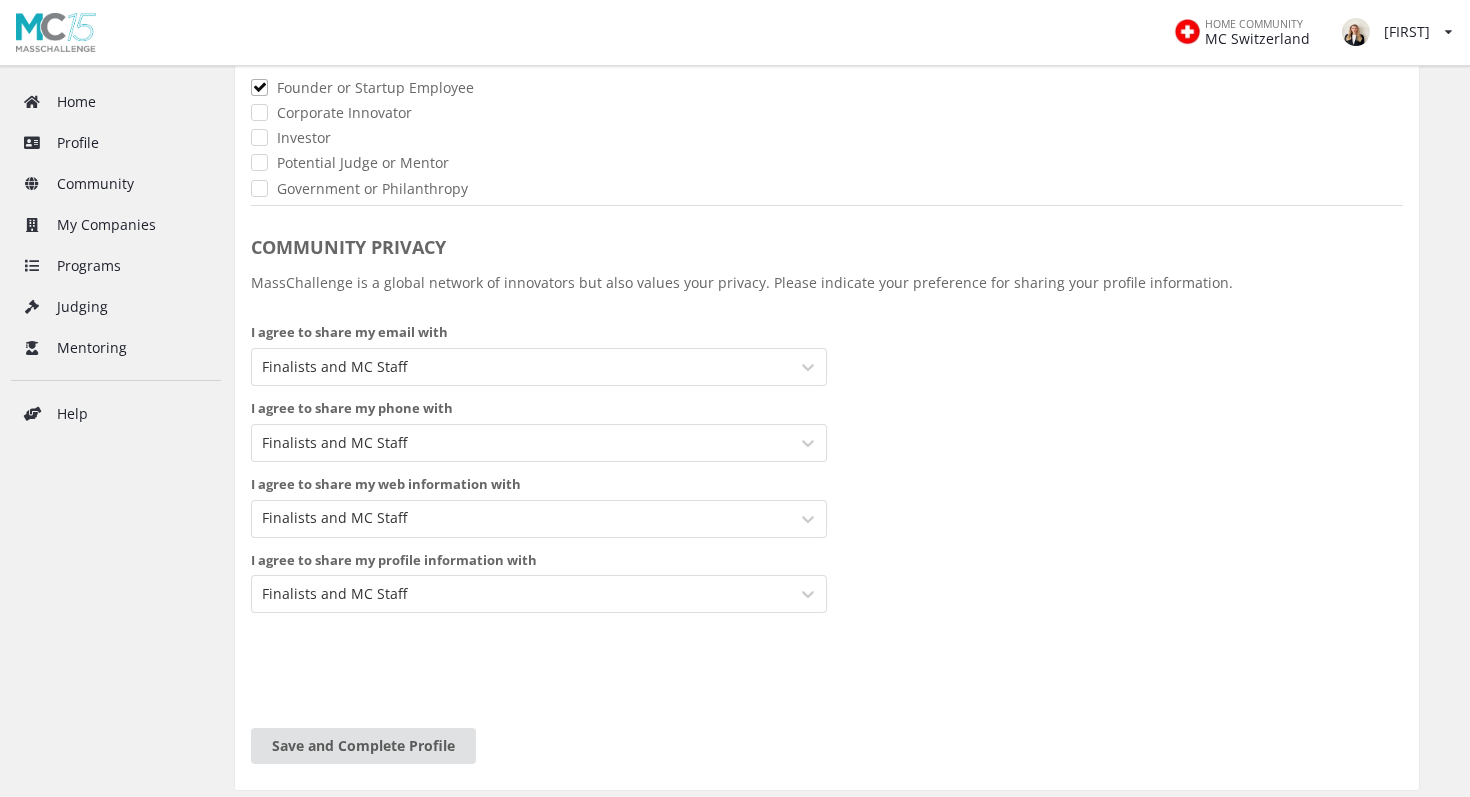 scroll, scrollTop: 711, scrollLeft: 0, axis: vertical 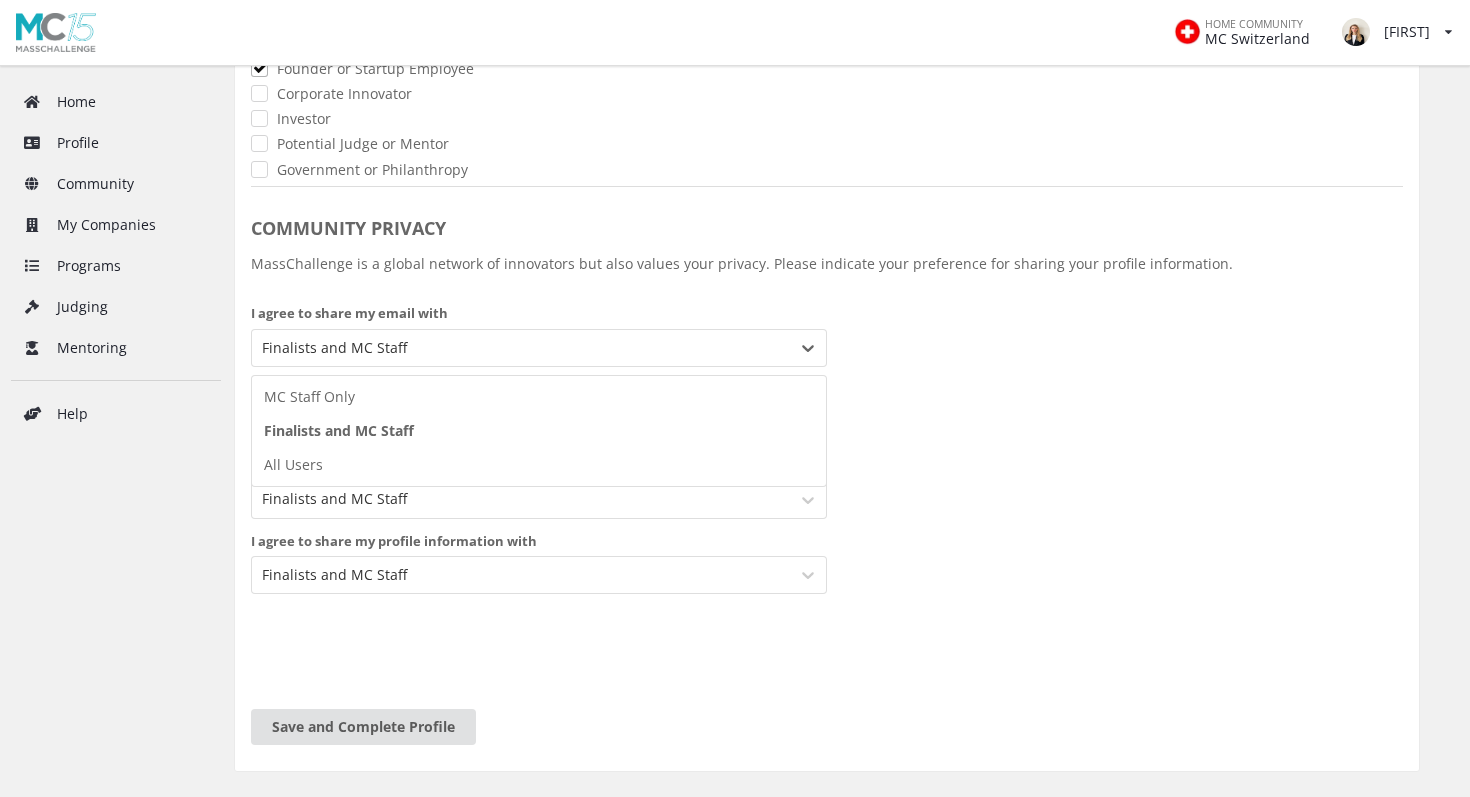 click at bounding box center [521, 348] 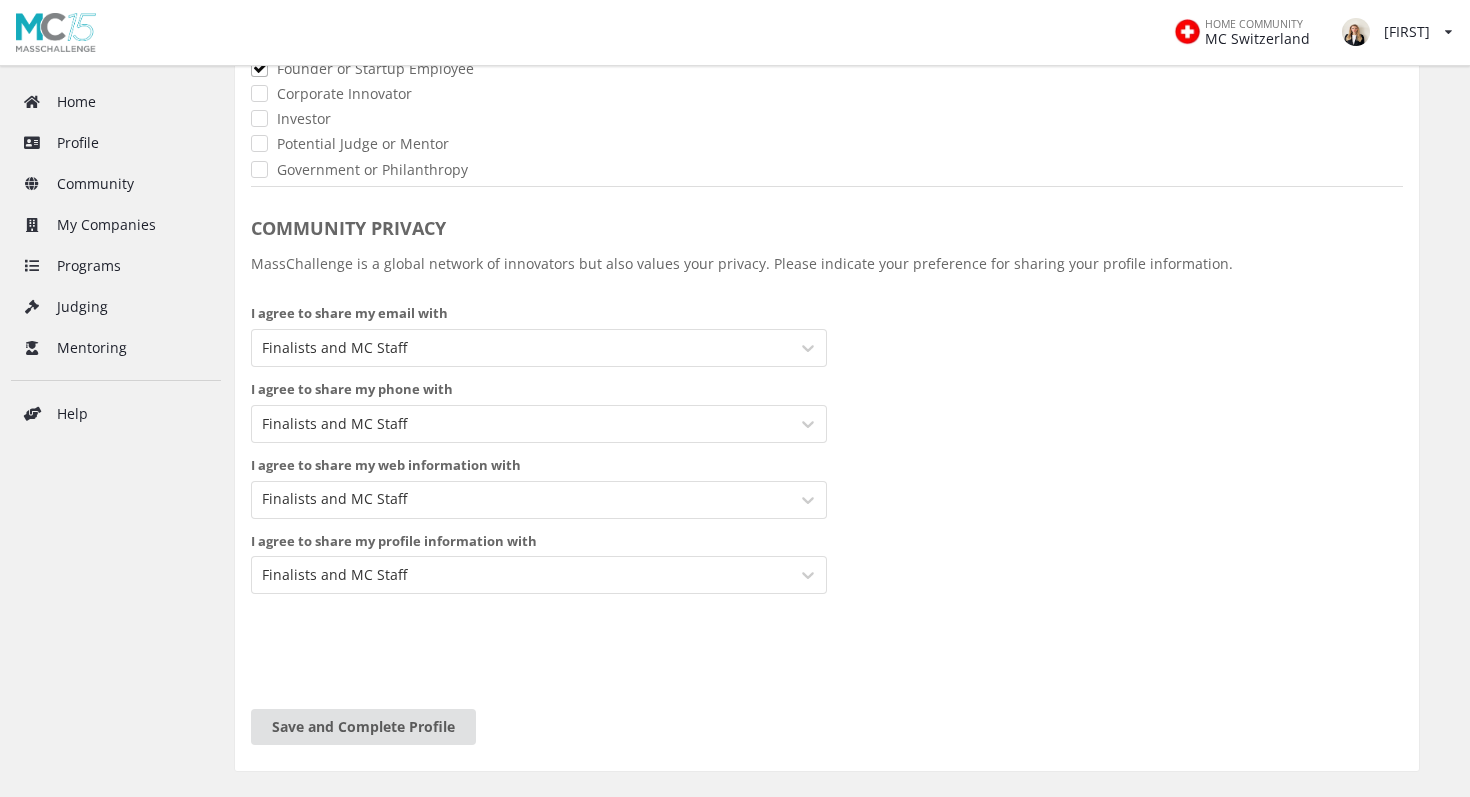 click at bounding box center (521, 348) 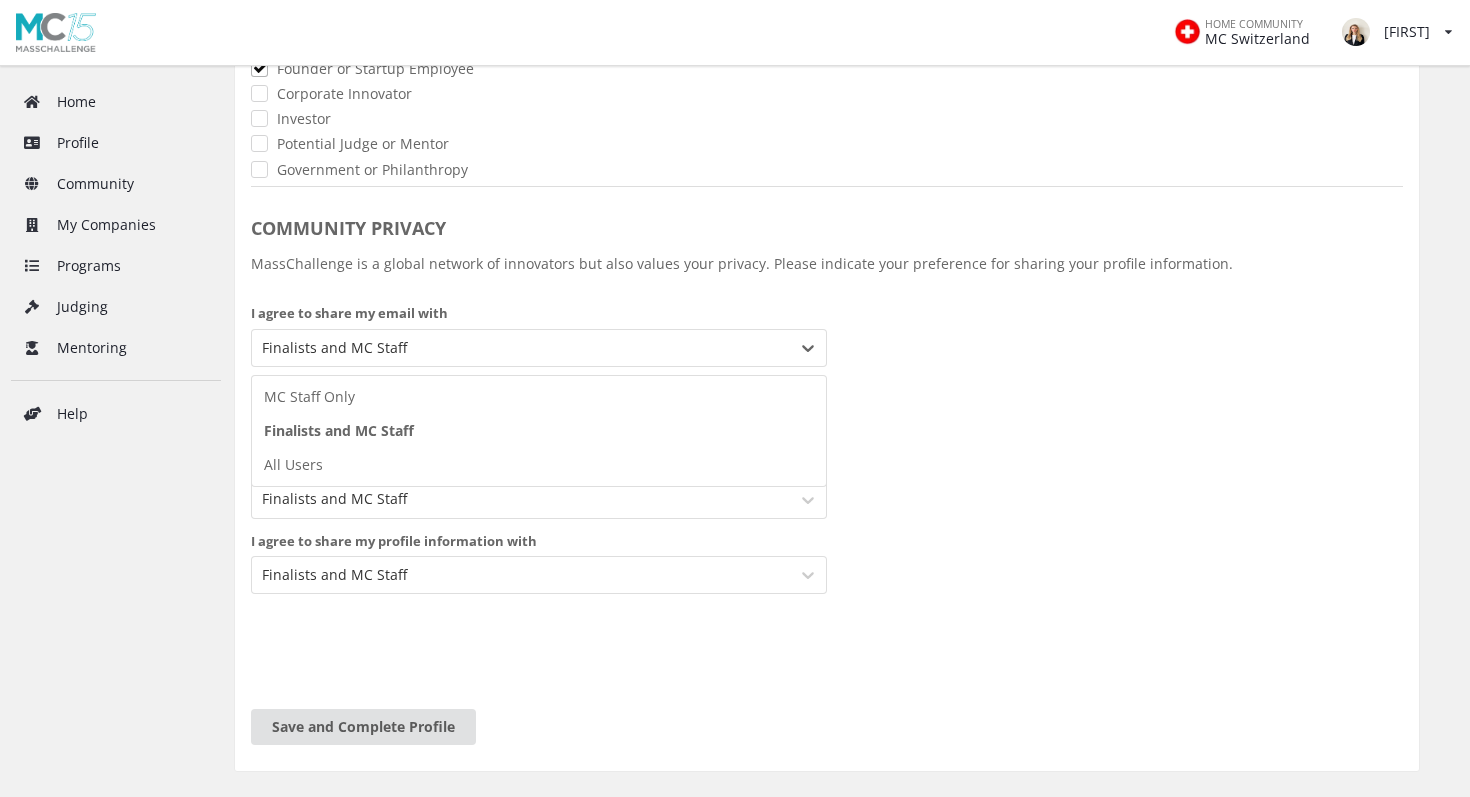 click on "COMMUNITY PRIVACY MassChallenge is a global network of innovators but also values your privacy. Please indicate your preference for sharing your profile information. I agree to share my email with   MC Staff Only, 1 of 3. 3 results available. Use Up and Down to choose options, press Enter to select the currently focused option, press Escape to exit the menu, press Tab to select the option and exit the menu. Finalists and MC Staff MC Staff Only Finalists and MC Staff All Users I agree to share my phone with   Finalists and MC Staff I agree to share my web information with   Finalists and MC Staff I agree to share my profile information with   Finalists and MC Staff" at bounding box center (827, 458) 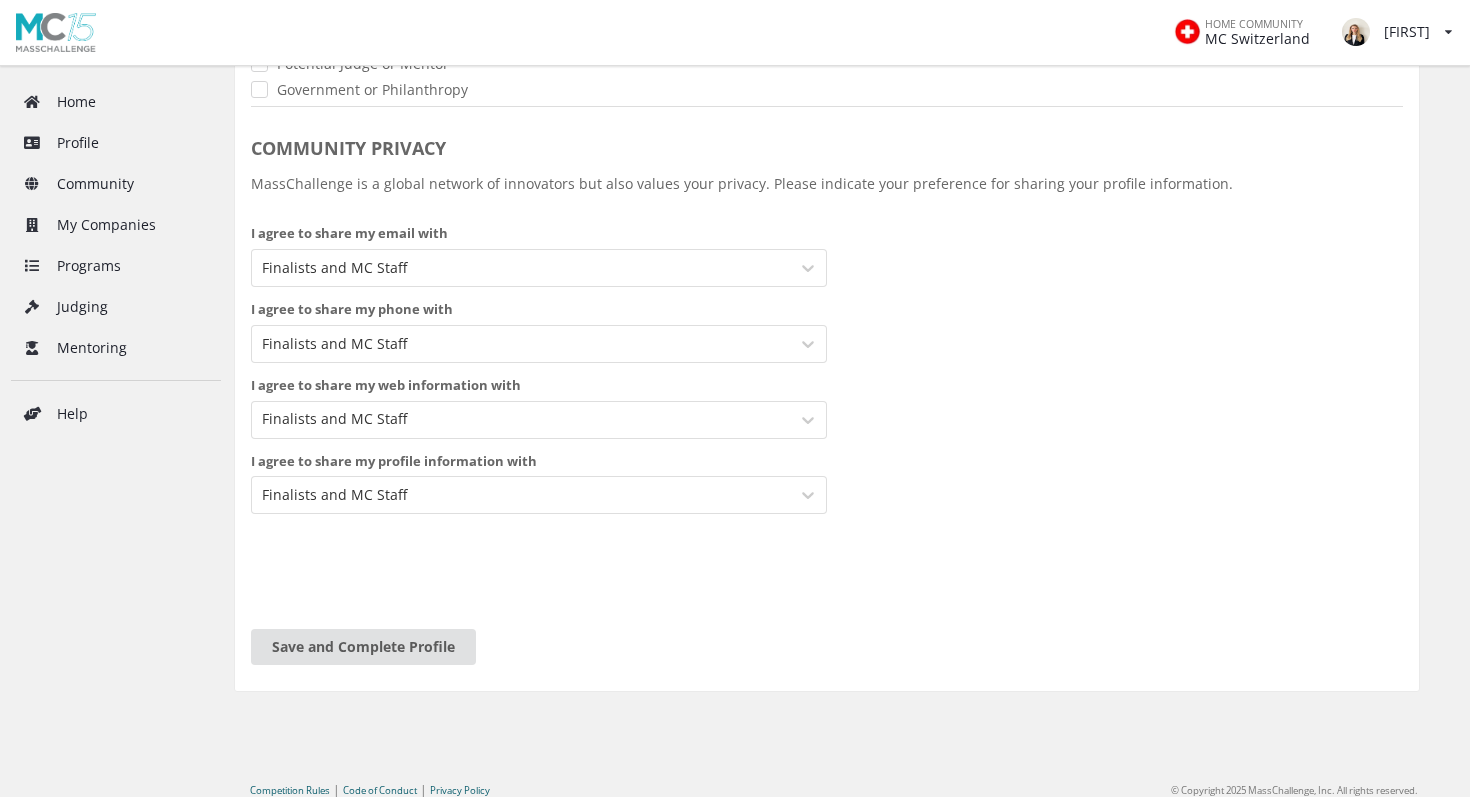 scroll, scrollTop: 793, scrollLeft: 0, axis: vertical 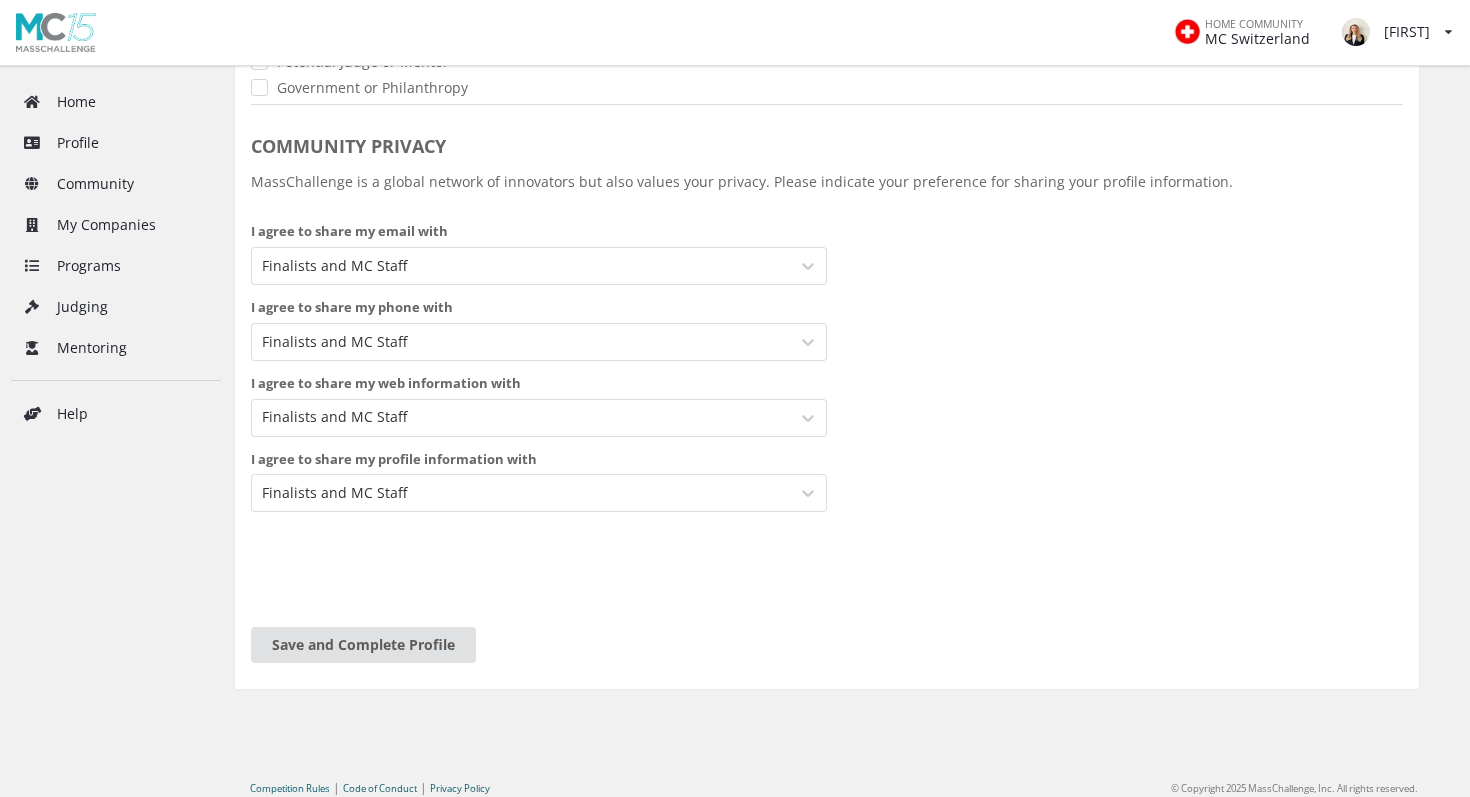click at bounding box center (521, 342) 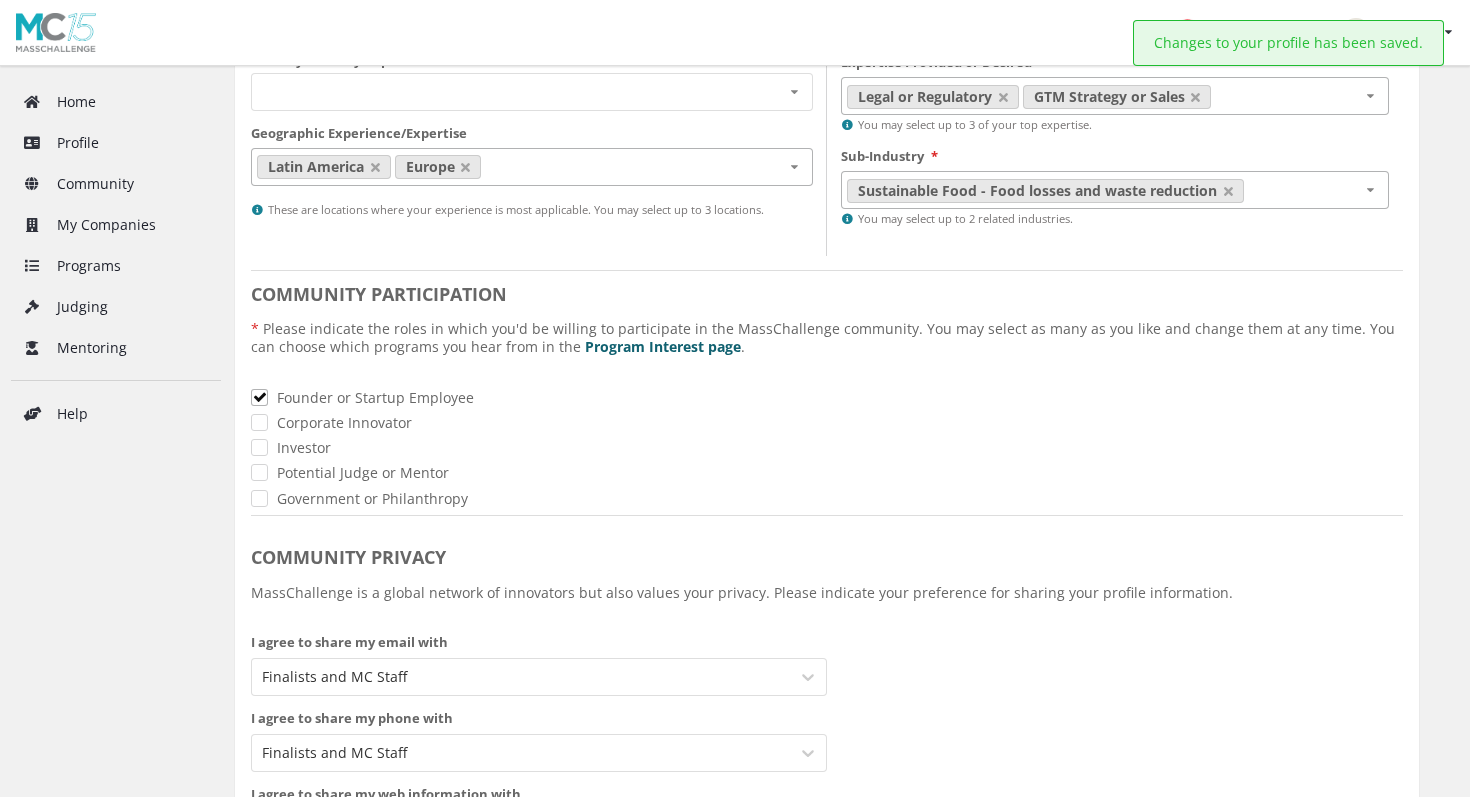 scroll, scrollTop: 0, scrollLeft: 0, axis: both 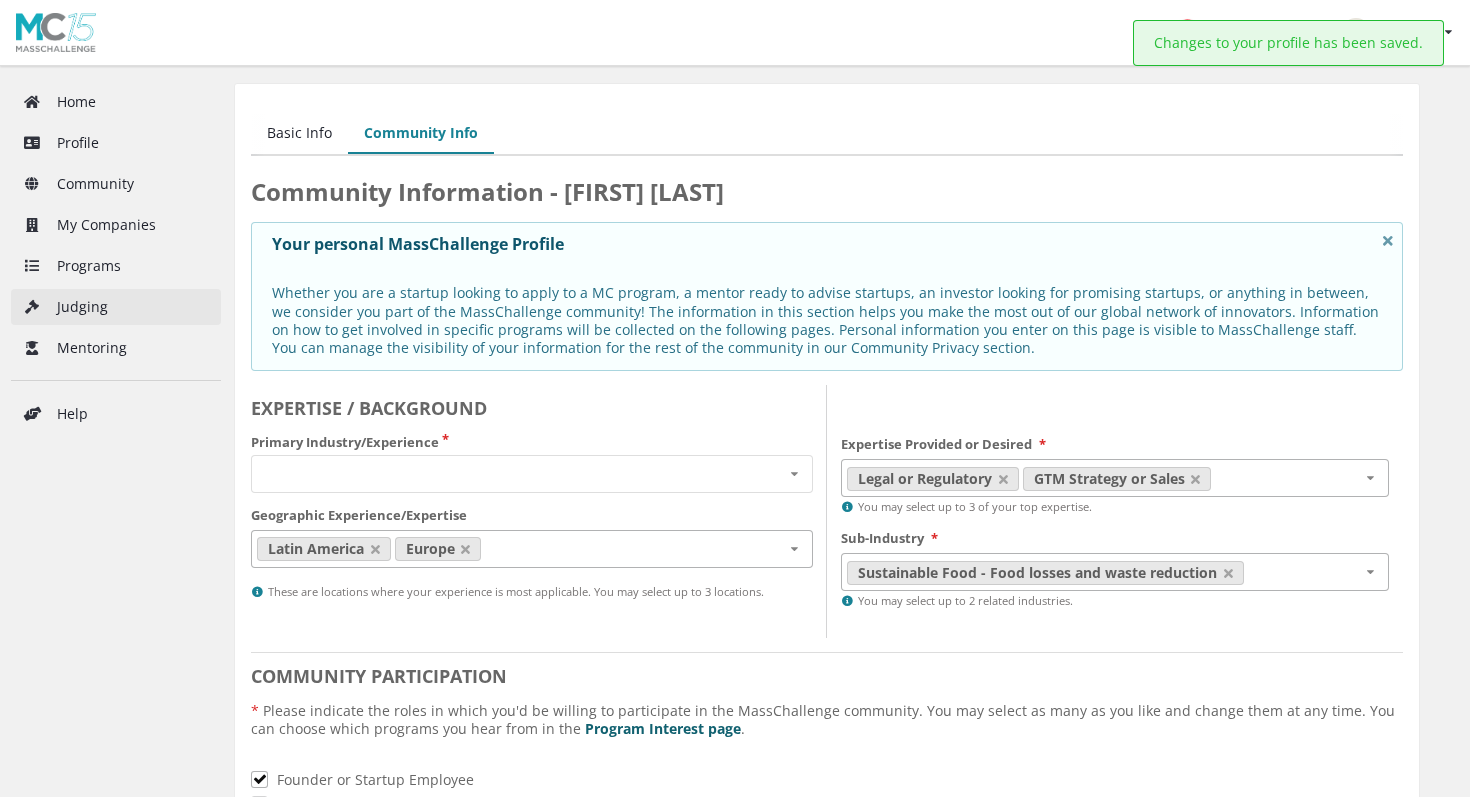 click on "Judging" at bounding box center (116, 307) 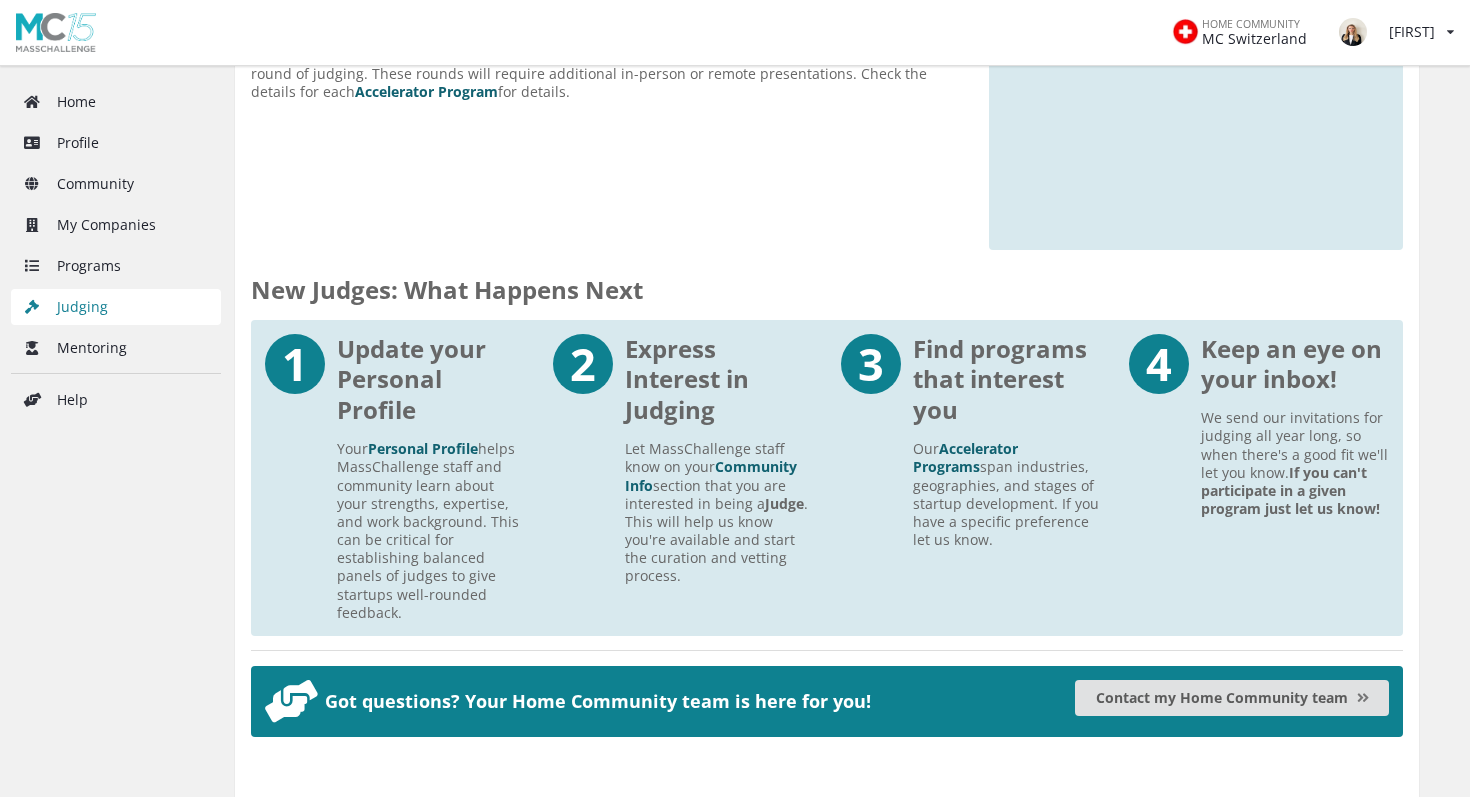 scroll, scrollTop: 888, scrollLeft: 0, axis: vertical 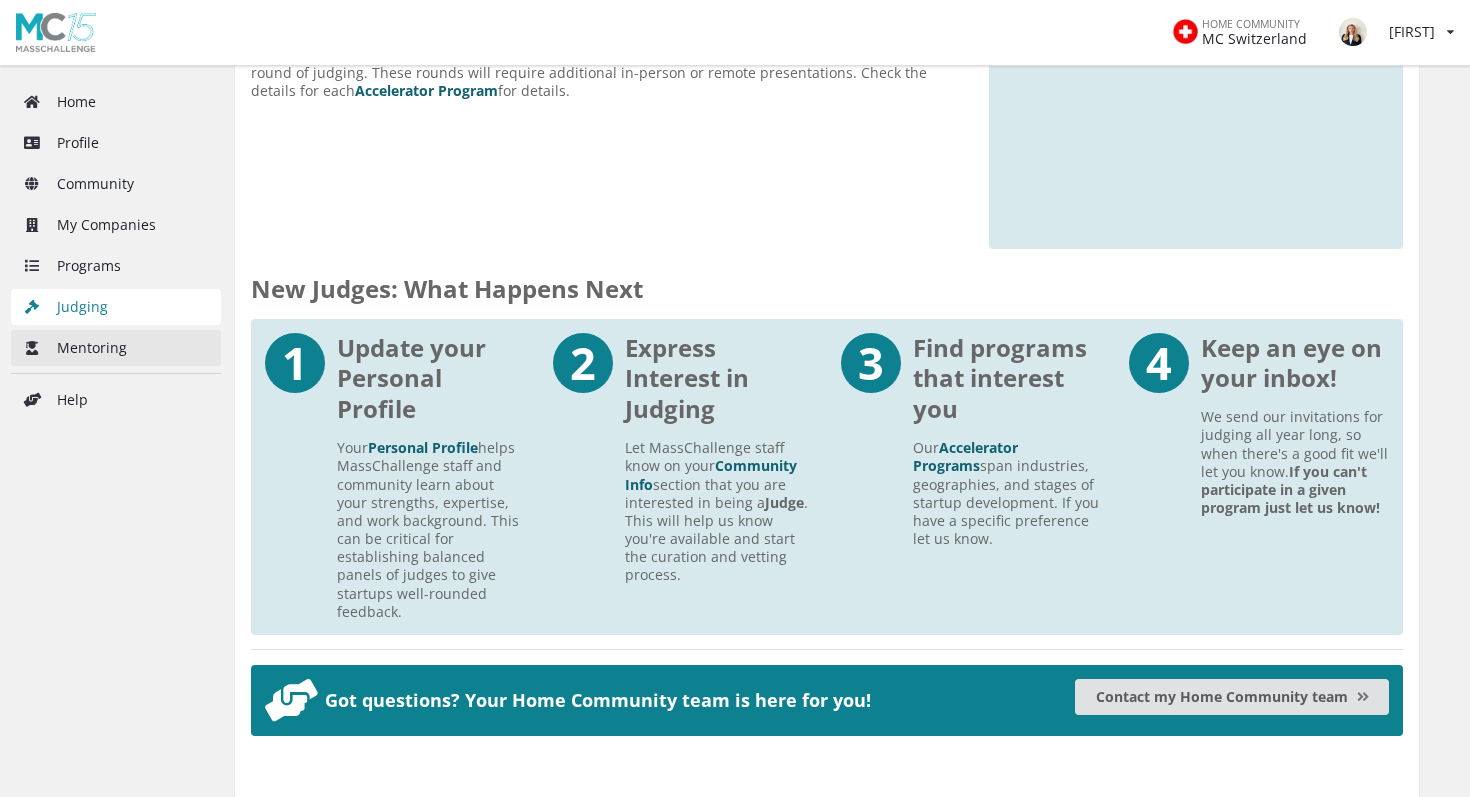 click on "Mentoring" at bounding box center (116, 348) 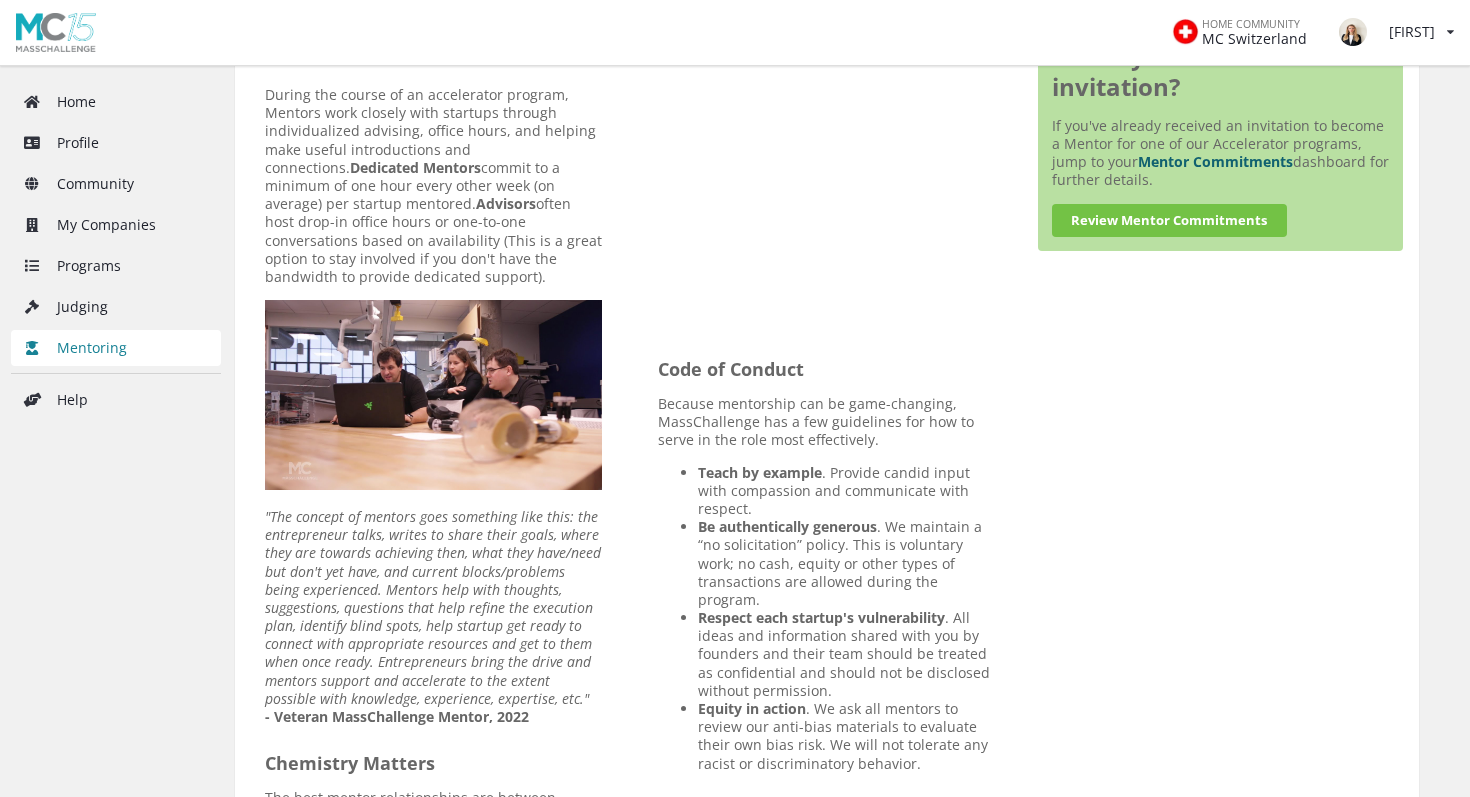 scroll, scrollTop: 0, scrollLeft: 0, axis: both 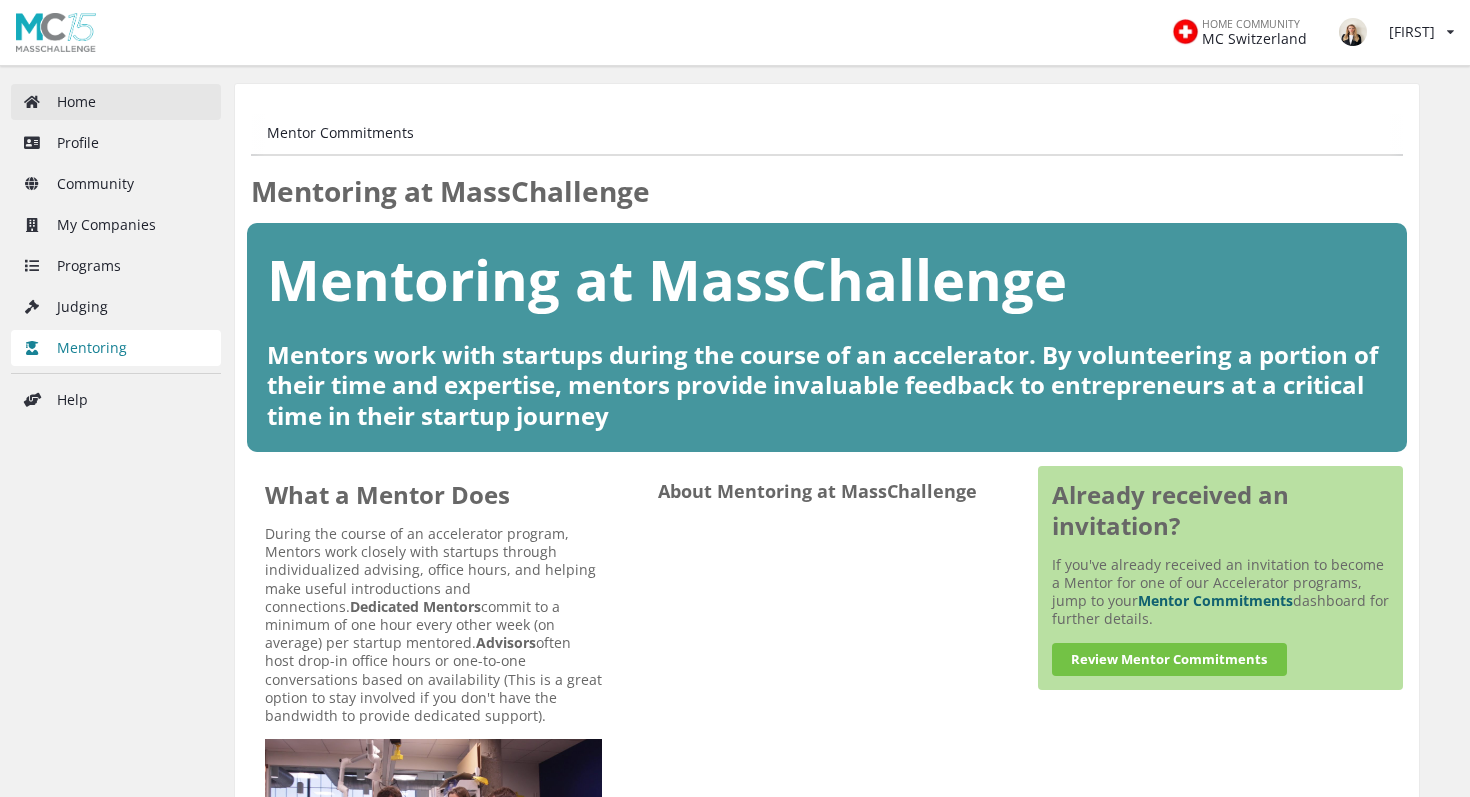 click on "Home" at bounding box center (116, 102) 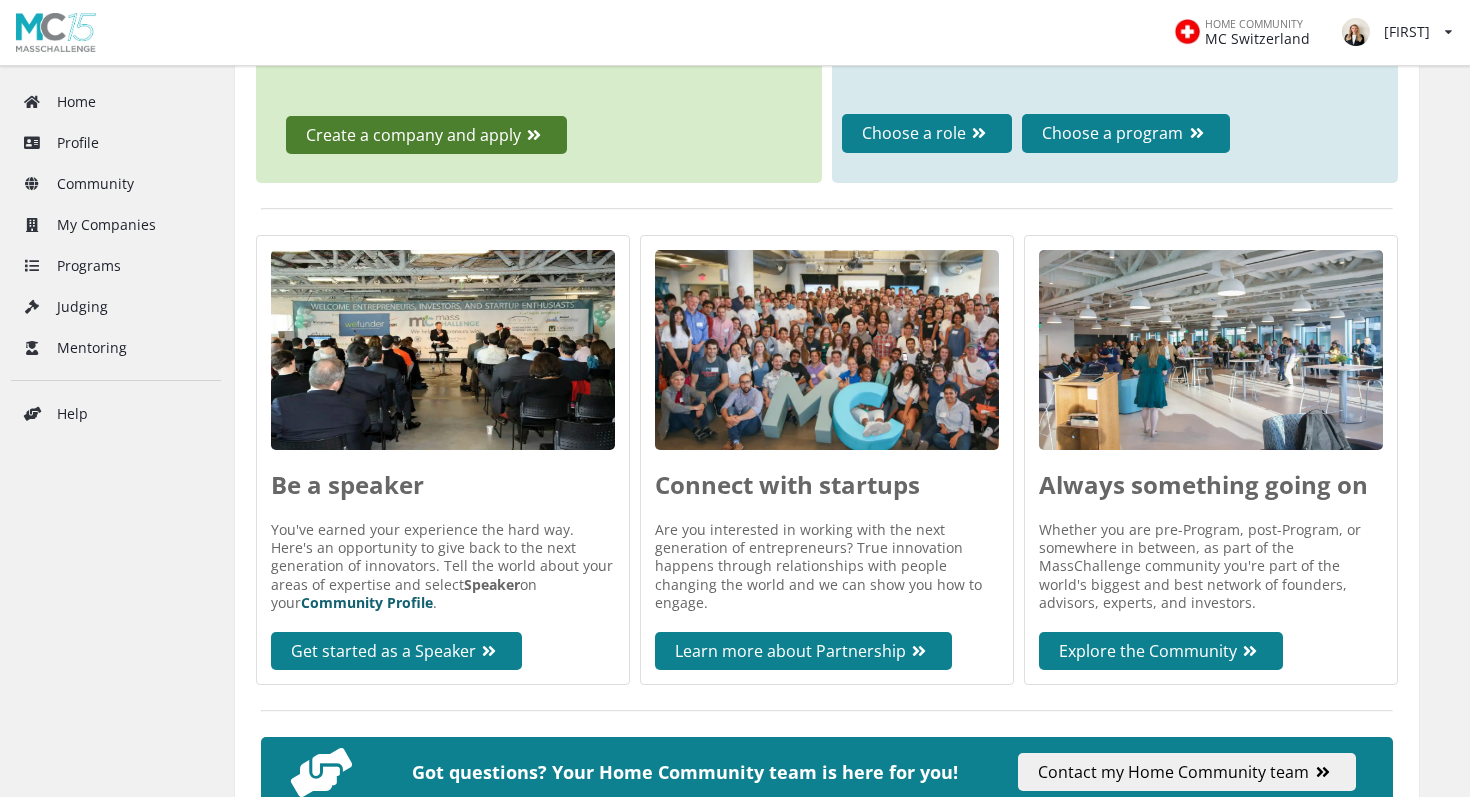 scroll, scrollTop: 918, scrollLeft: 0, axis: vertical 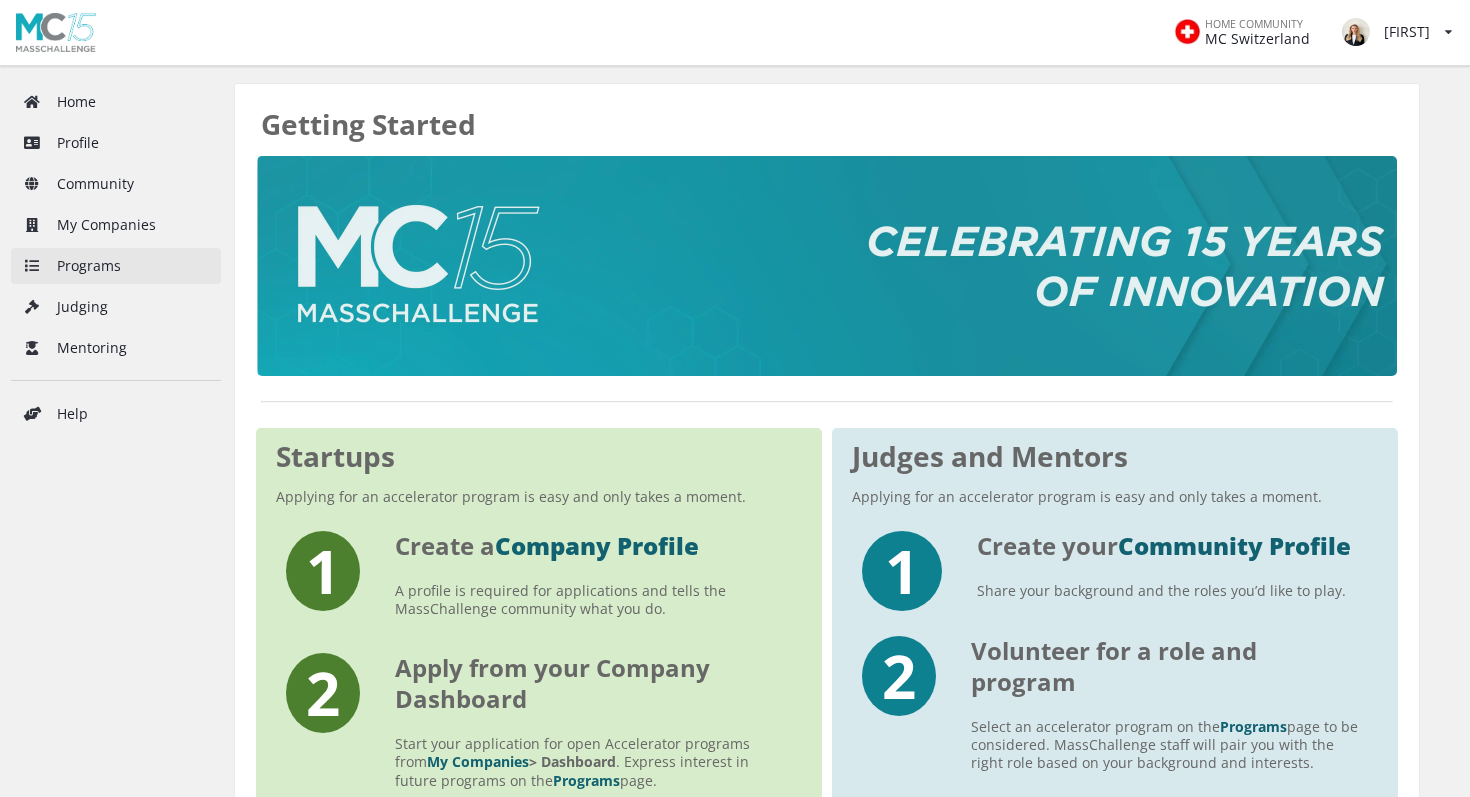 click on "Programs" at bounding box center [116, 266] 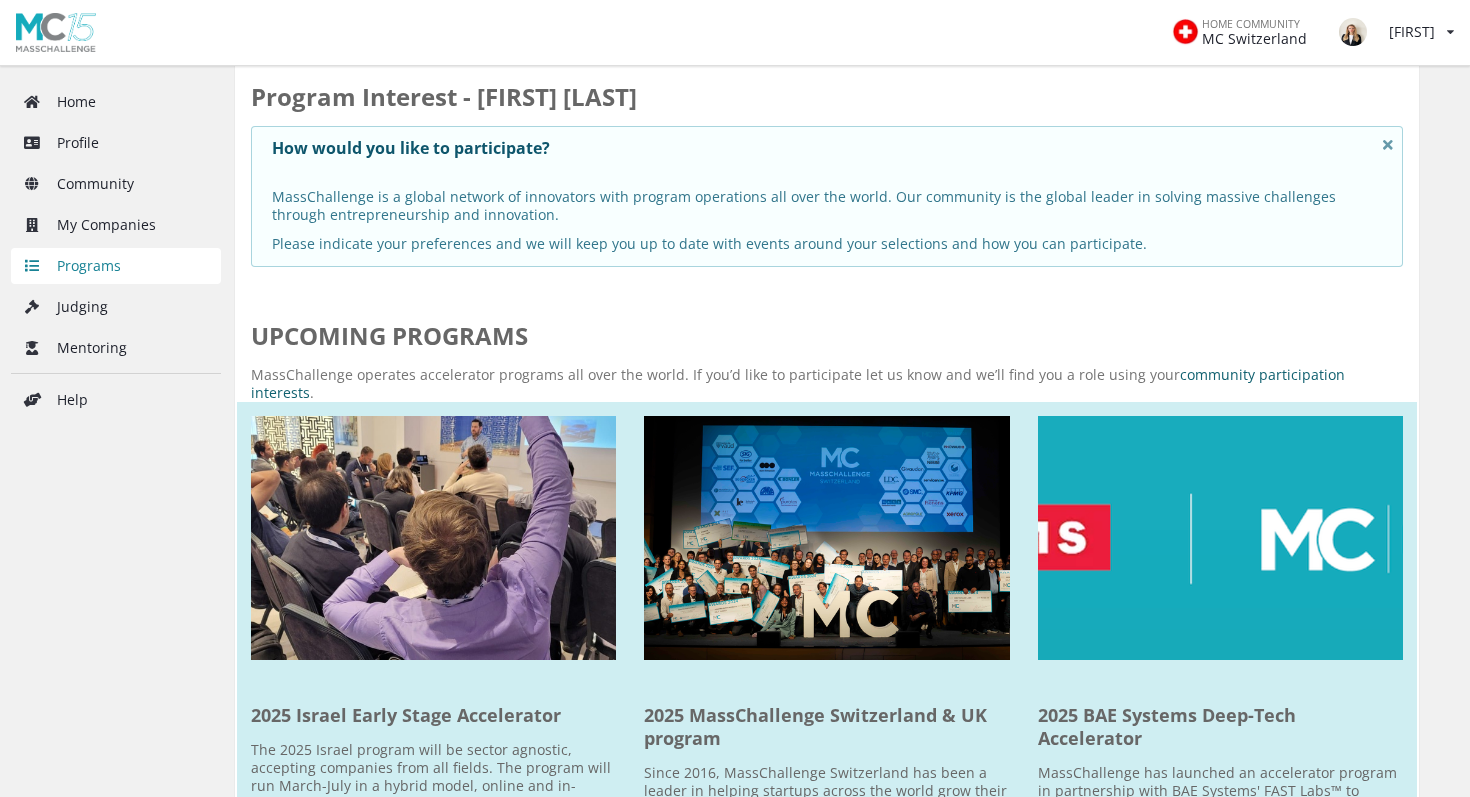scroll, scrollTop: 0, scrollLeft: 0, axis: both 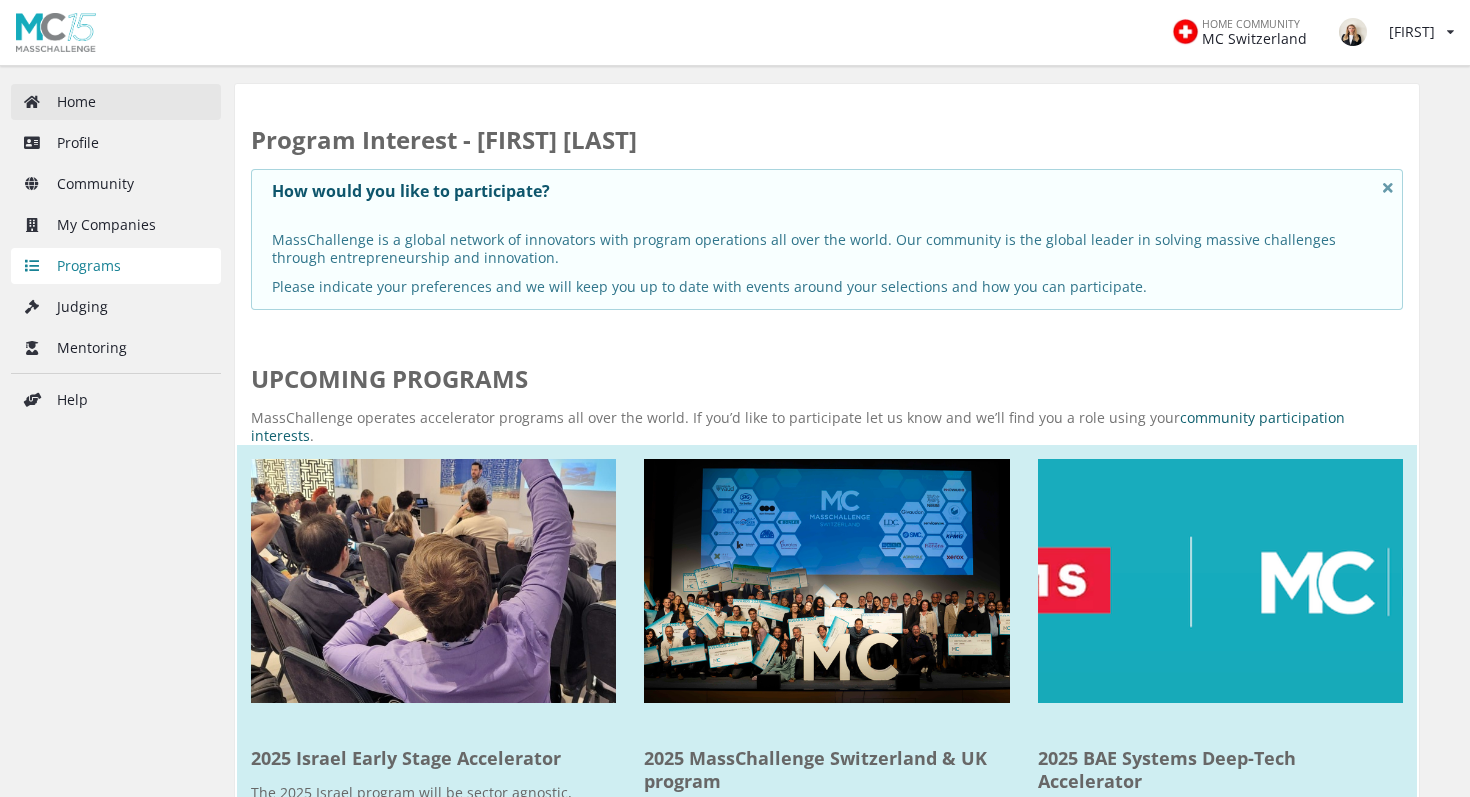click on "Home" at bounding box center (116, 102) 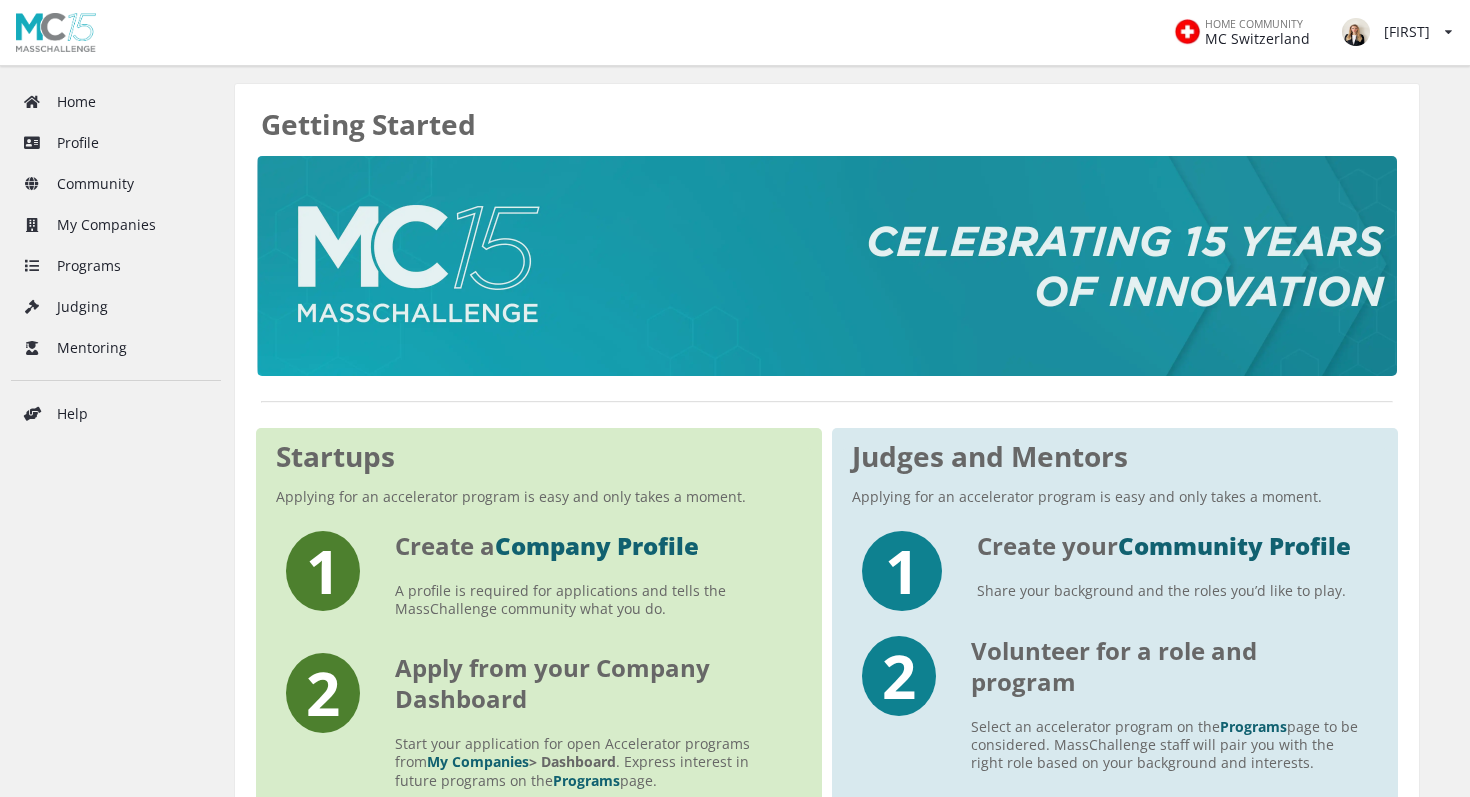 scroll, scrollTop: 0, scrollLeft: 0, axis: both 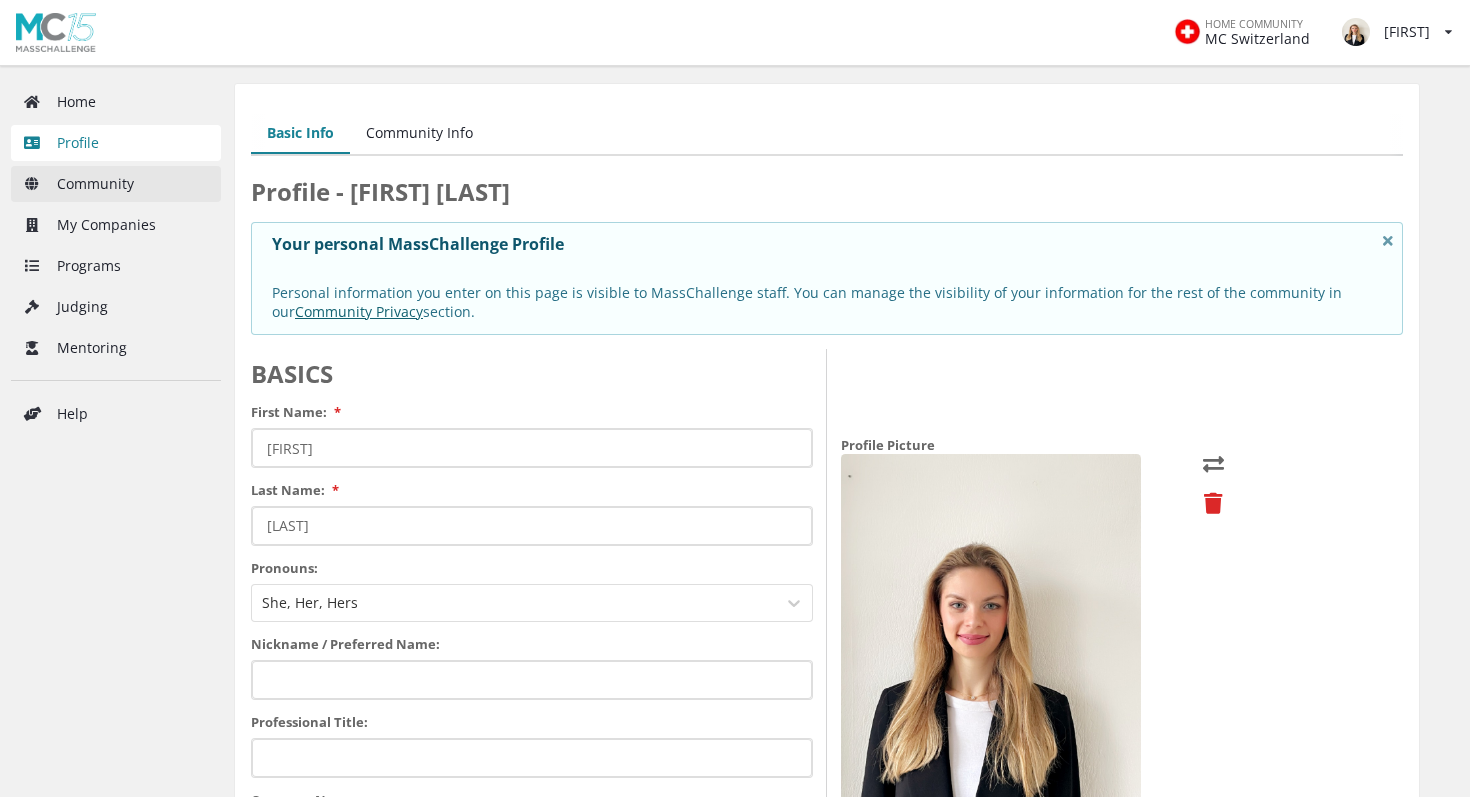 click on "Community" at bounding box center (116, 184) 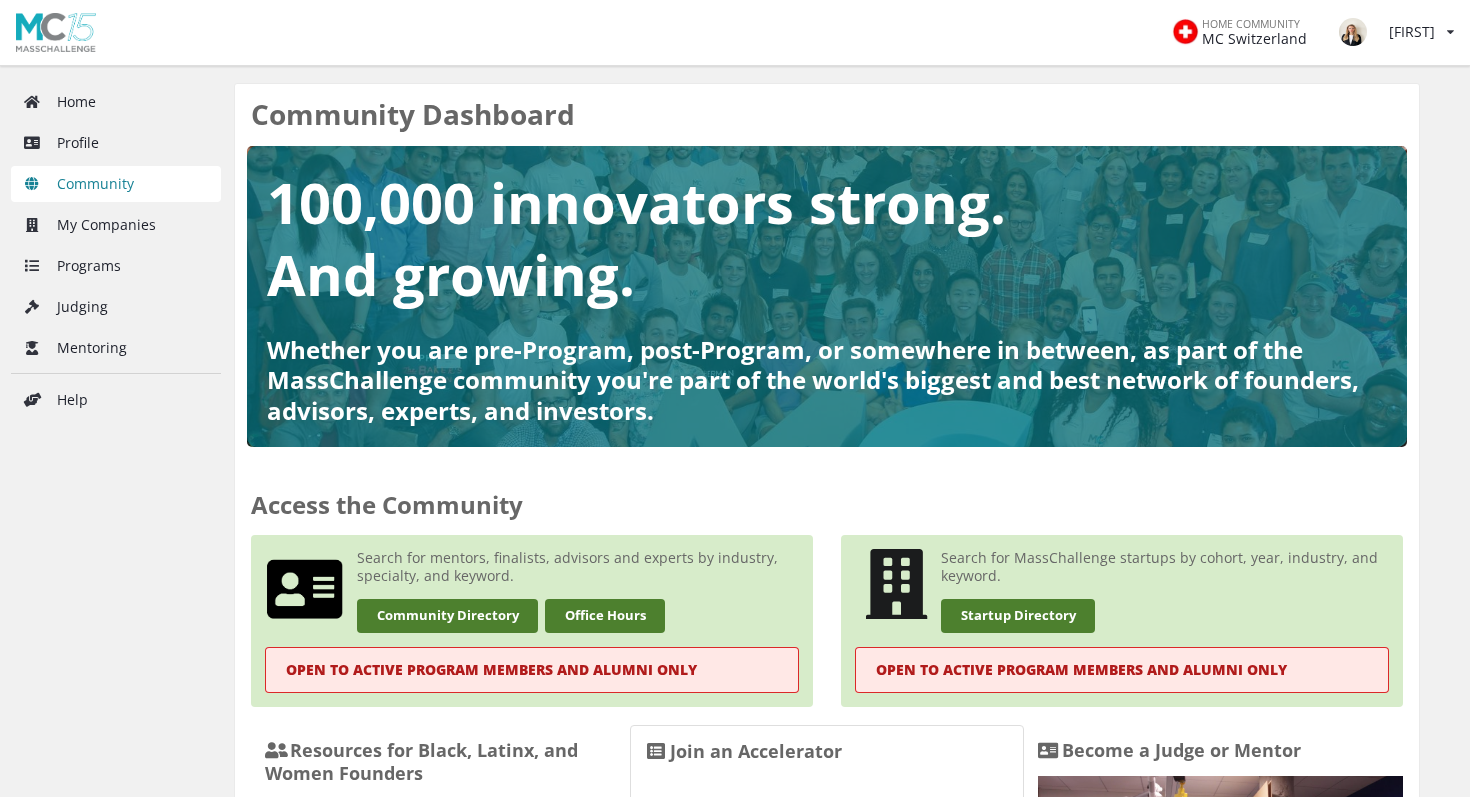 scroll, scrollTop: 0, scrollLeft: 0, axis: both 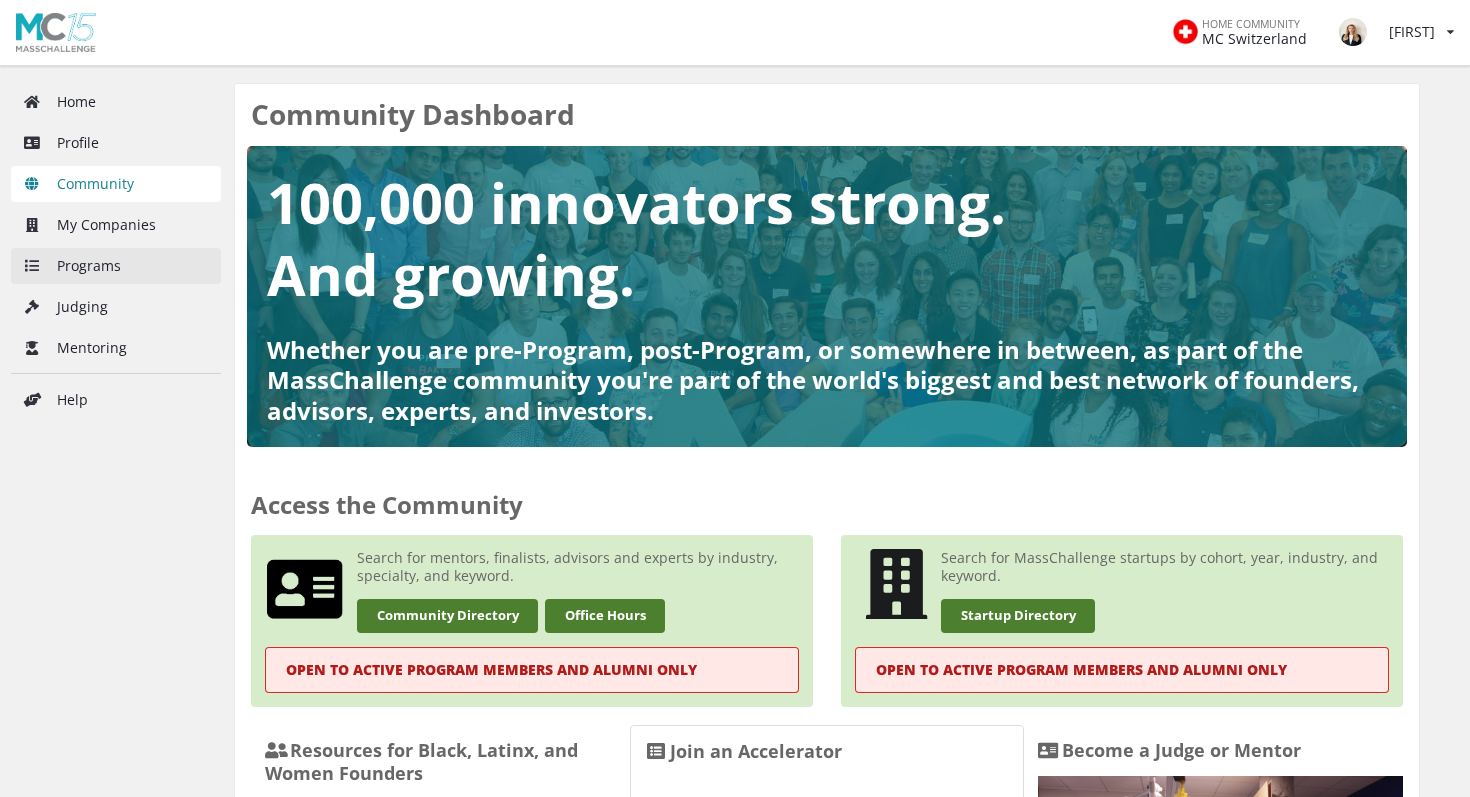 click on "Programs" at bounding box center (116, 266) 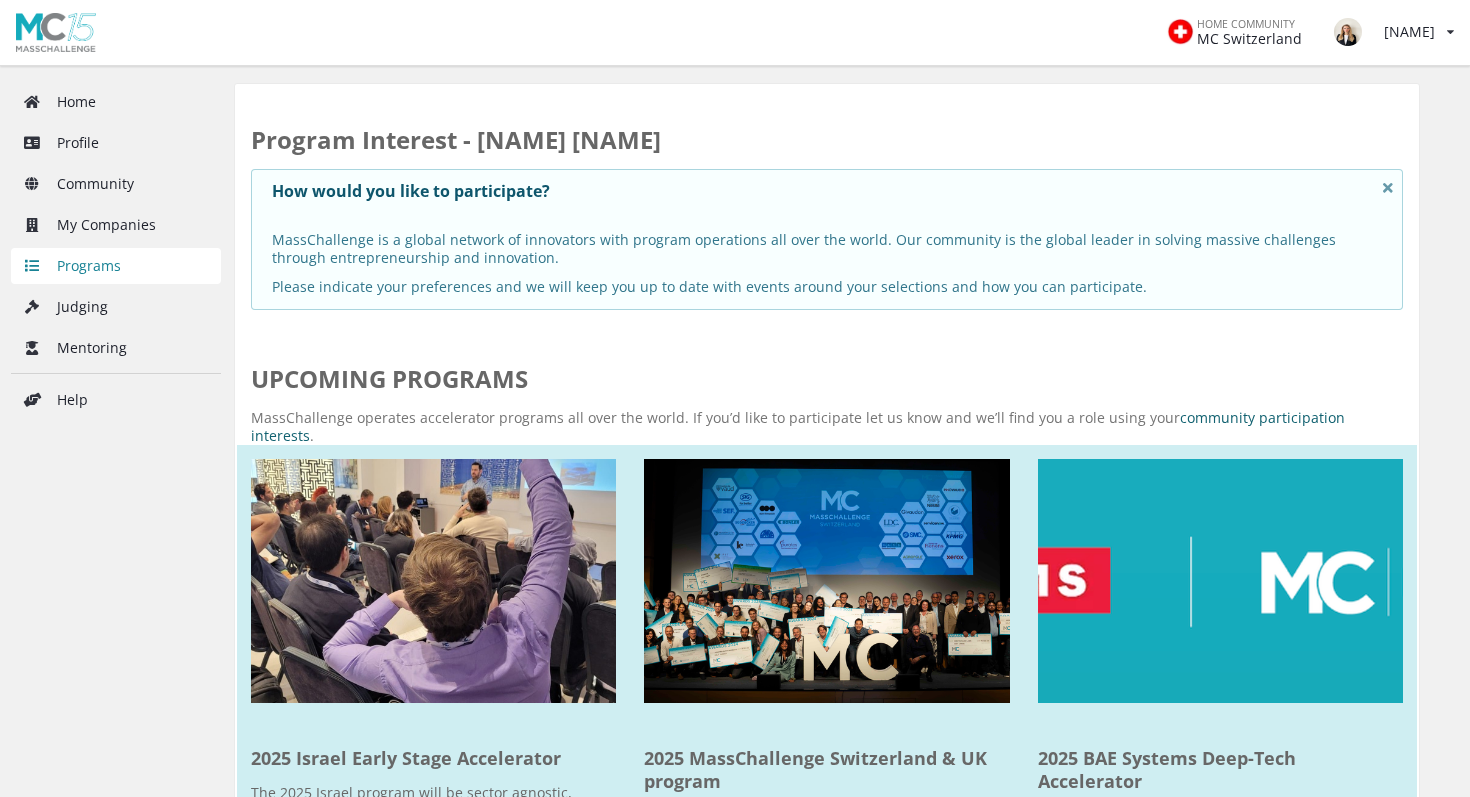 scroll, scrollTop: 0, scrollLeft: 0, axis: both 